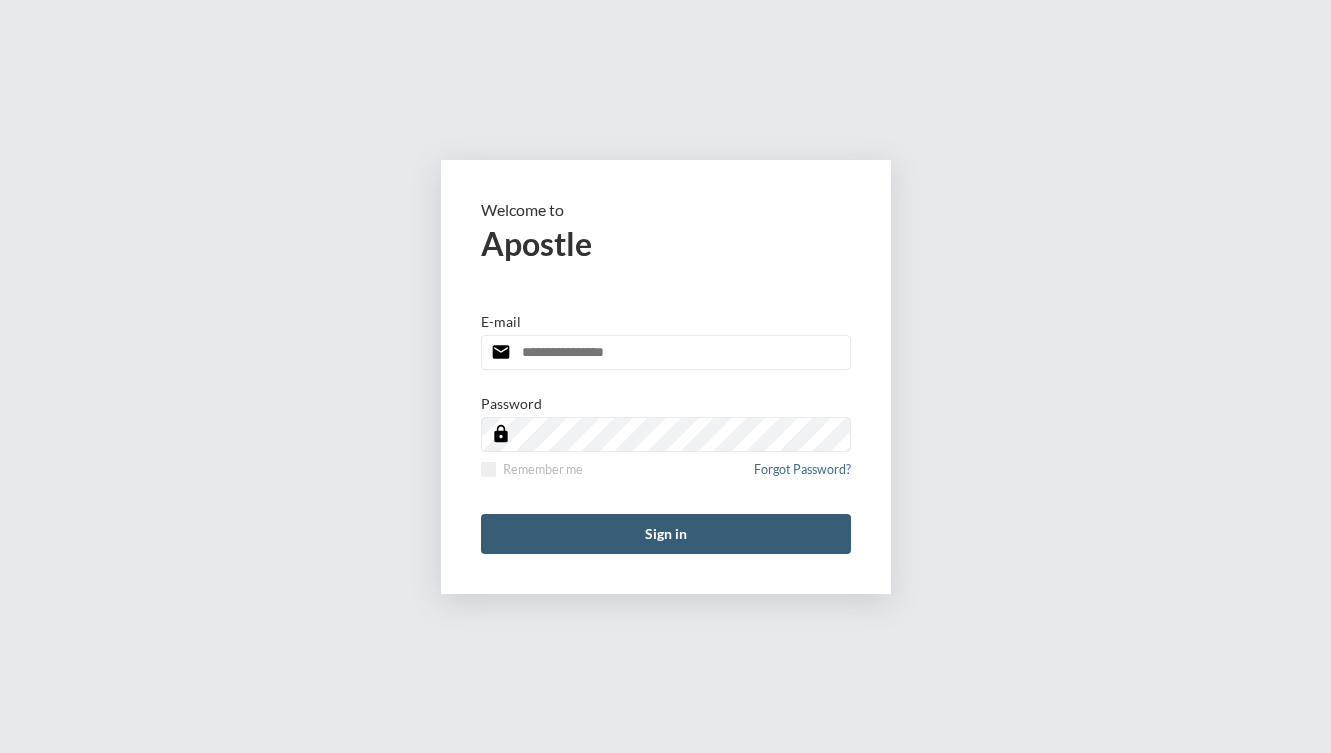 scroll, scrollTop: 0, scrollLeft: 0, axis: both 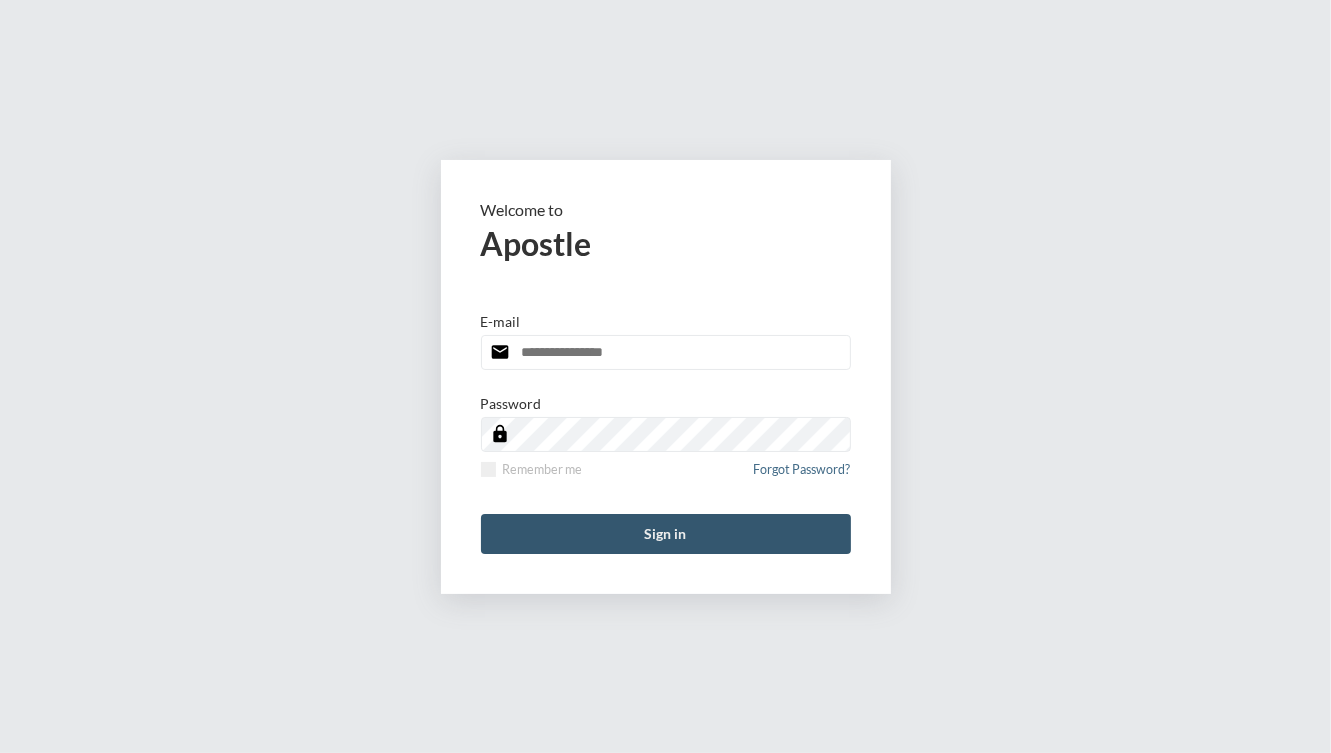 type on "**********" 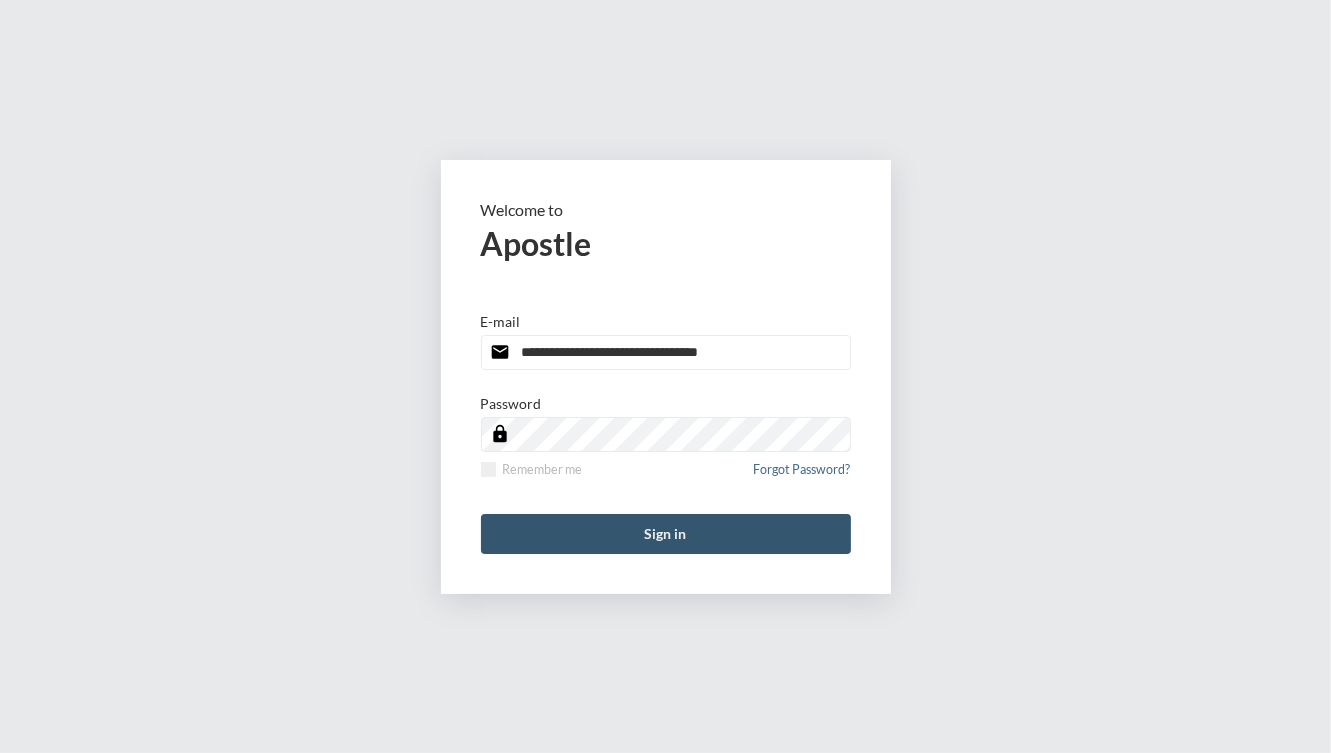 click on "Sign in" at bounding box center (666, 534) 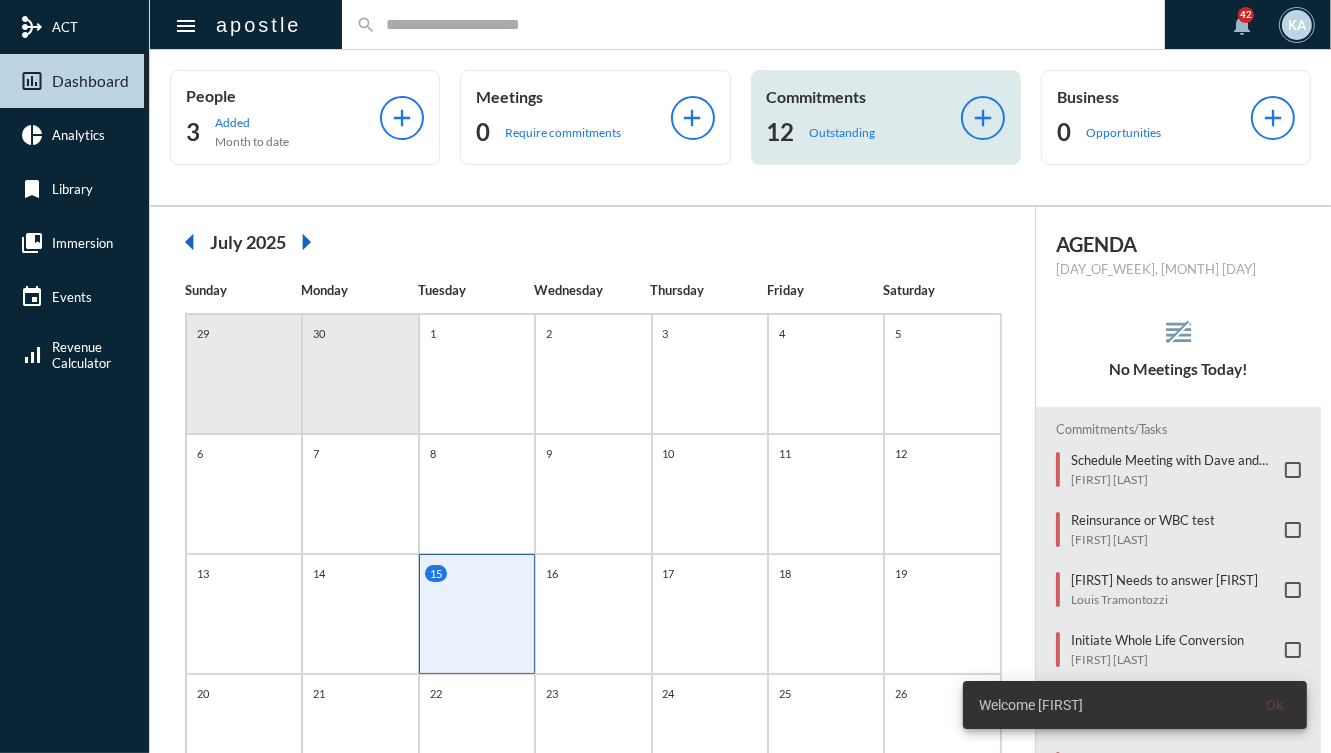 click on "Commitments 12 Outstanding add" 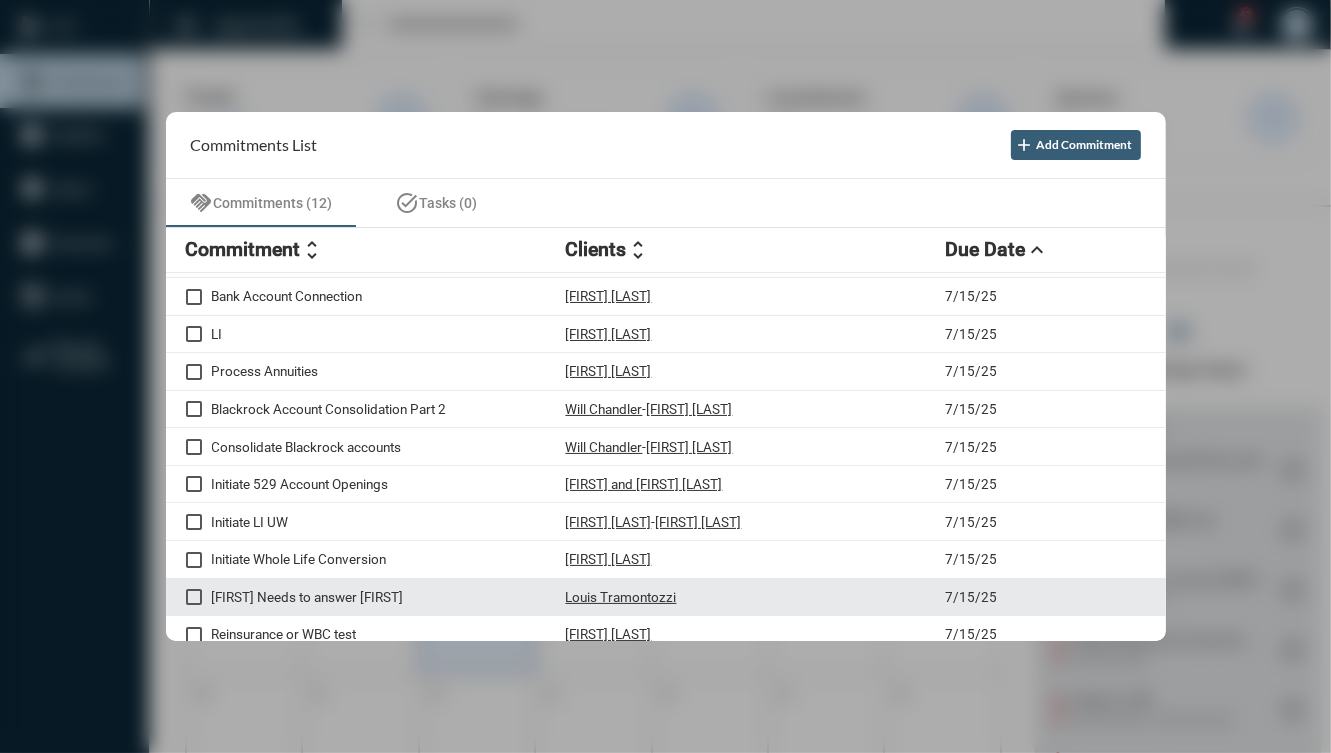 scroll, scrollTop: 0, scrollLeft: 0, axis: both 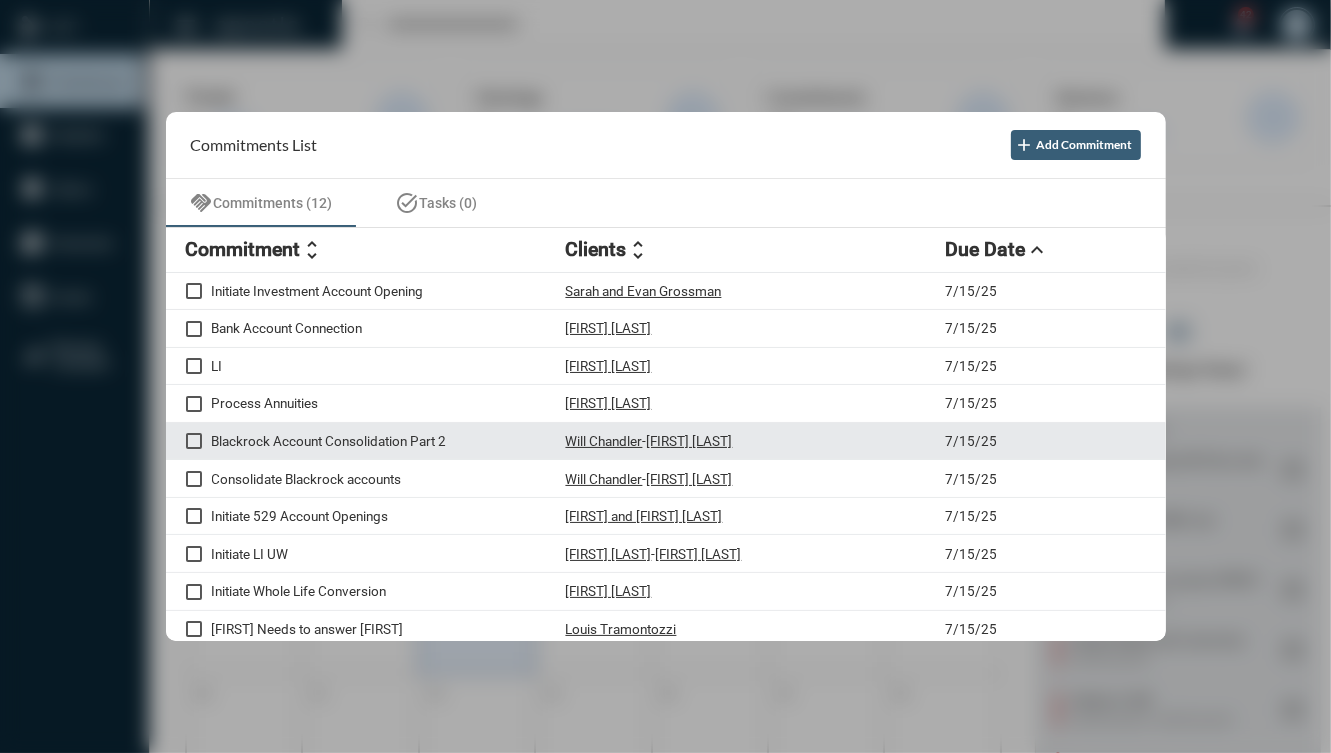 click on "Blackrock Account Consolidation Part 2   Will Chandler    -   Ariel Handy  7/15/25" at bounding box center (666, 442) 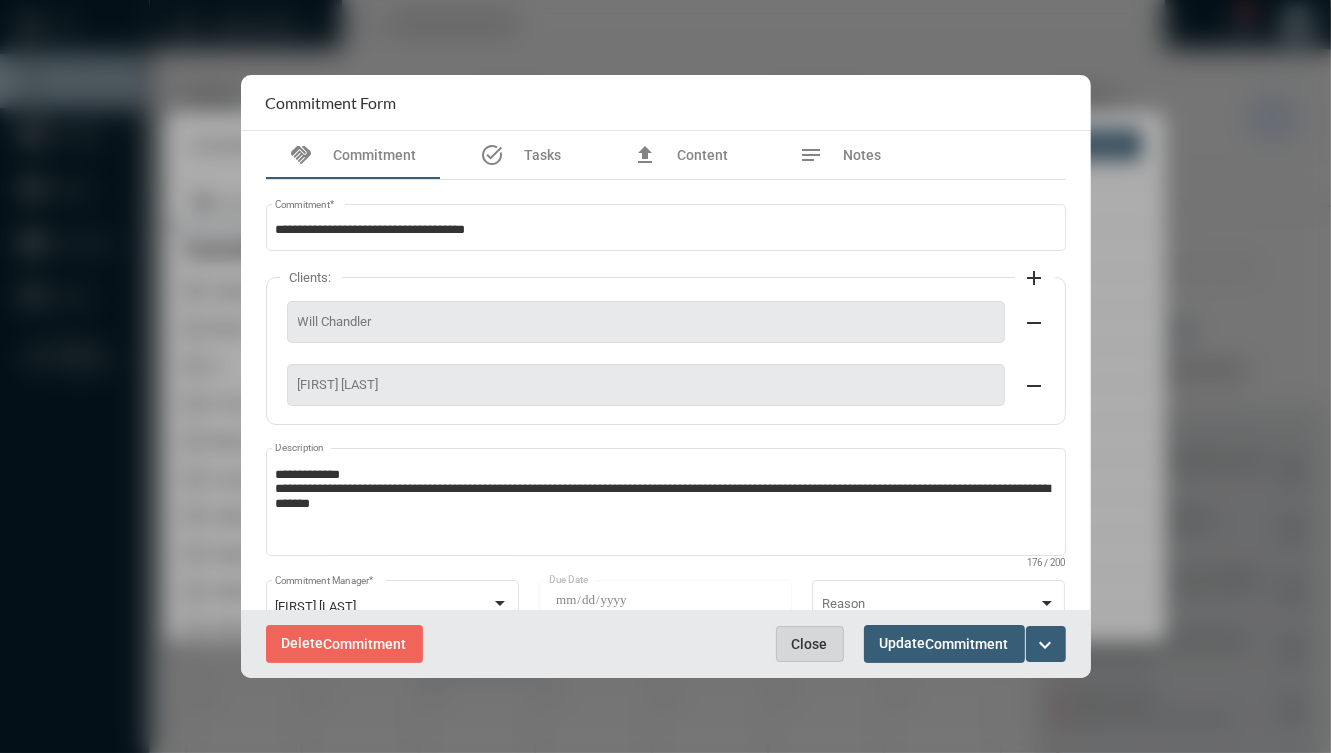 click on "Close" at bounding box center (810, 644) 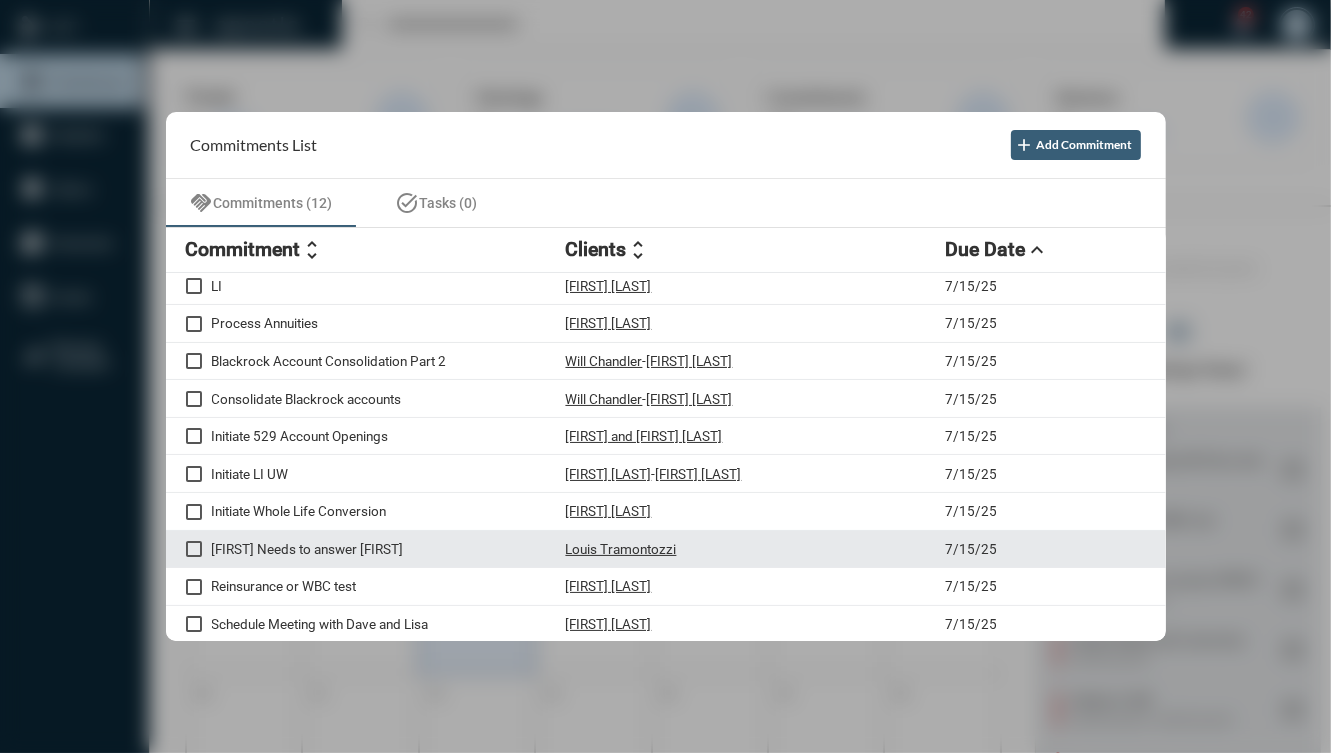 scroll, scrollTop: 0, scrollLeft: 0, axis: both 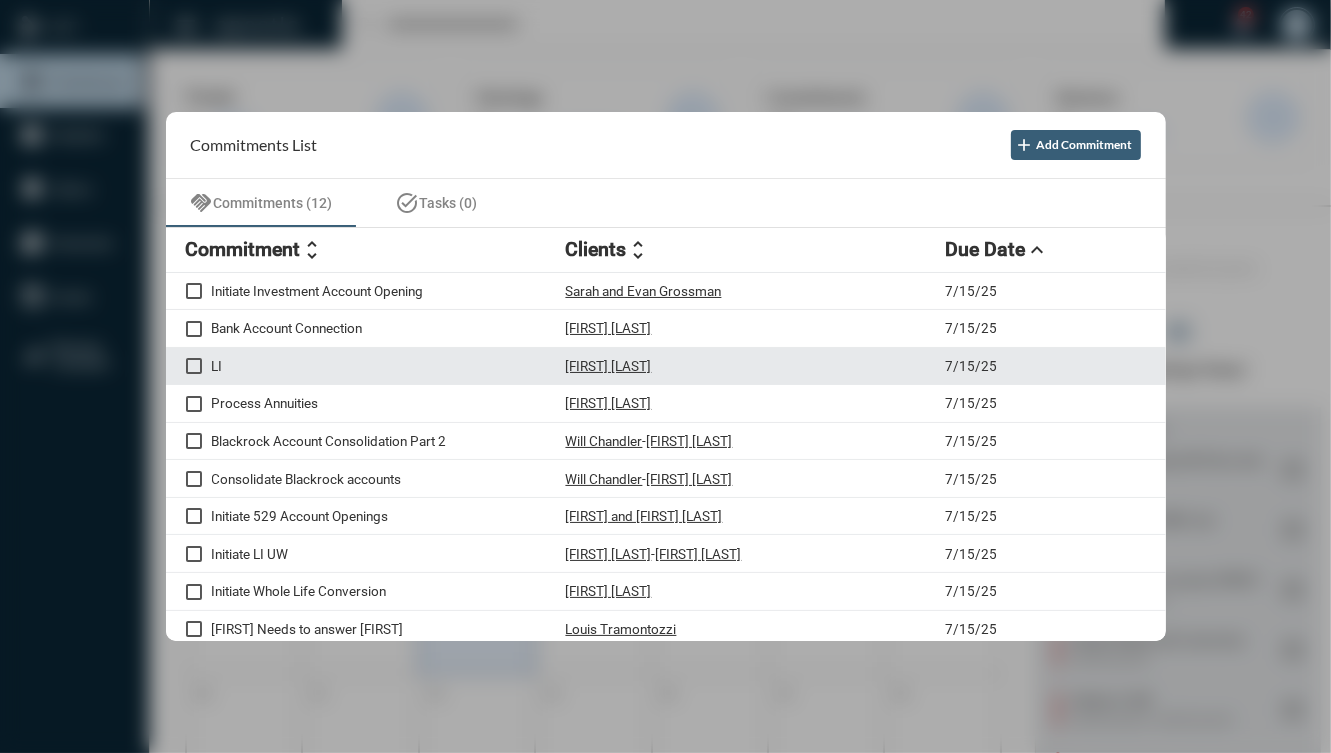 click on "LI" at bounding box center (389, 366) 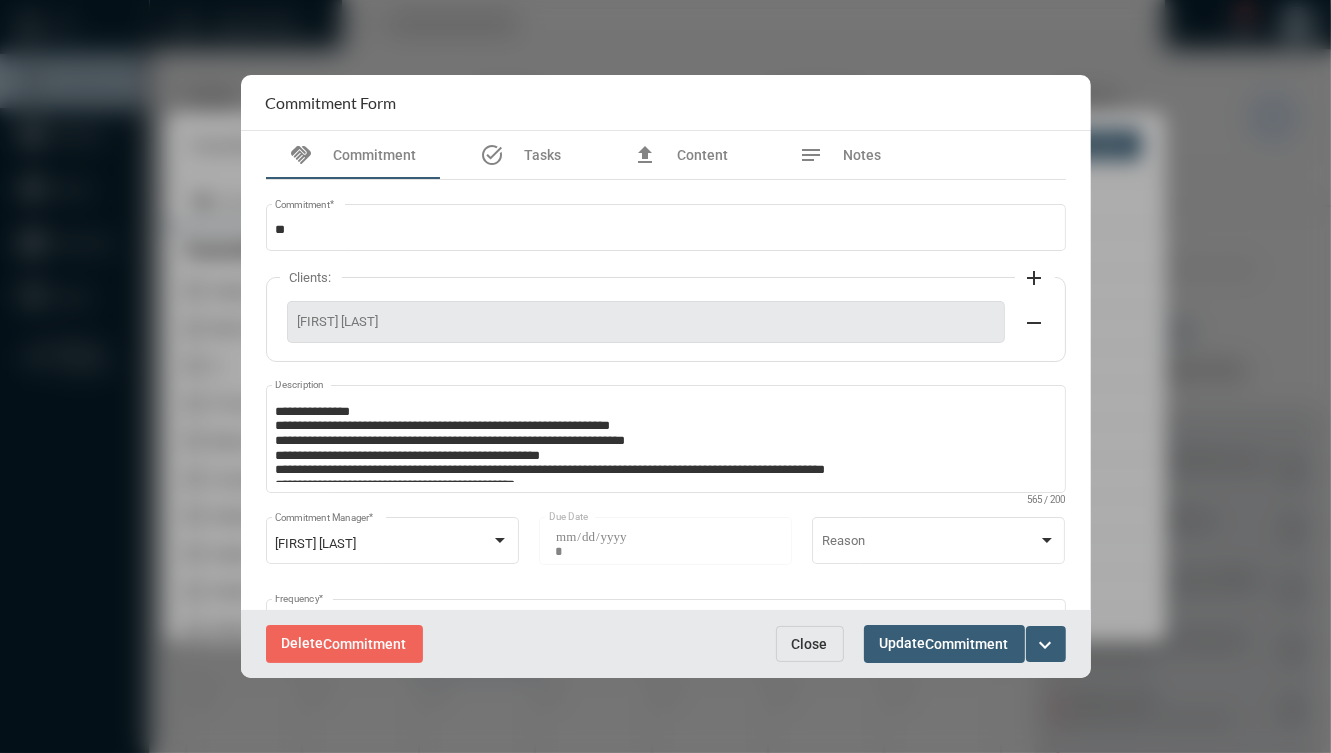 click on "expand_more" at bounding box center (1046, 645) 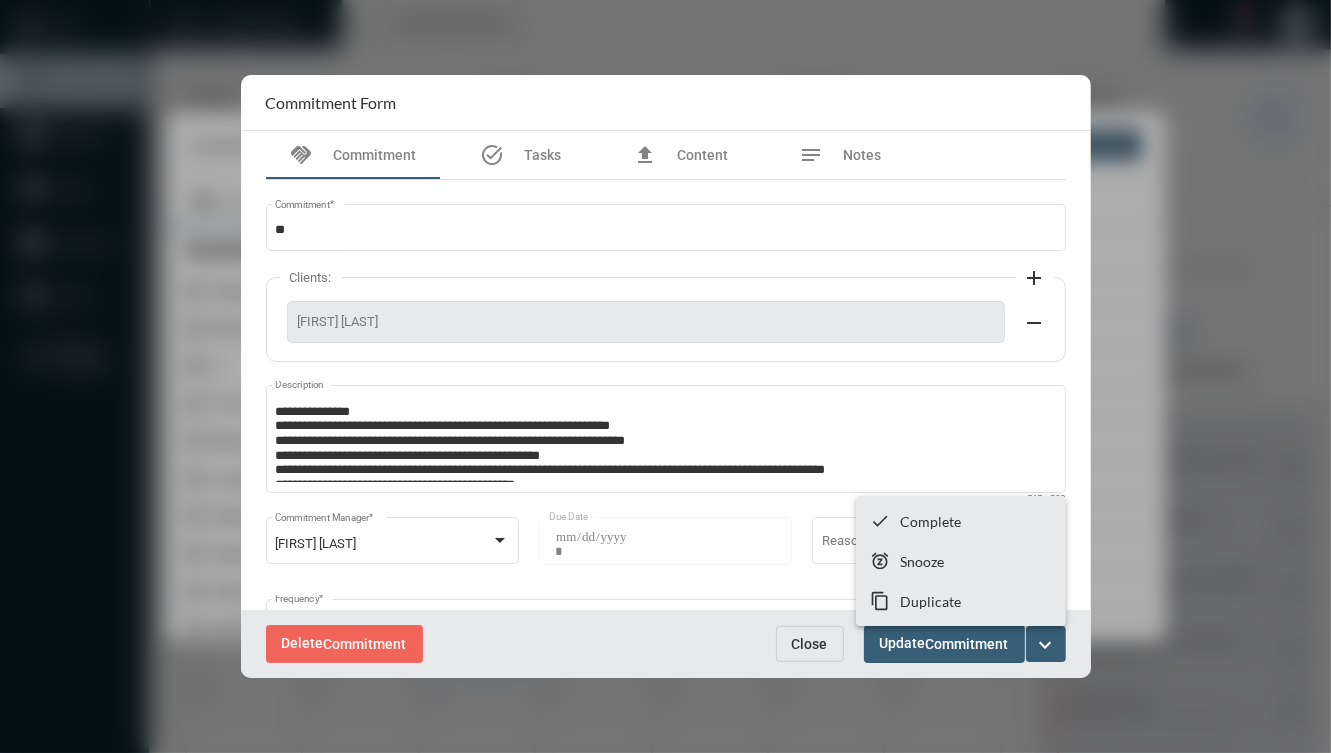 click at bounding box center (665, 376) 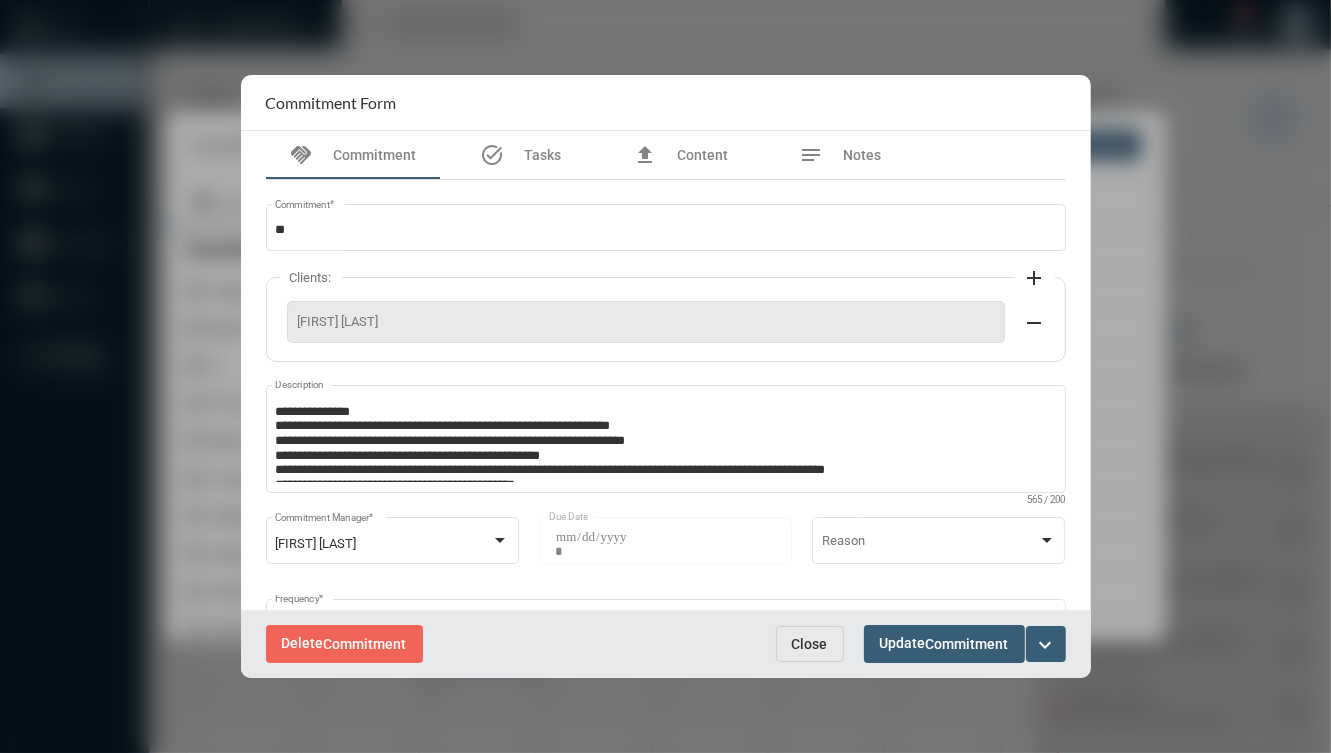 click on "Close" at bounding box center (810, 644) 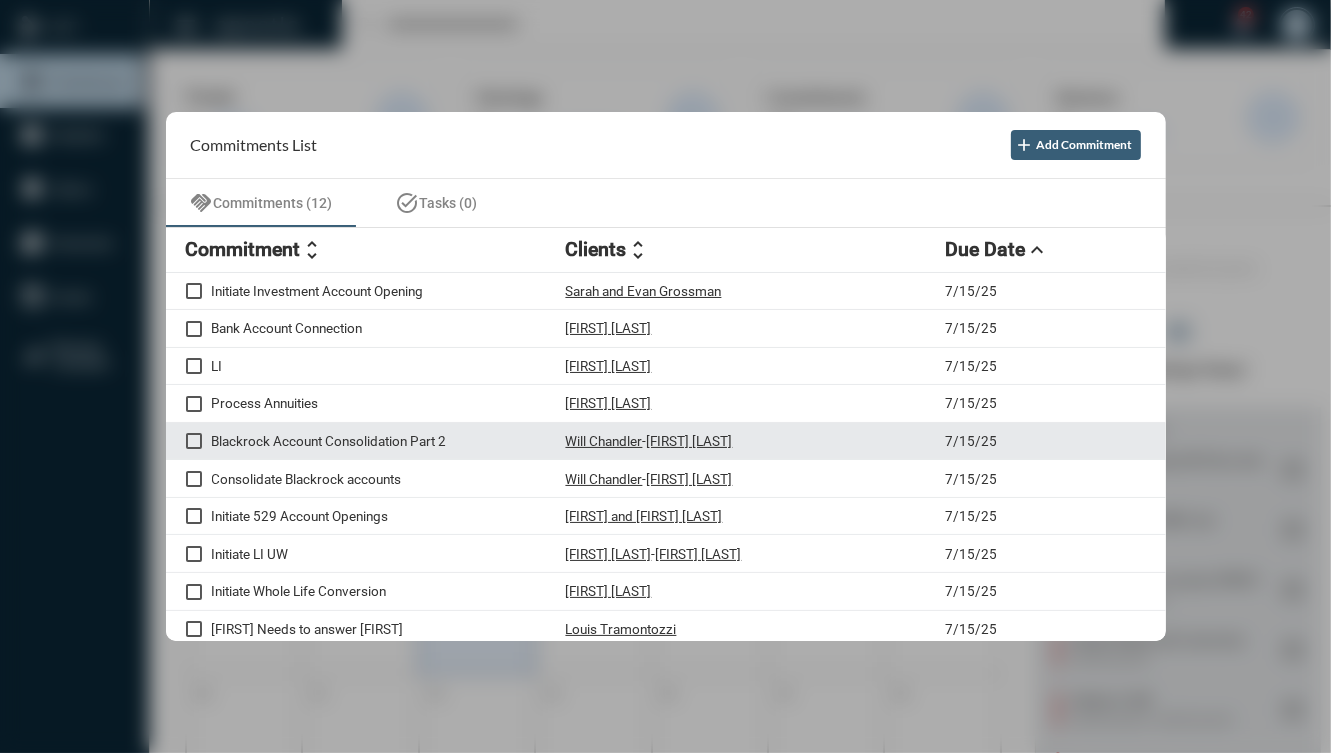click on "Blackrock Account Consolidation Part 2" at bounding box center [389, 441] 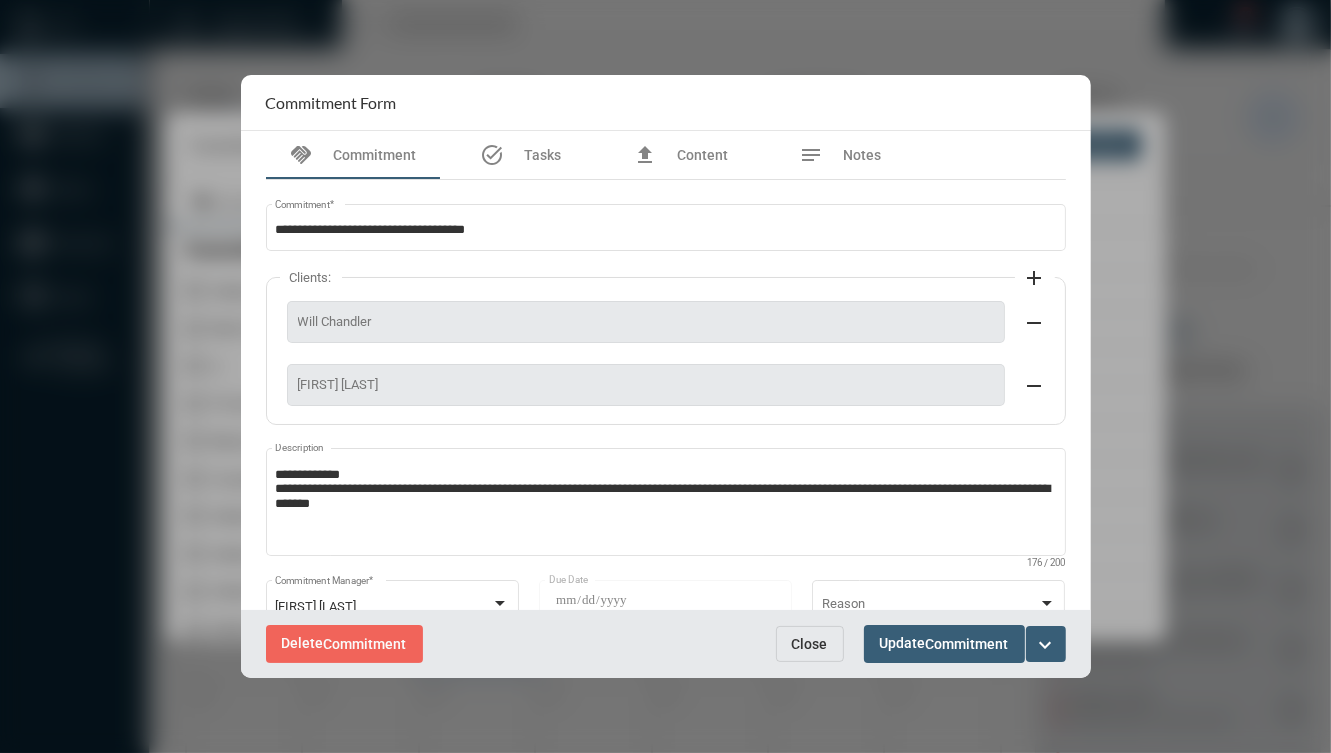 click on "Close" at bounding box center (810, 644) 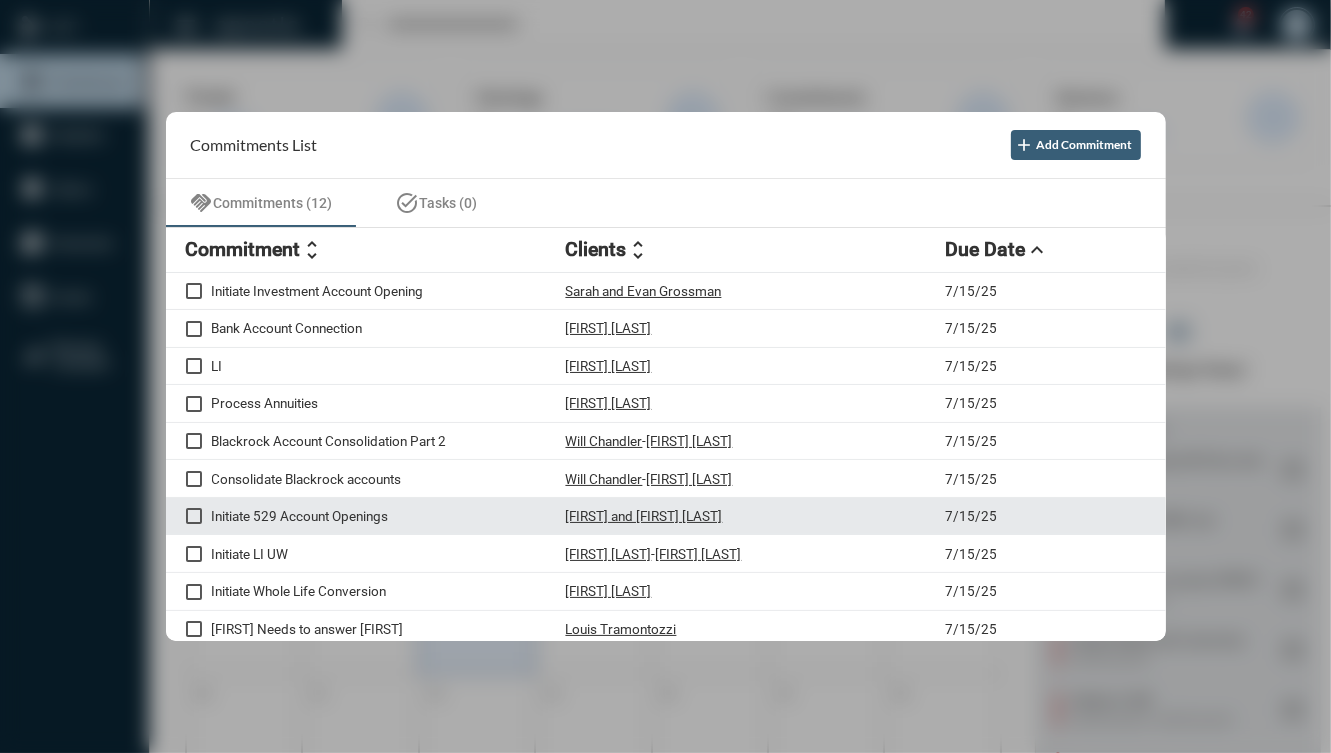 scroll, scrollTop: 80, scrollLeft: 0, axis: vertical 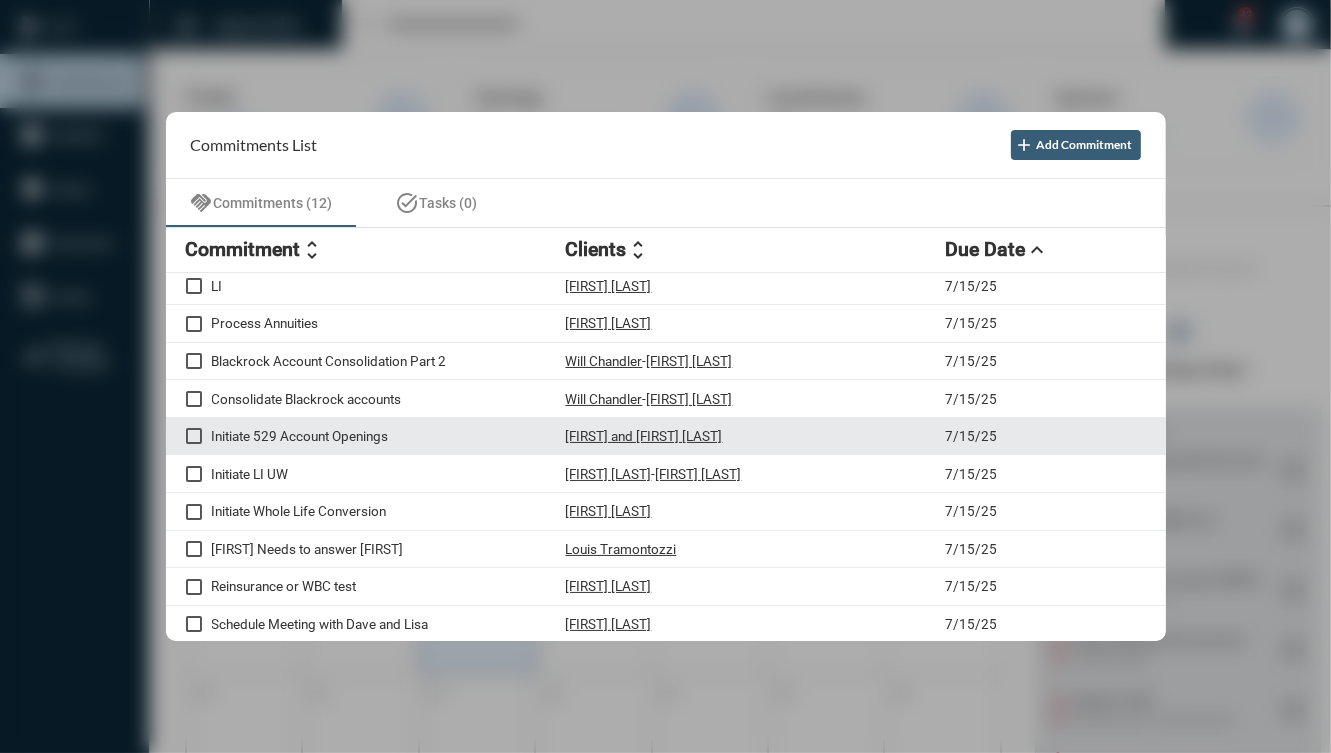click on "Initiate 529 Account Openings" at bounding box center [389, 436] 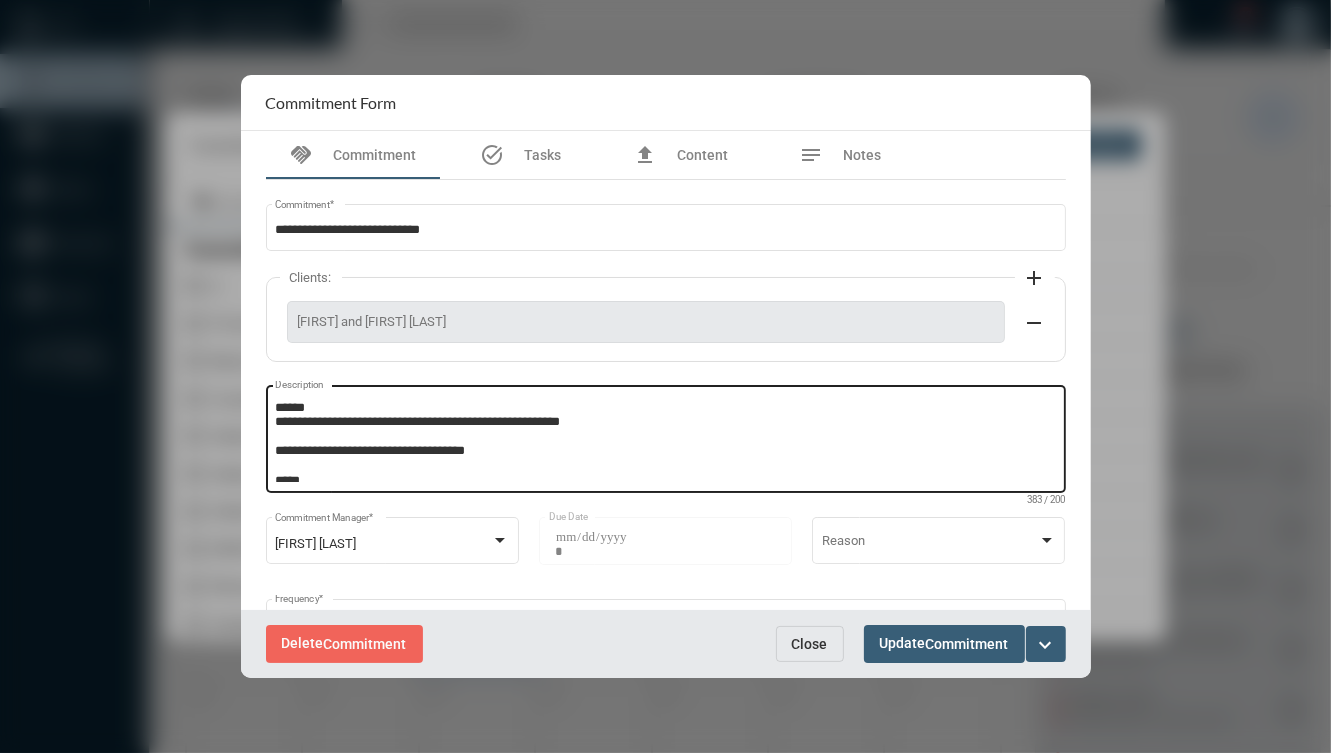 scroll, scrollTop: 53, scrollLeft: 0, axis: vertical 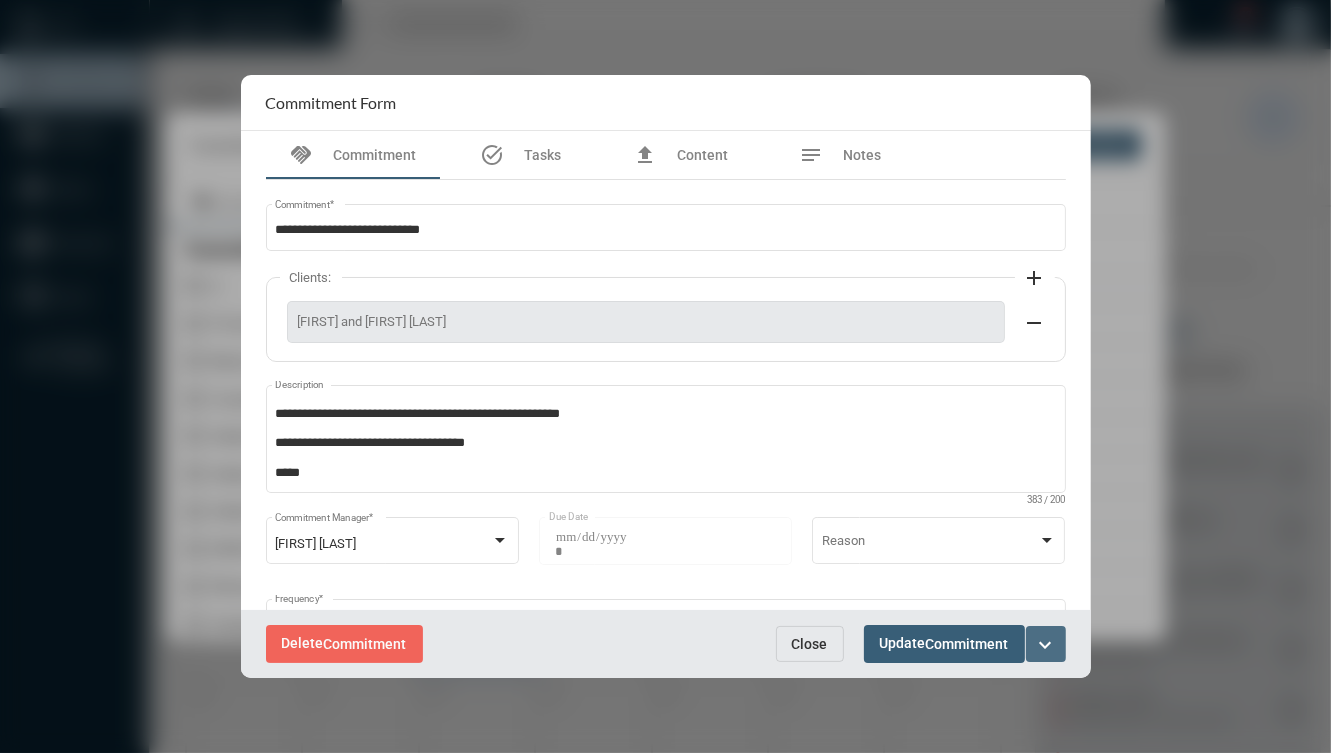 click on "expand_more" at bounding box center [1046, 645] 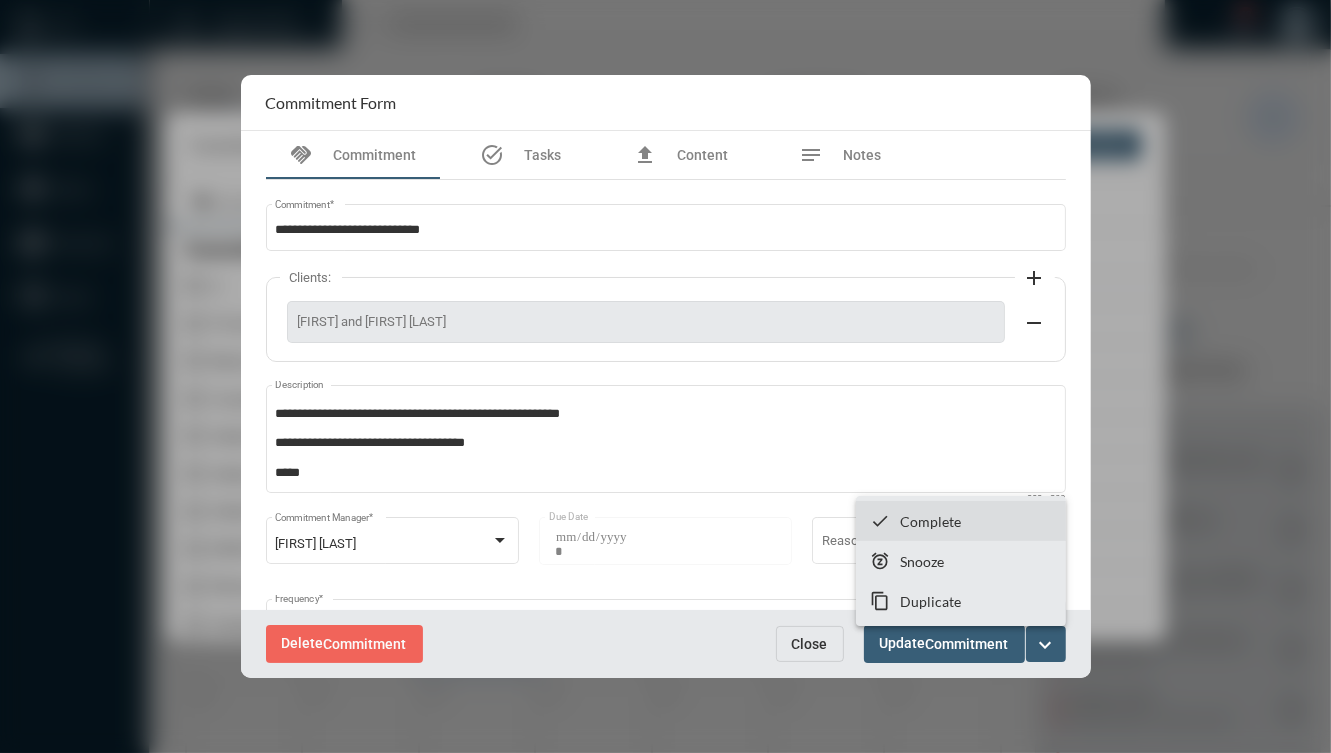 click on "Complete" at bounding box center [930, 521] 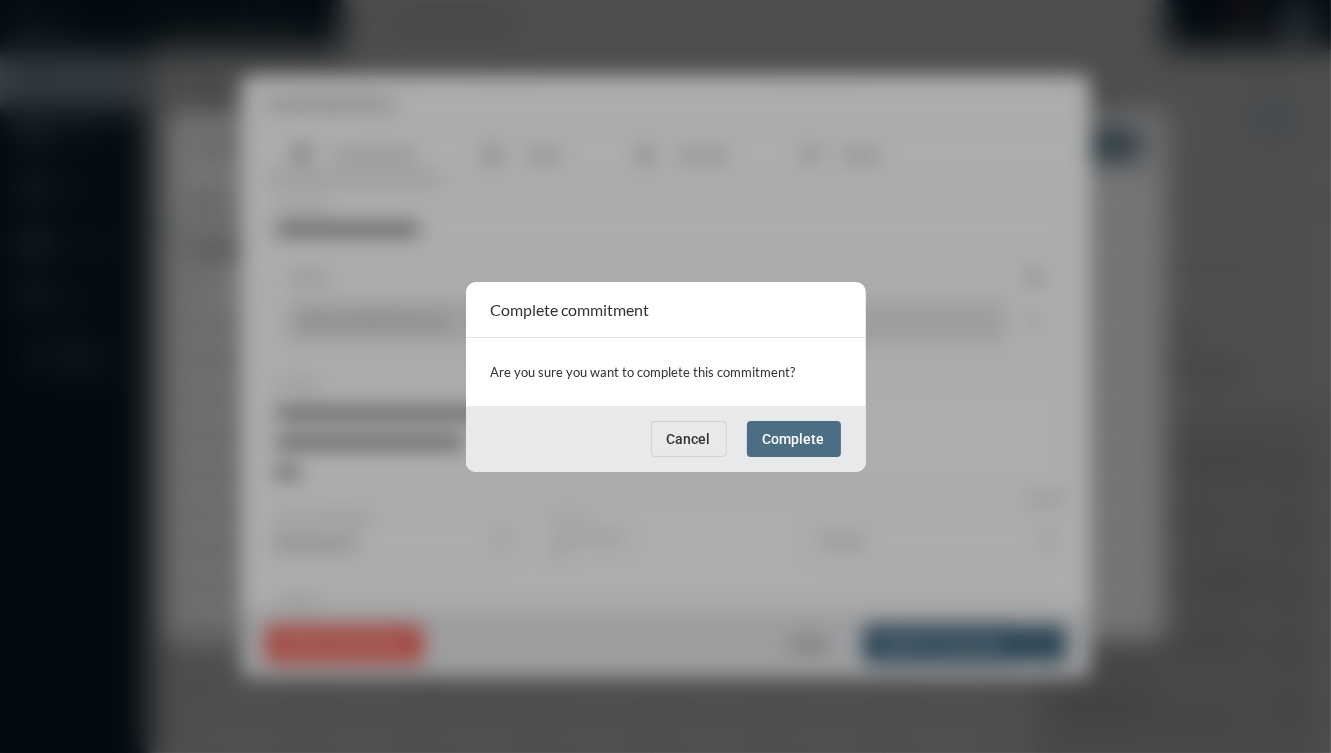 click on "Complete" at bounding box center [794, 439] 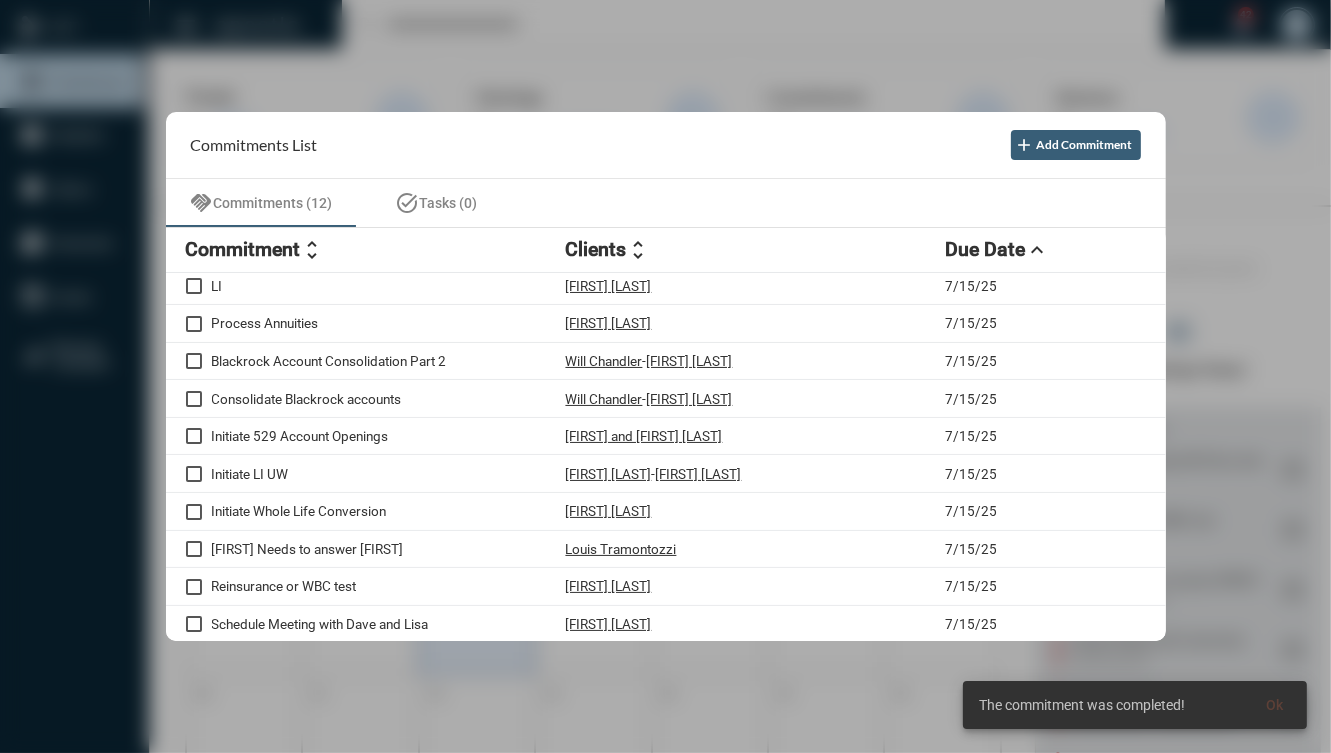 scroll, scrollTop: 43, scrollLeft: 0, axis: vertical 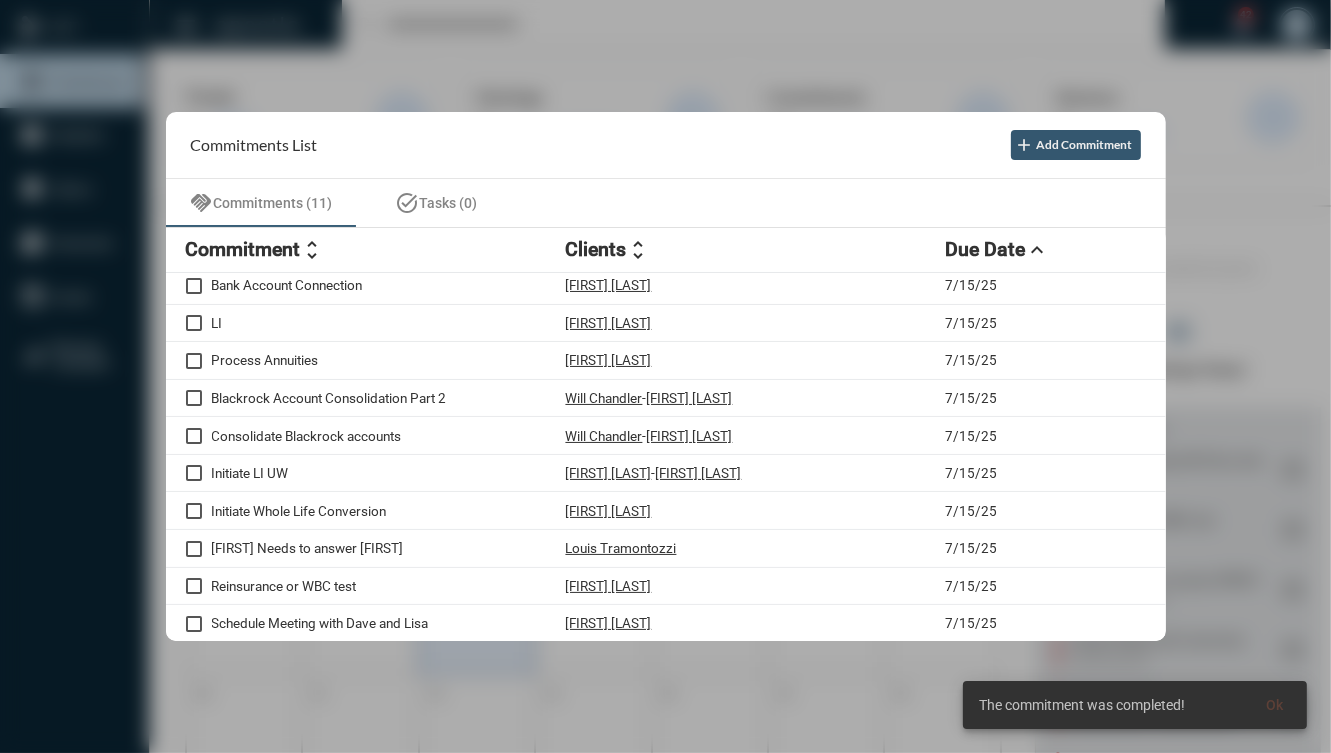 click on "add  Add Commitment" at bounding box center (1076, 145) 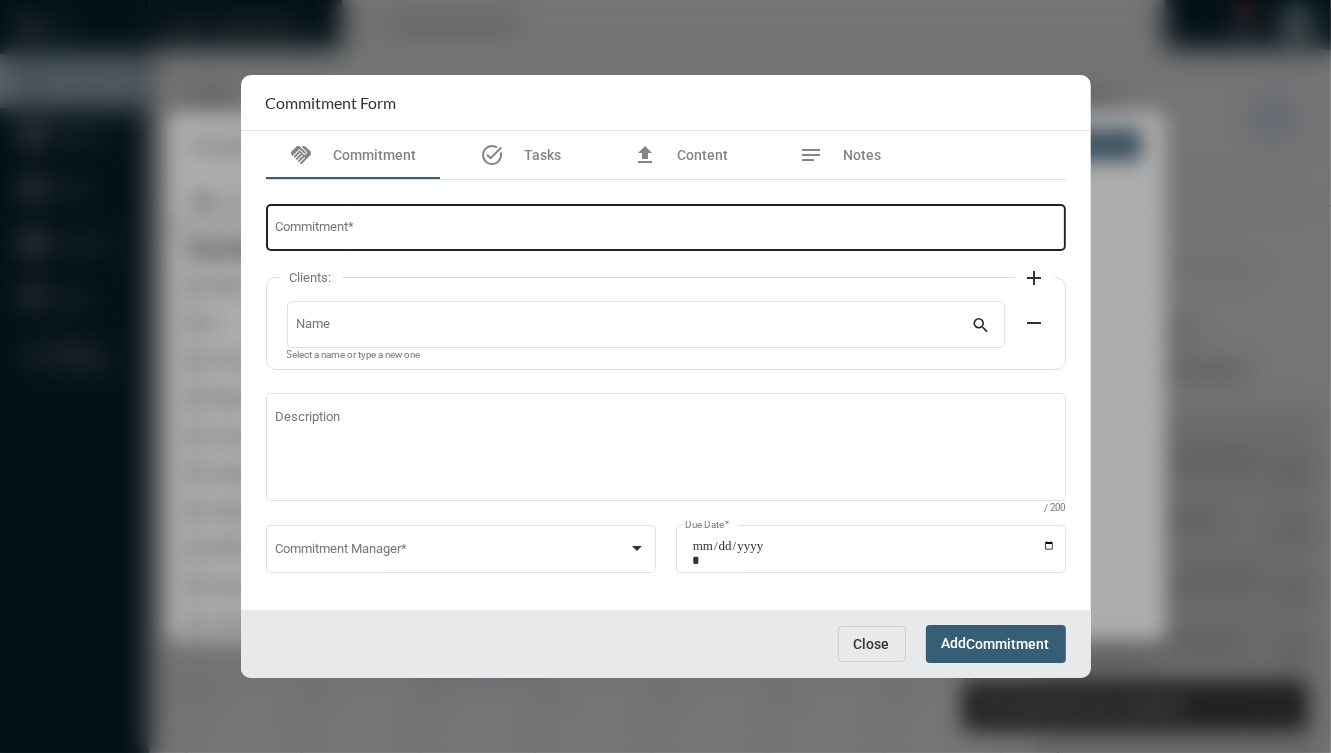 click on "Commitment  *" at bounding box center (665, 230) 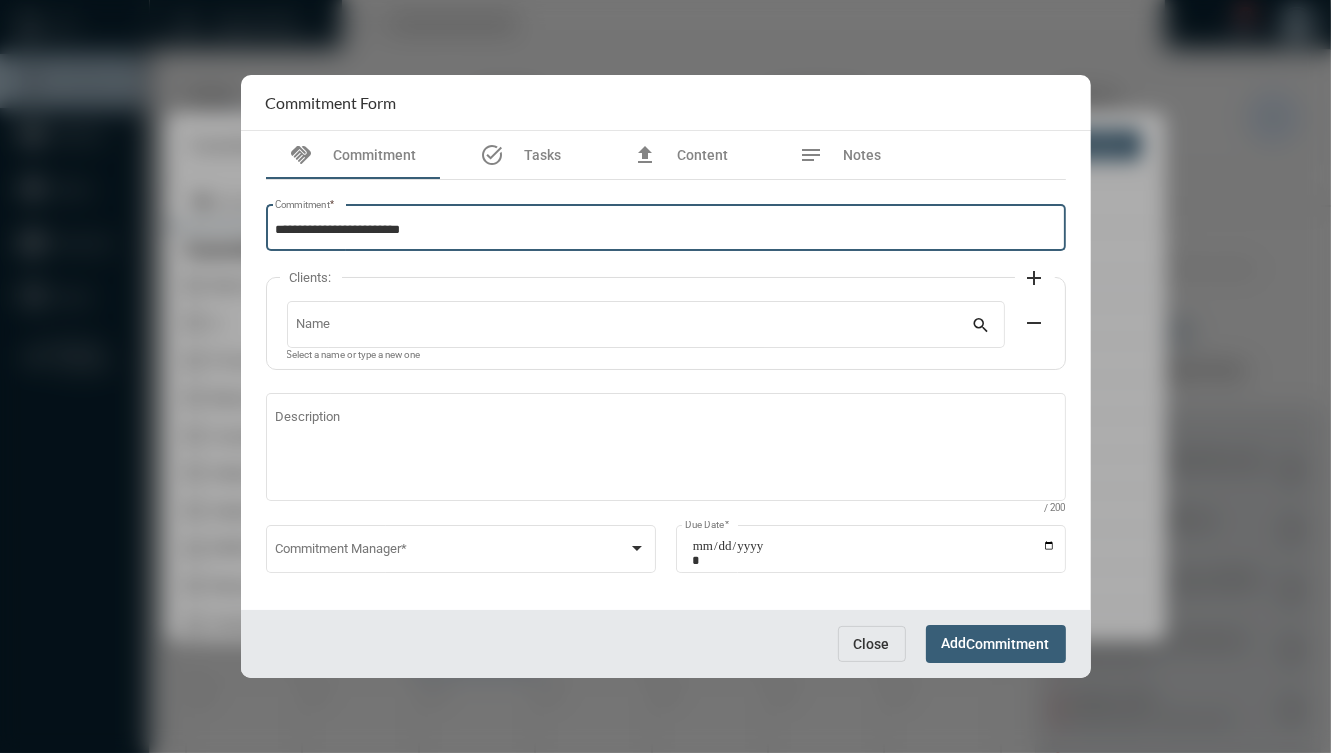 click on "**********" at bounding box center [665, 230] 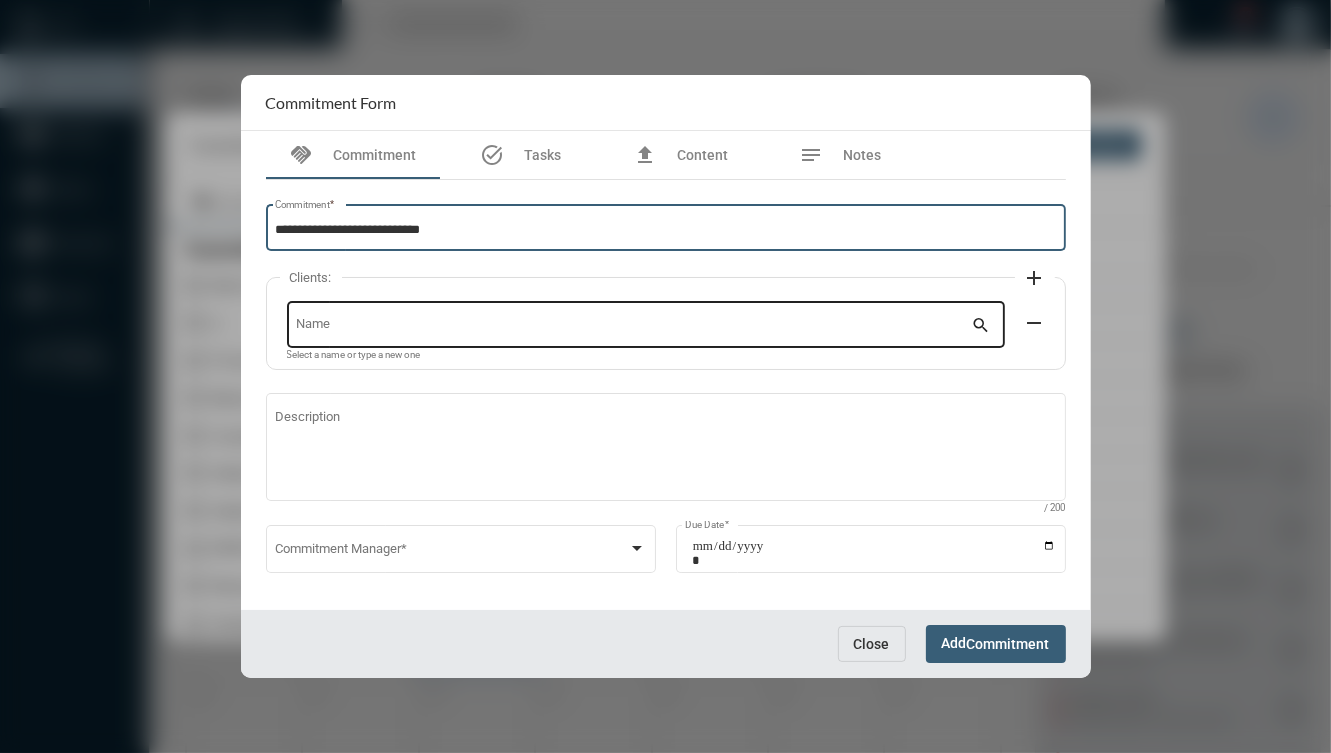 type on "**********" 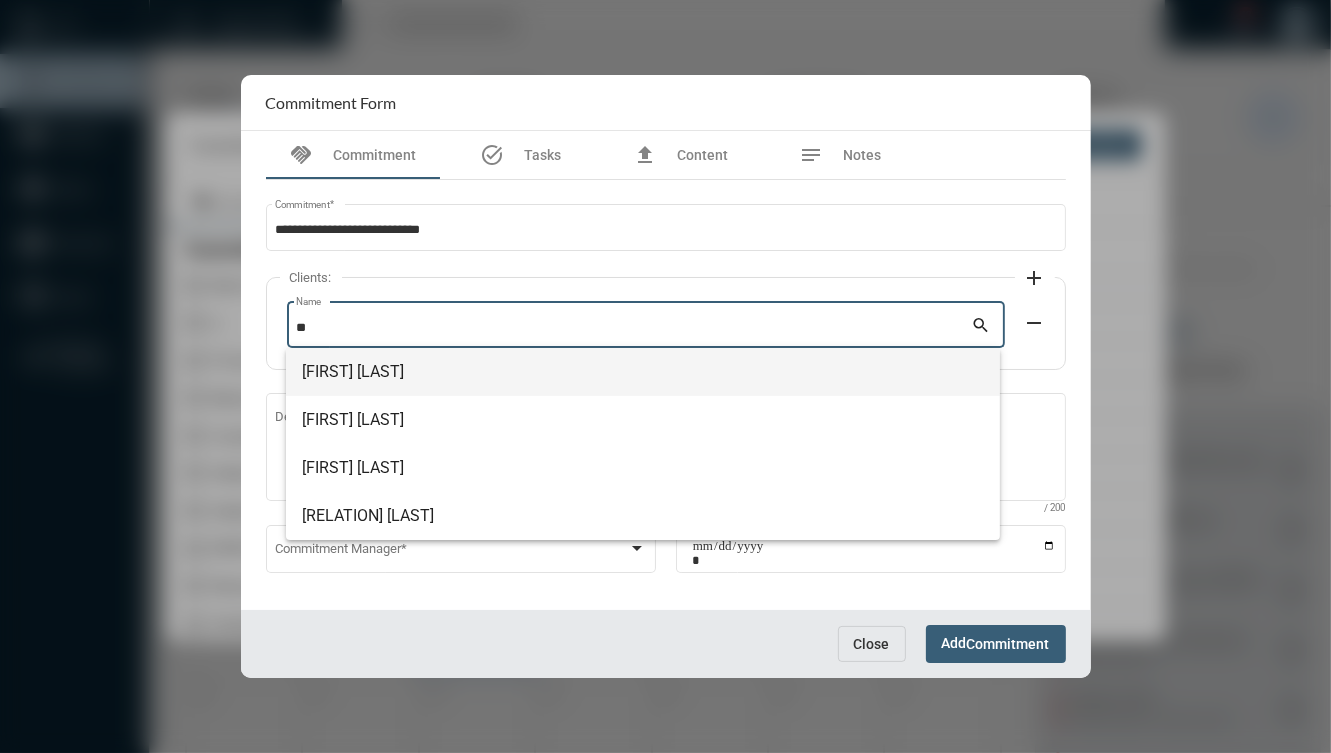 type on "*" 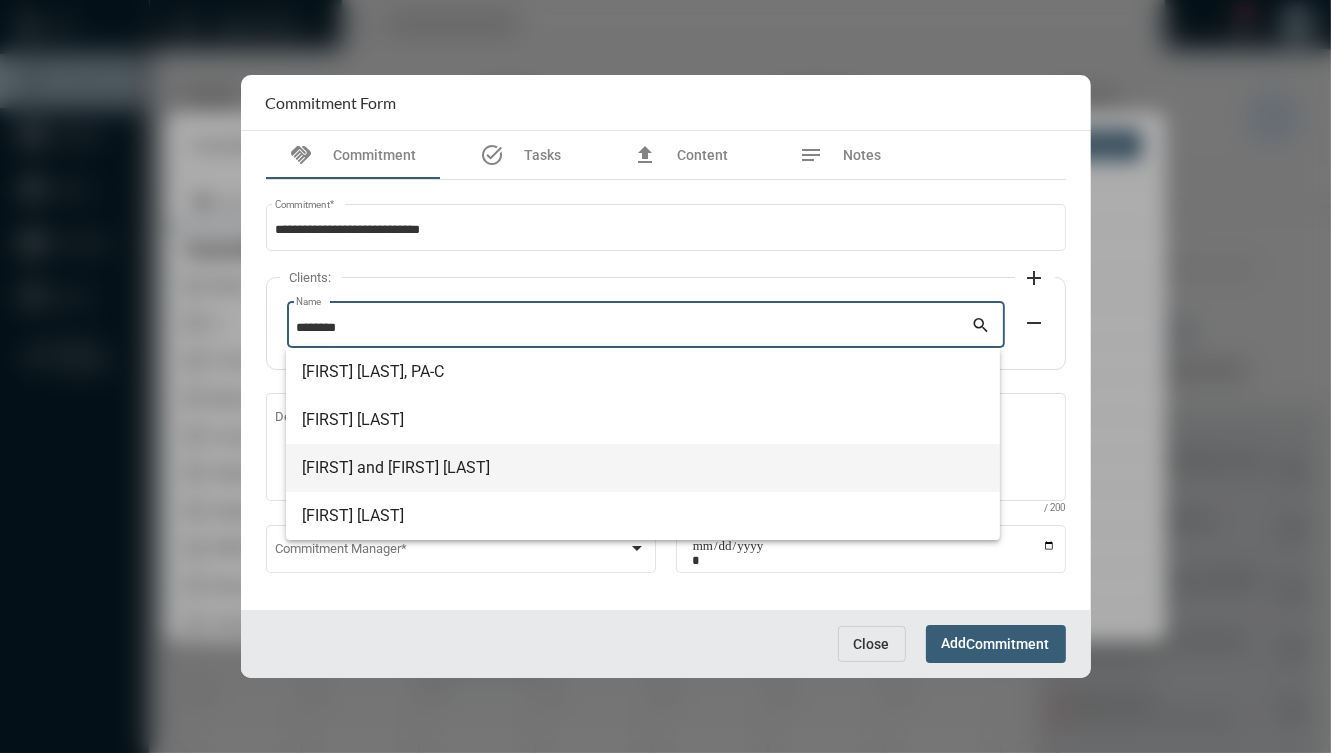 click on "[FIRST] and [FIRST] [LAST]" at bounding box center (643, 468) 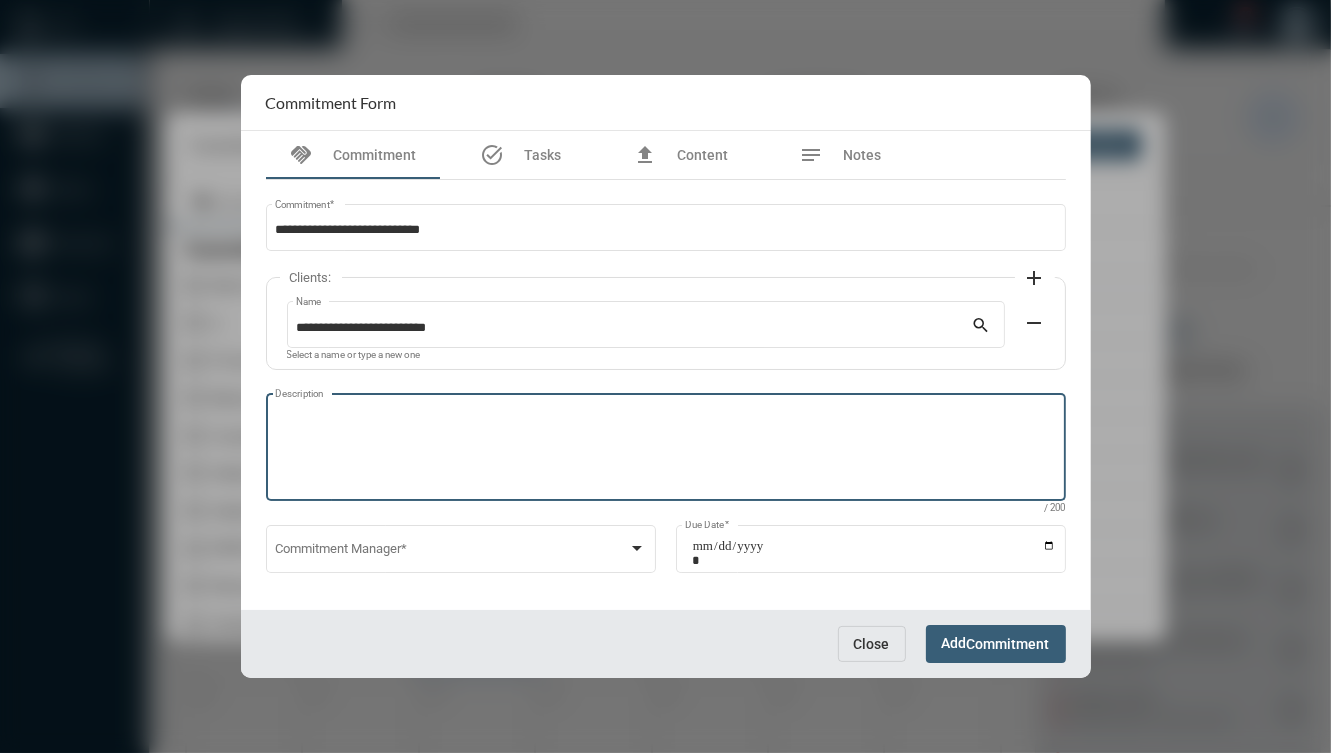 click on "Description" at bounding box center (665, 450) 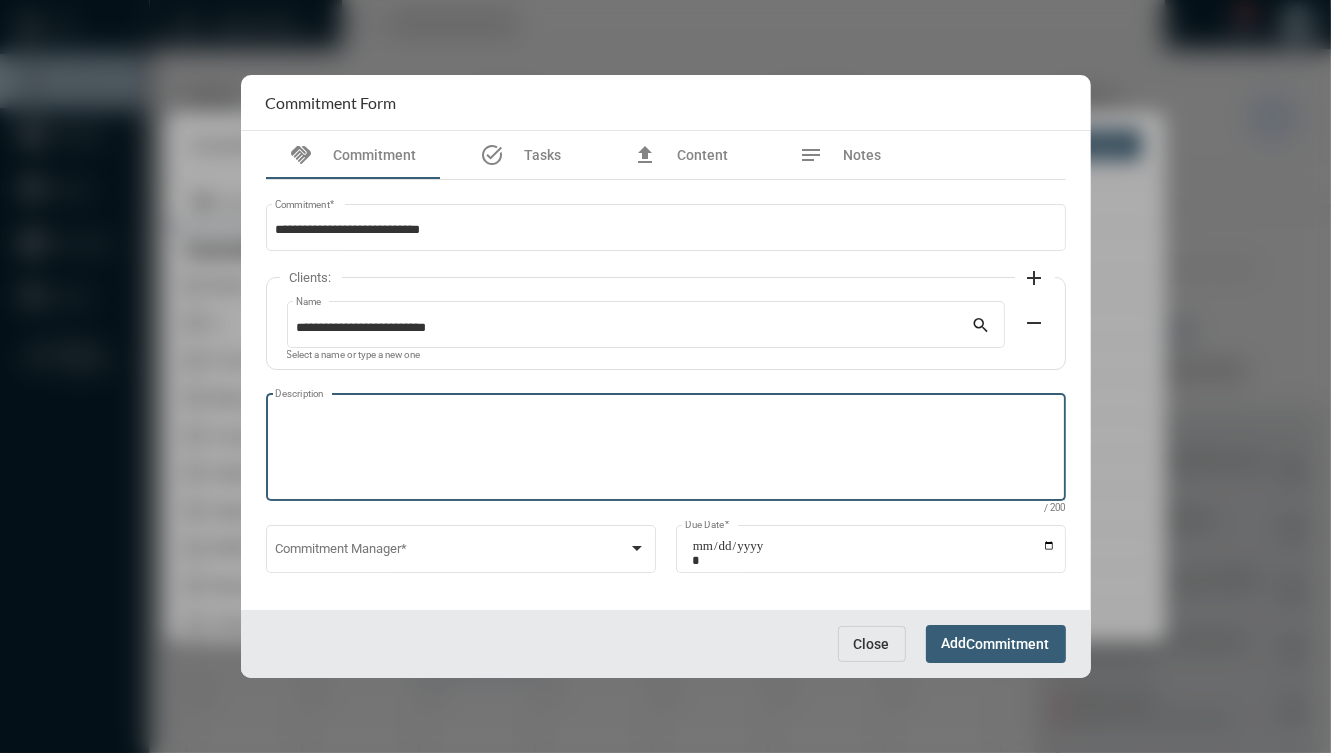 paste on "*********" 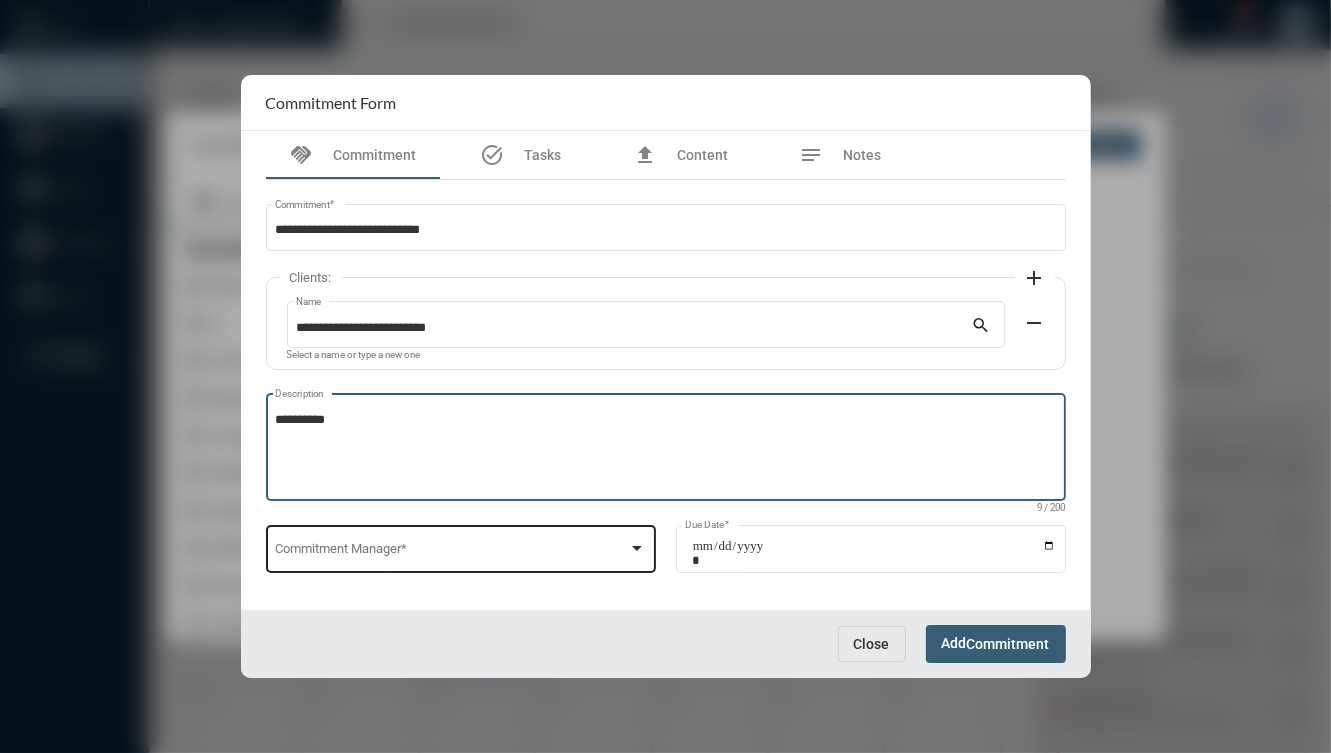paste on "*********" 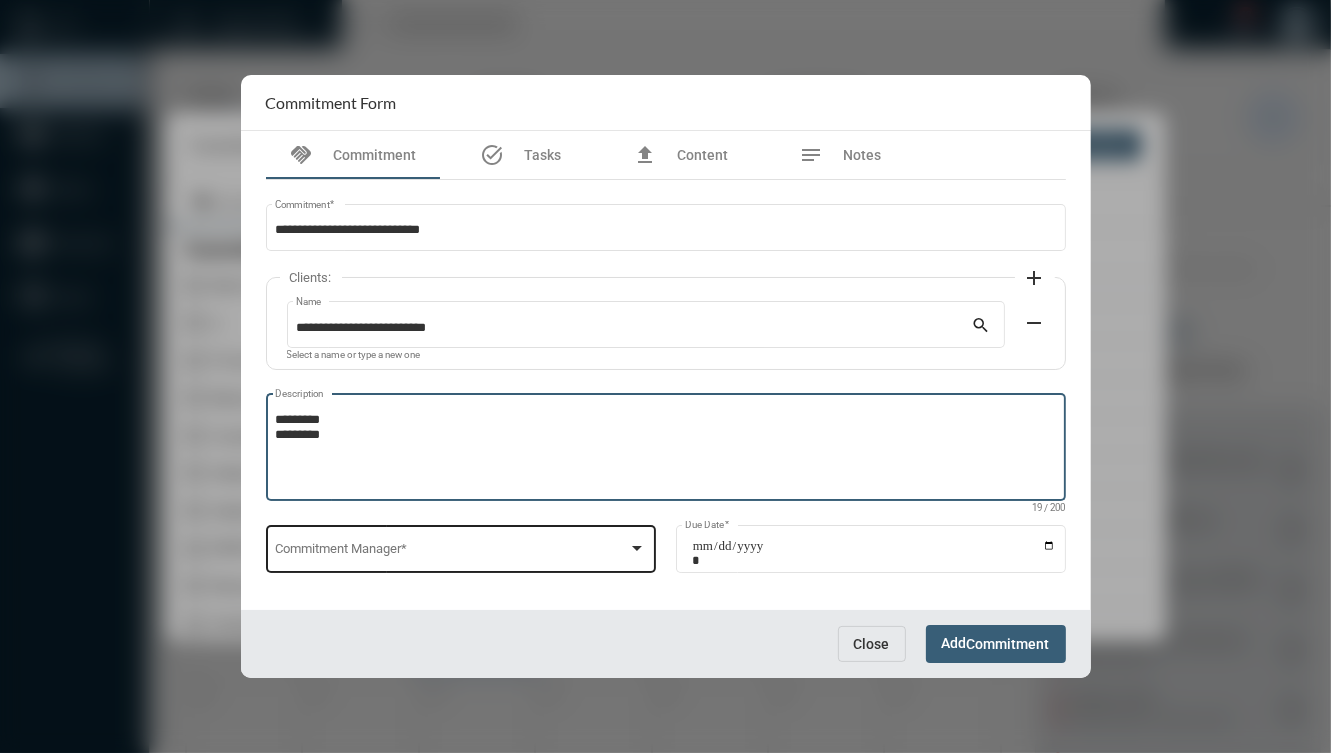 type on "*********
*********" 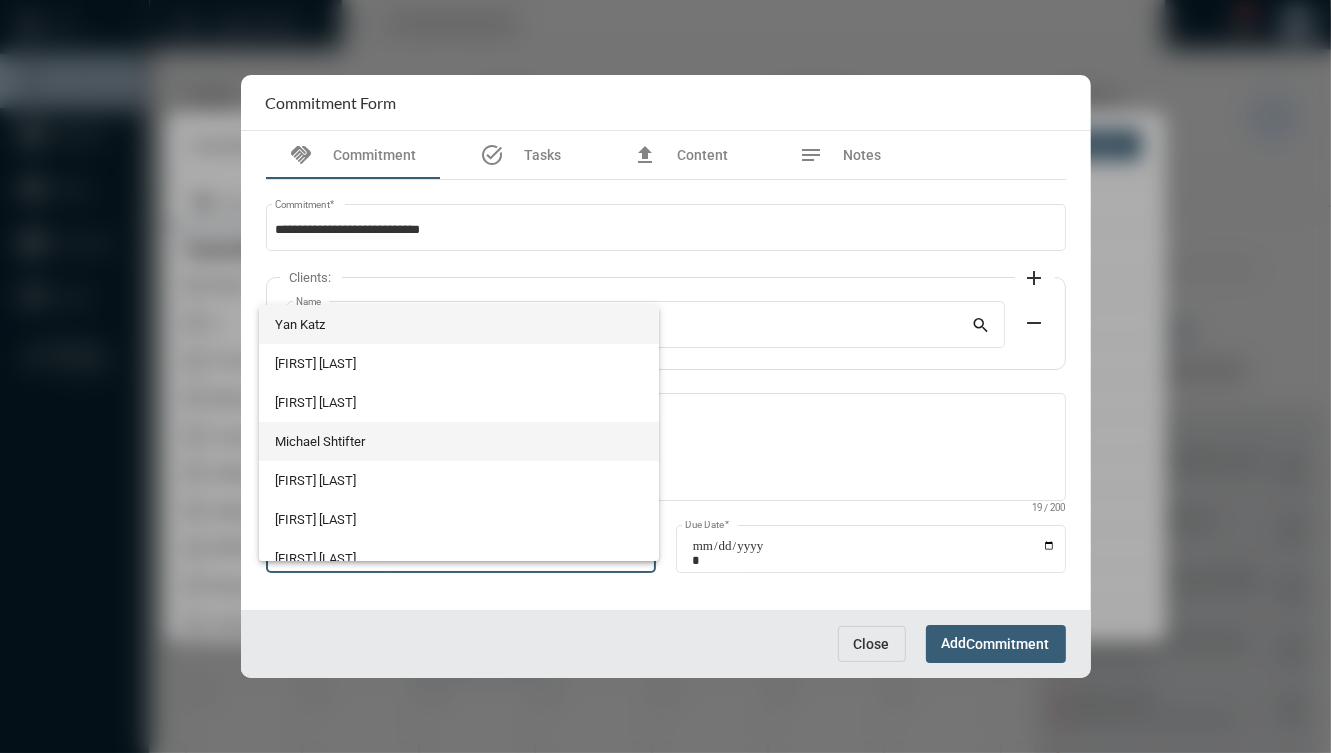 click on "Michael Shtifter" at bounding box center (459, 441) 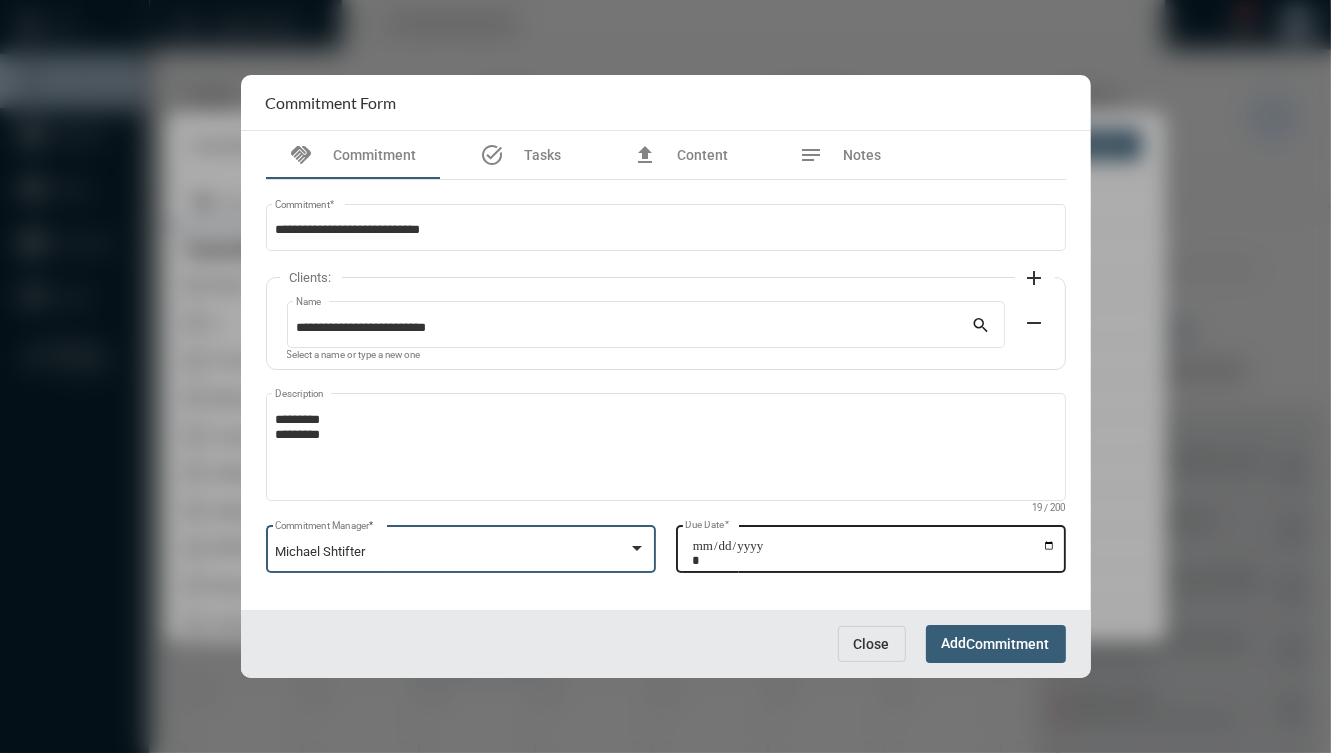click on "Due Date  *" at bounding box center (874, 553) 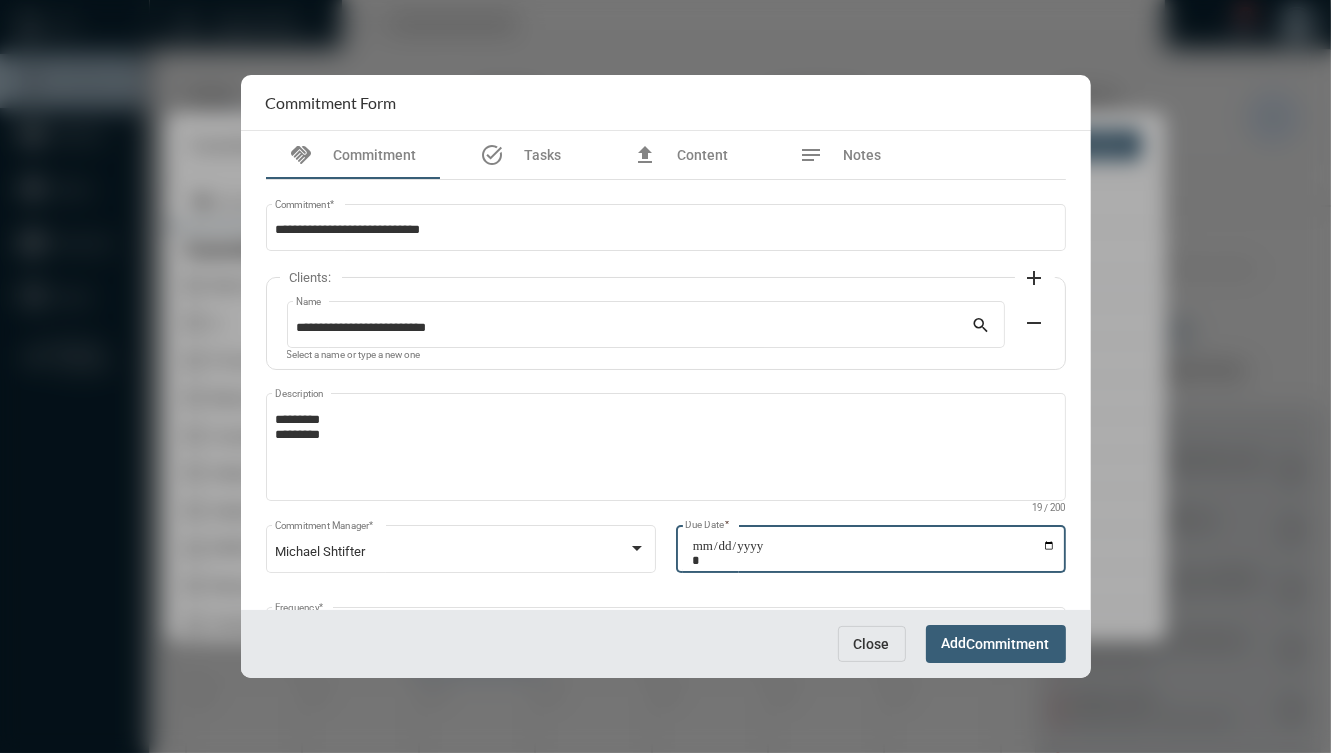 click on "**********" at bounding box center [874, 553] 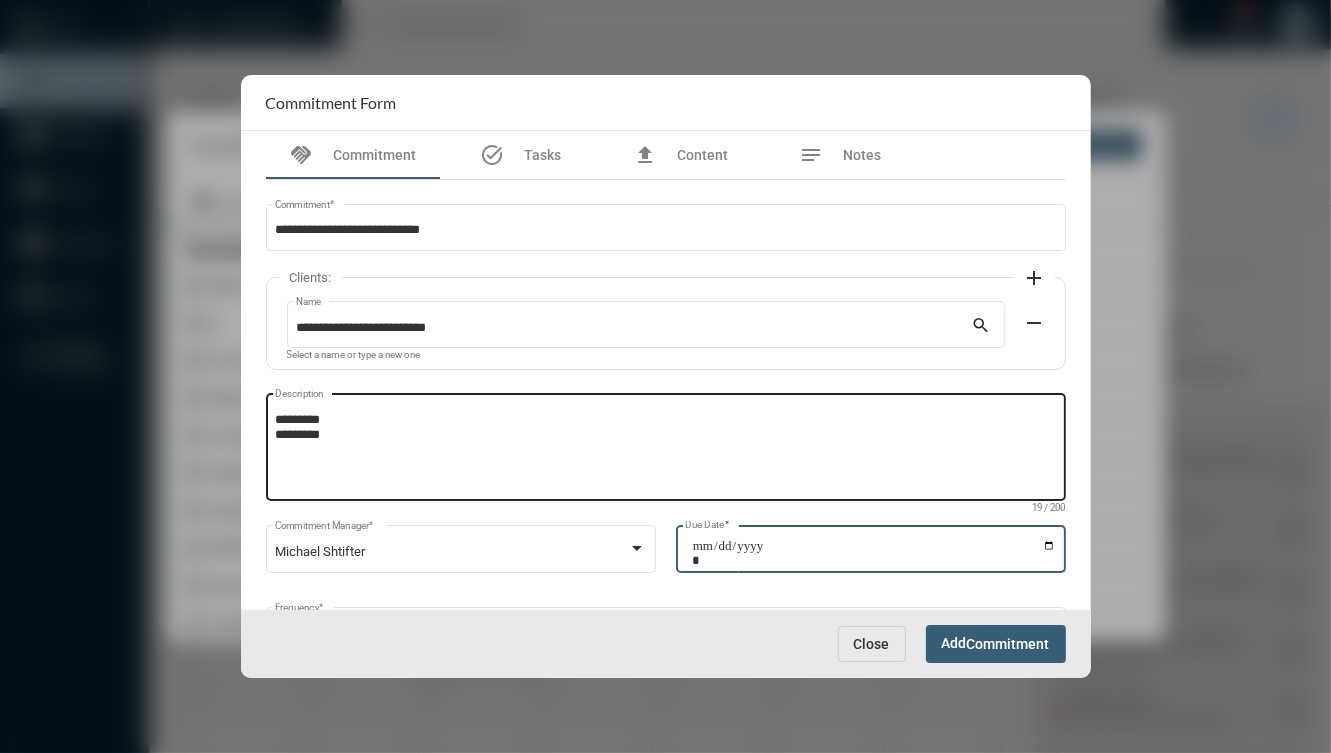 type on "**********" 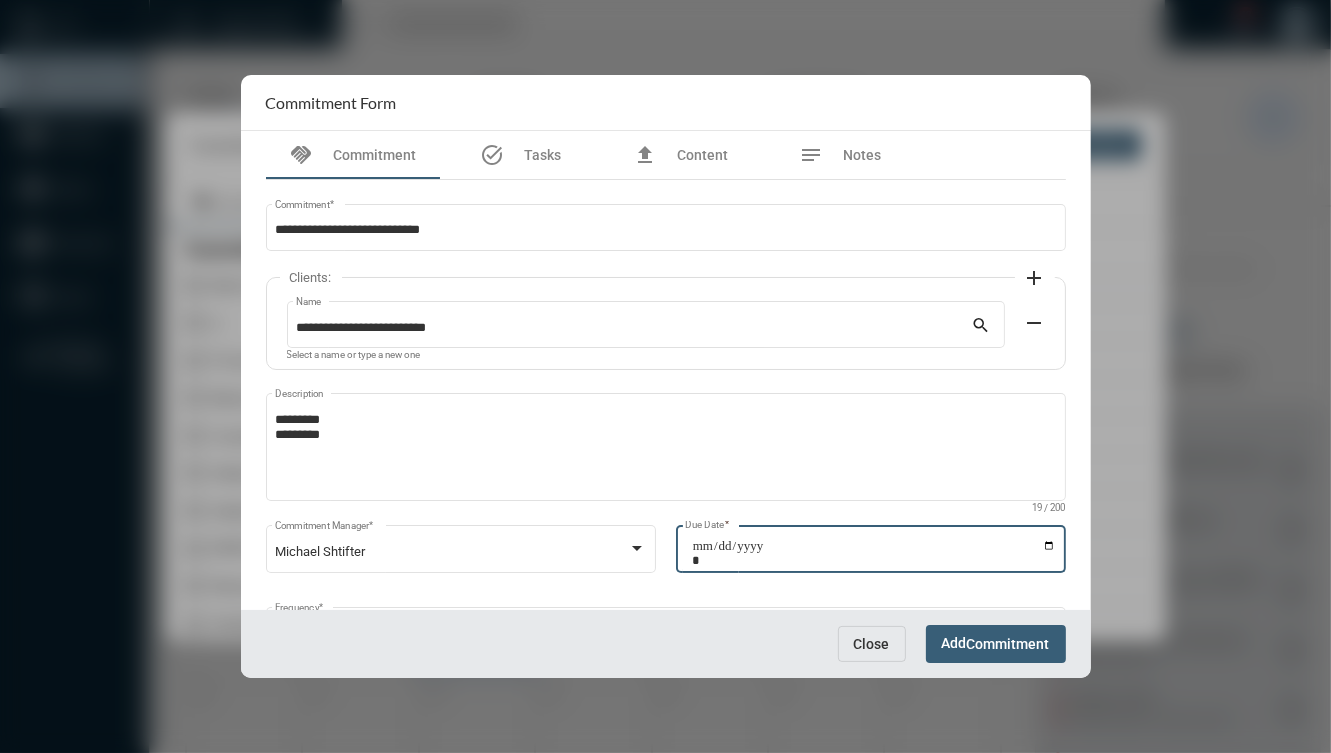 click on "Commitment" at bounding box center [1008, 645] 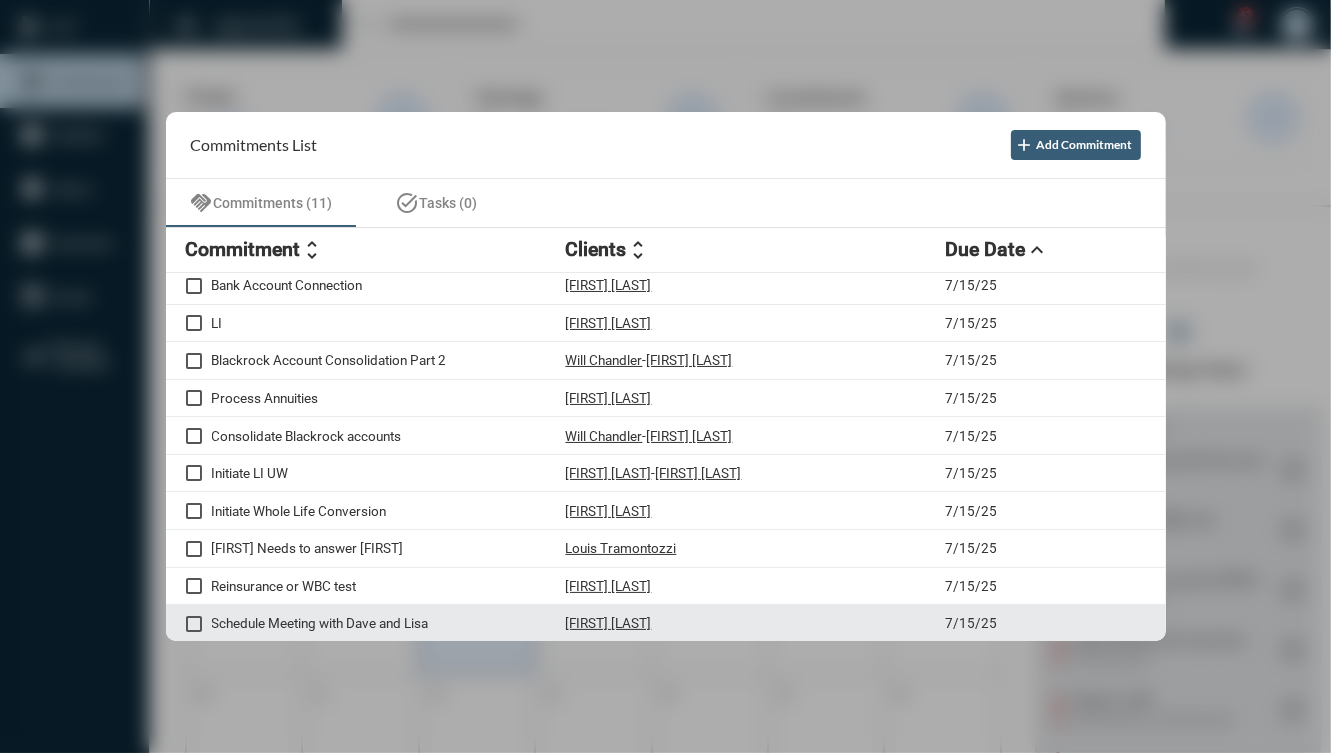 scroll, scrollTop: 0, scrollLeft: 0, axis: both 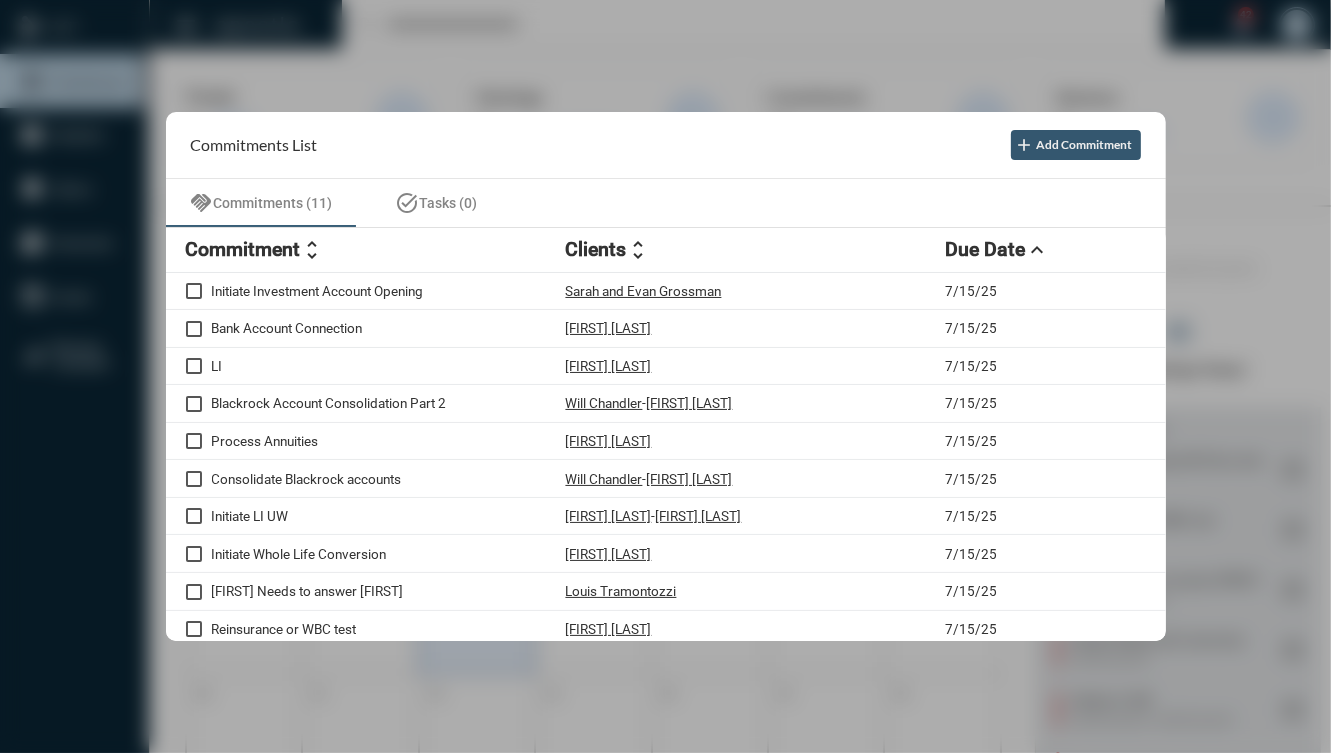 click on "add" at bounding box center (1025, 145) 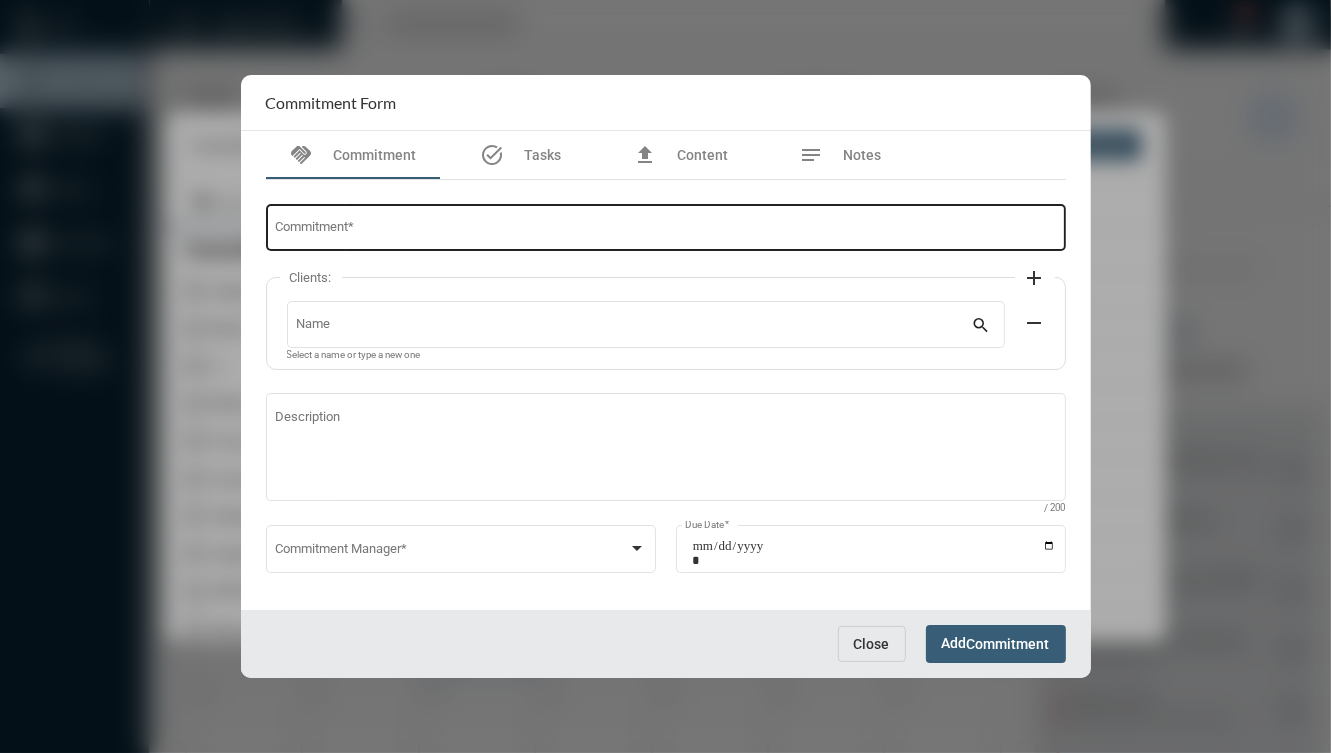 click on "Commitment  *" at bounding box center (665, 230) 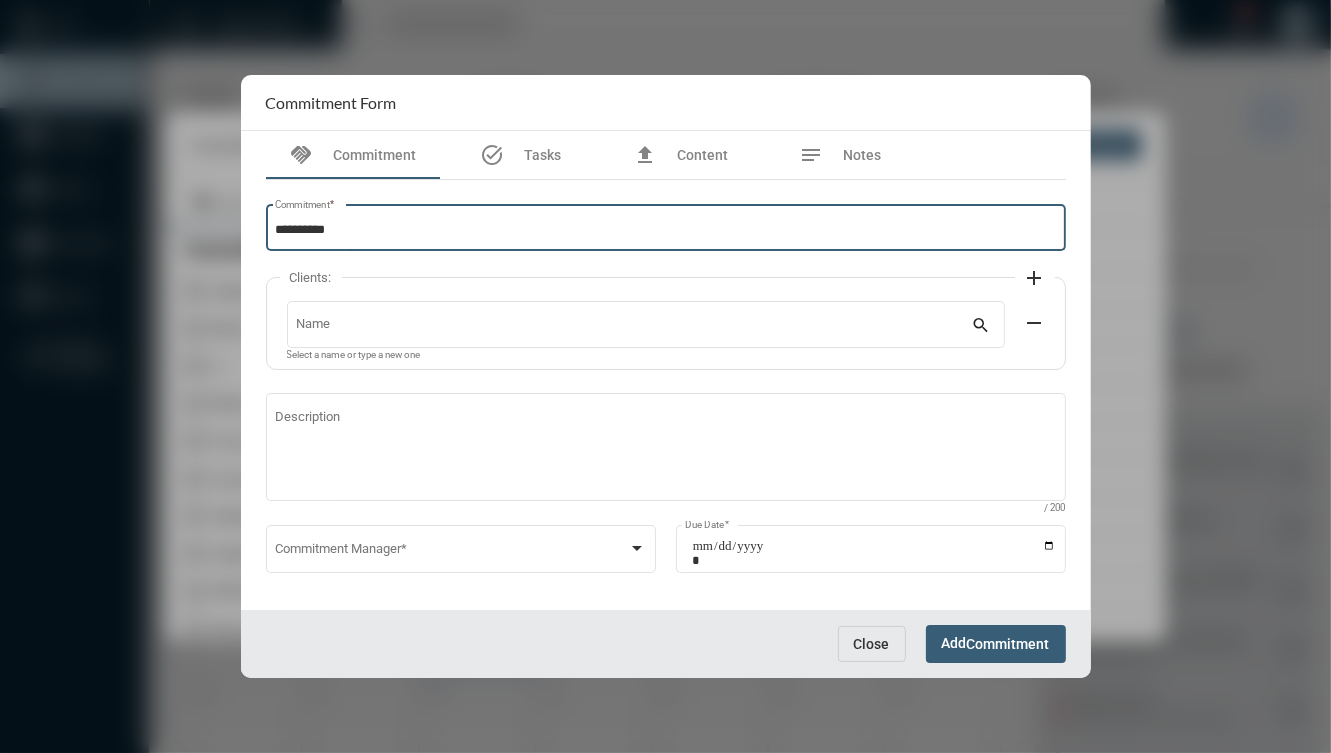 click on "**********" at bounding box center (665, 230) 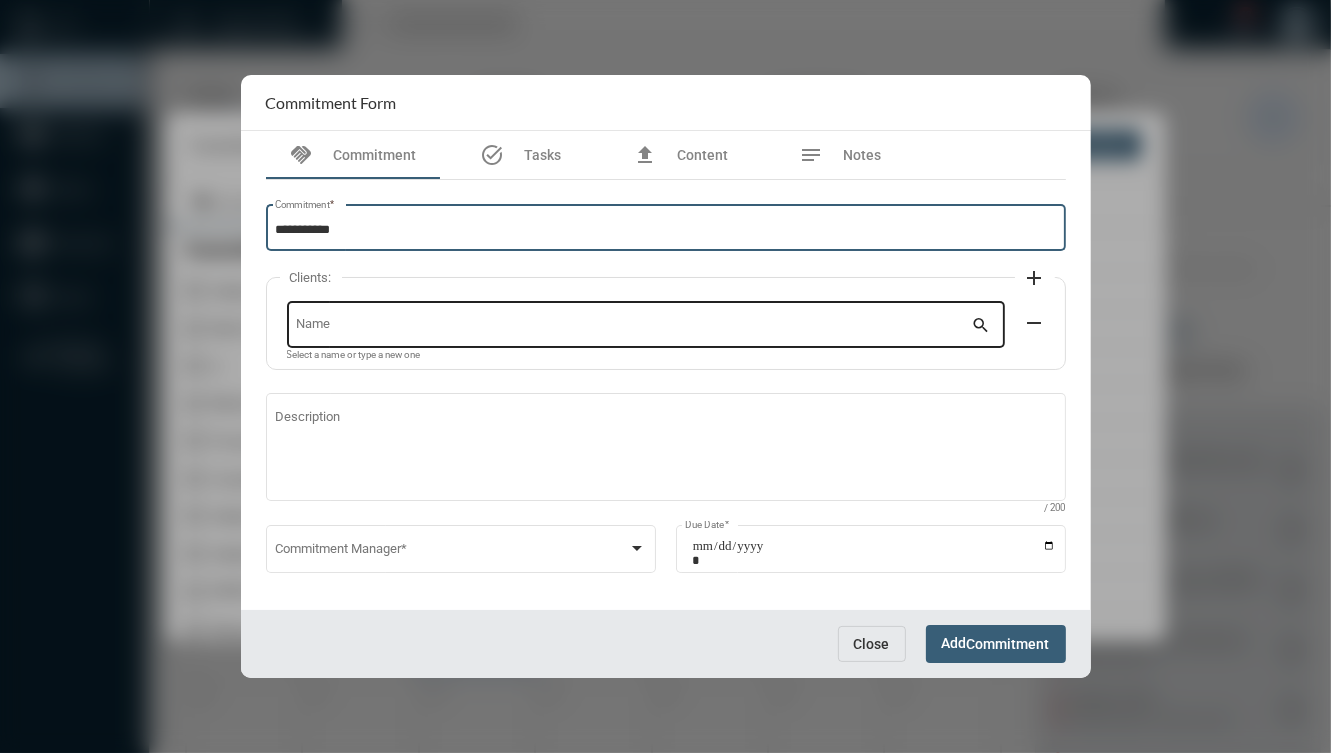 type on "**********" 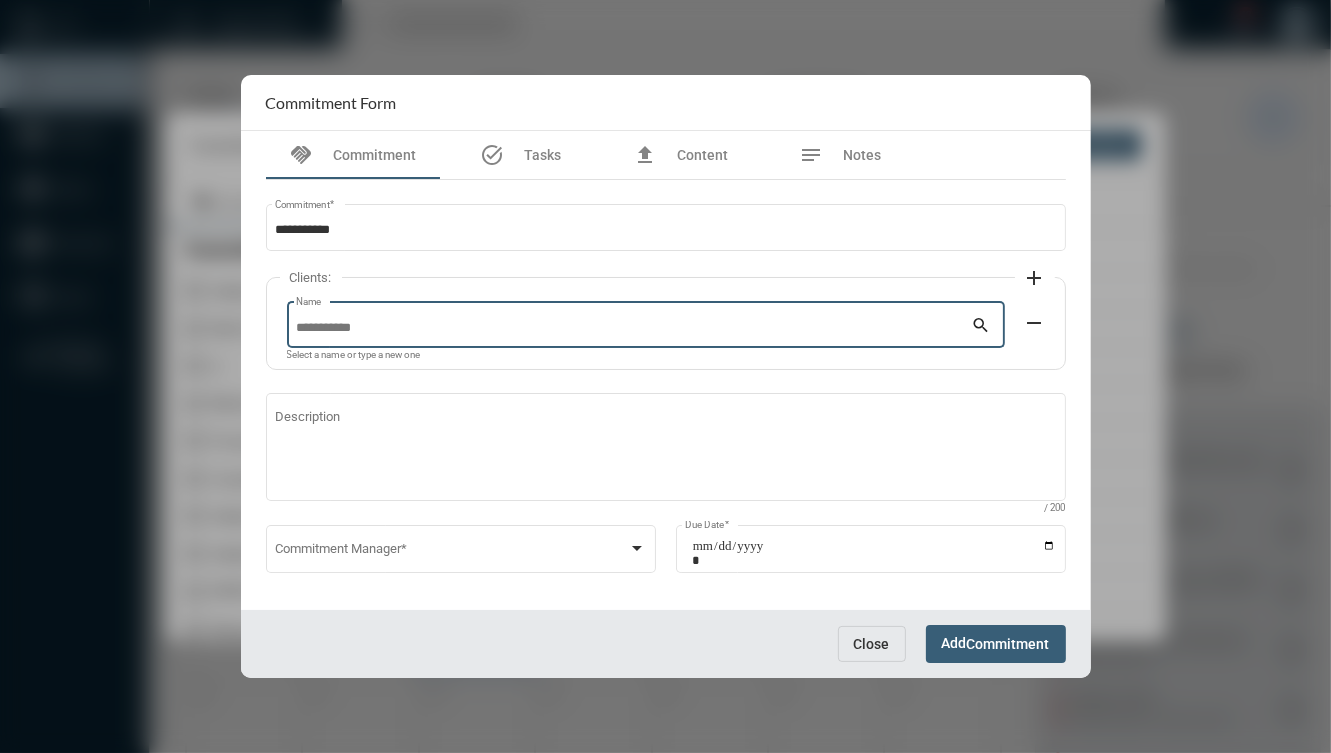 click on "Name" at bounding box center [633, 328] 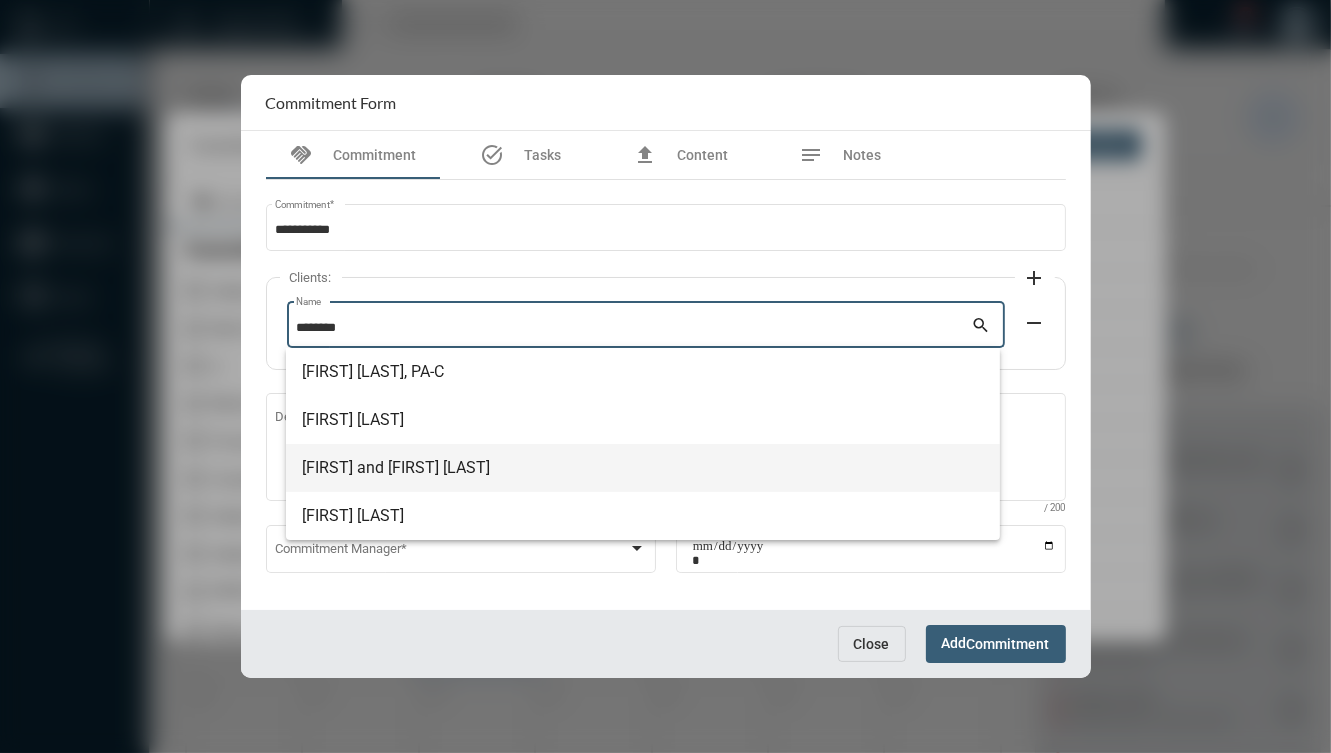 click on "[FIRST] and [FIRST] [LAST]" at bounding box center (643, 468) 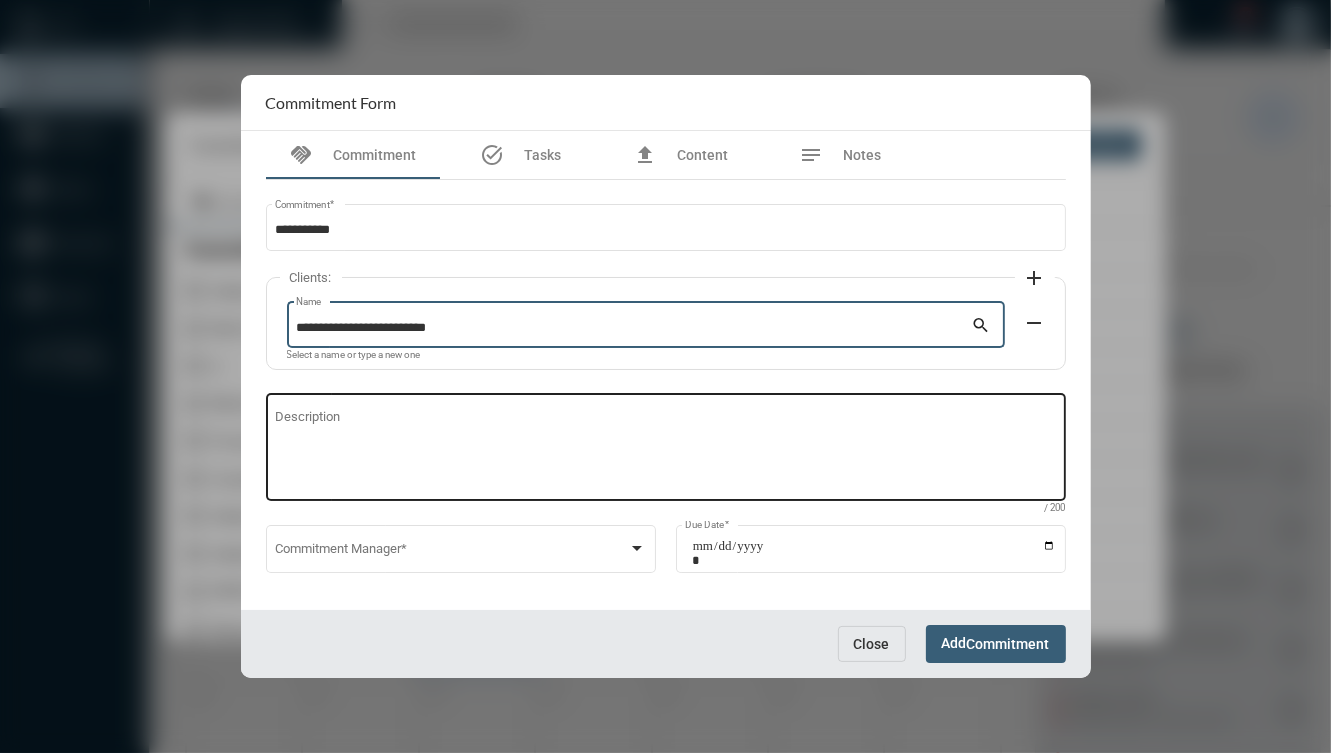click on "Description" at bounding box center [665, 450] 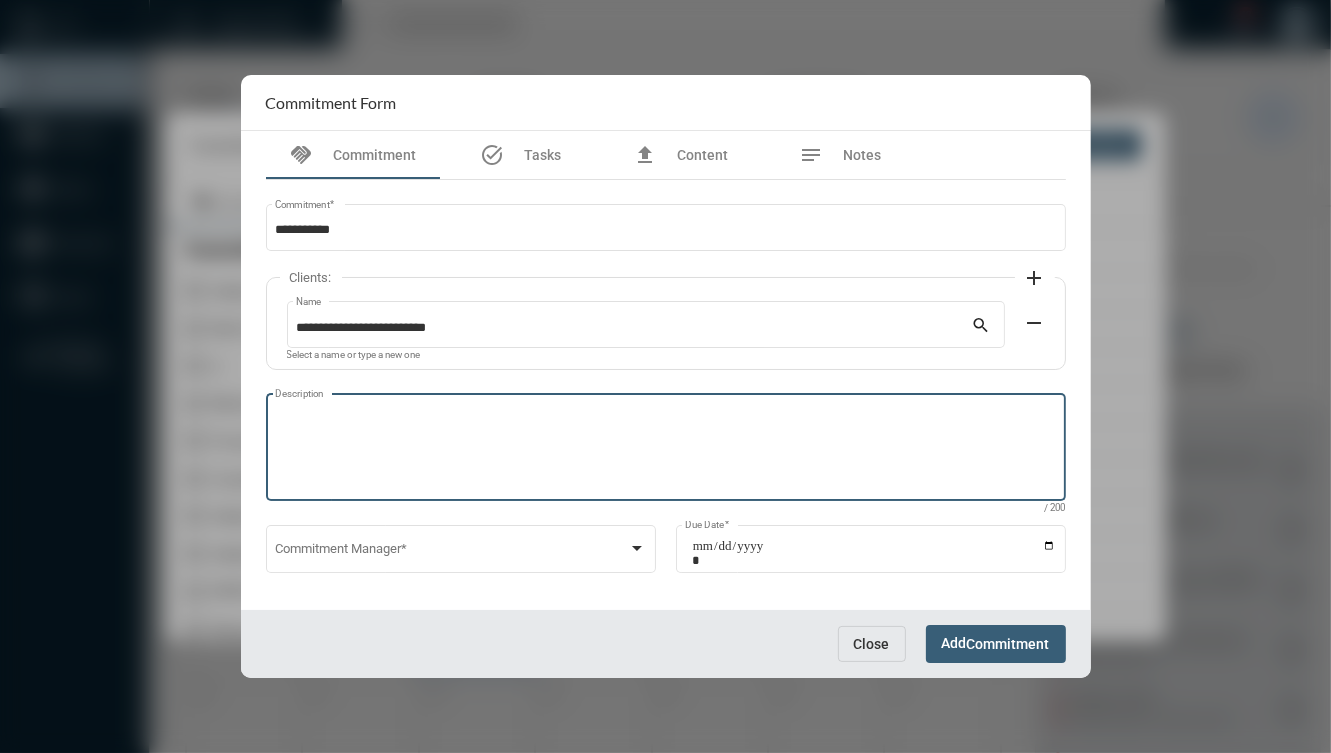paste on "*********" 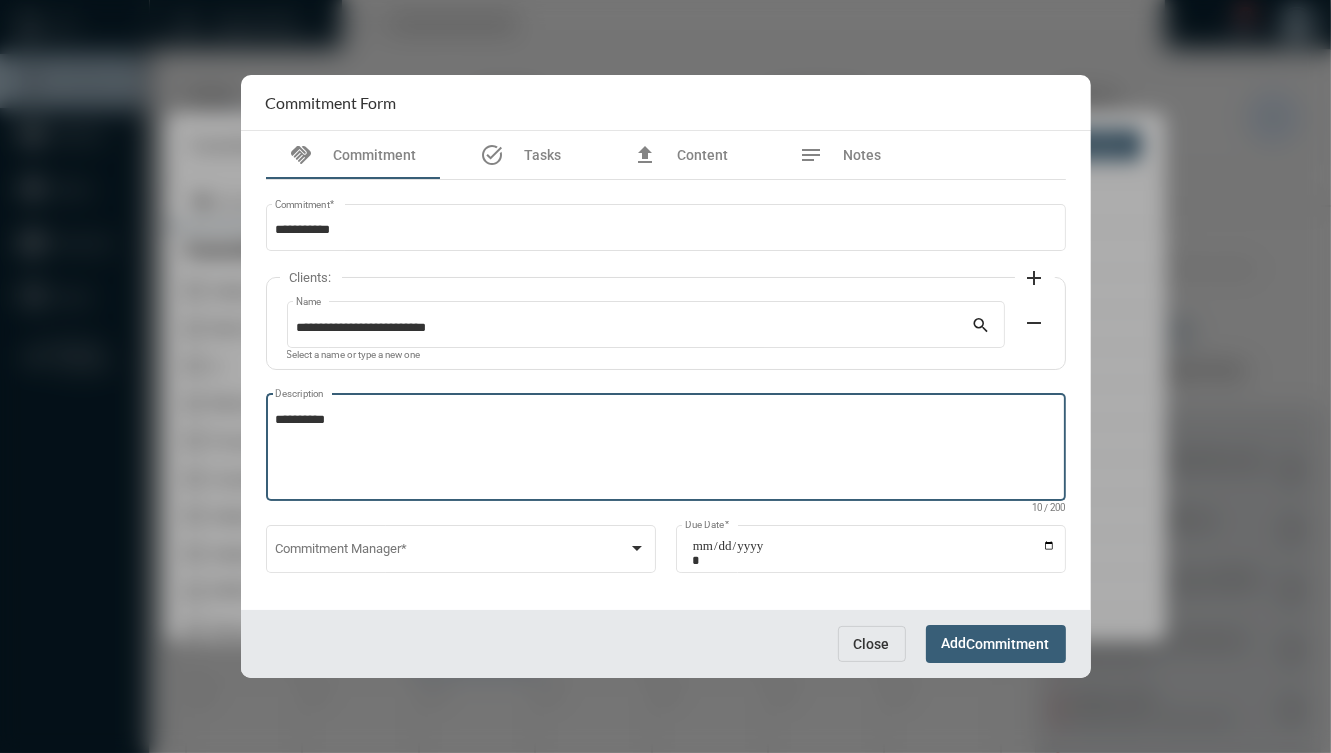 paste on "*********" 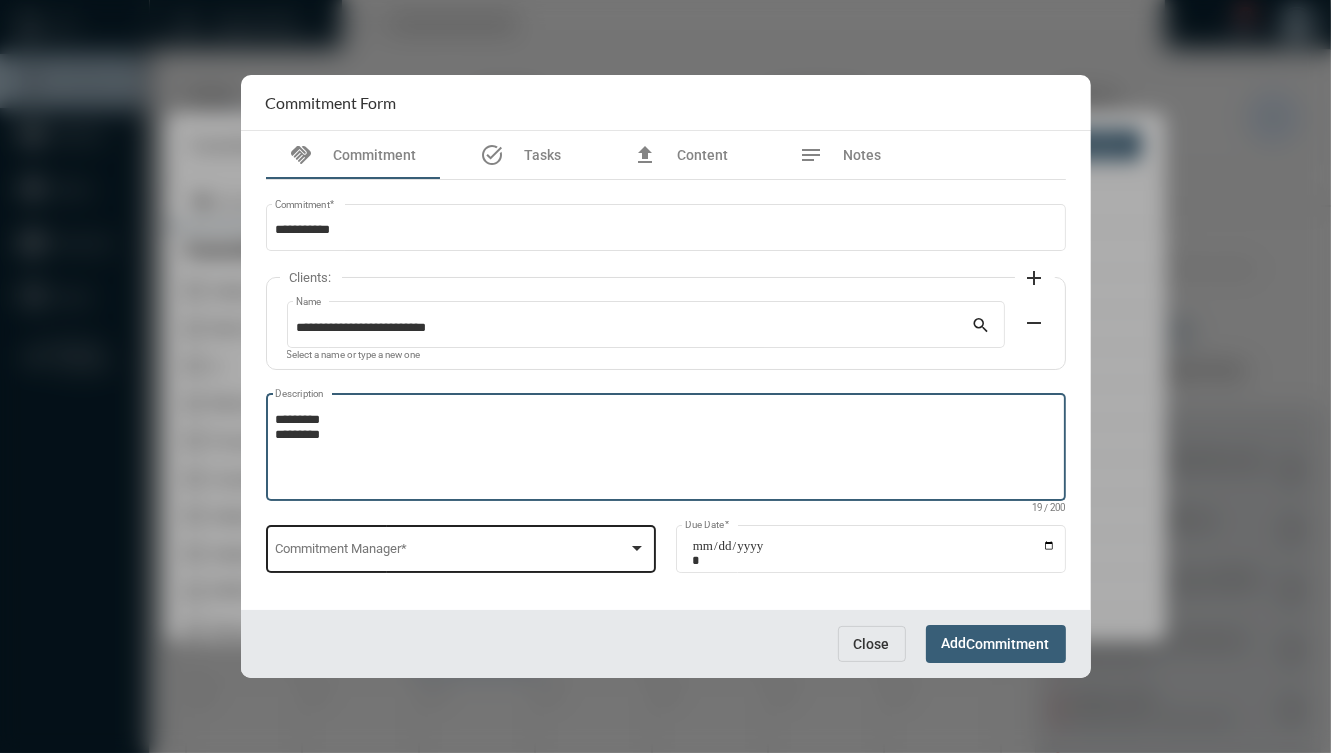 type on "*********
*********" 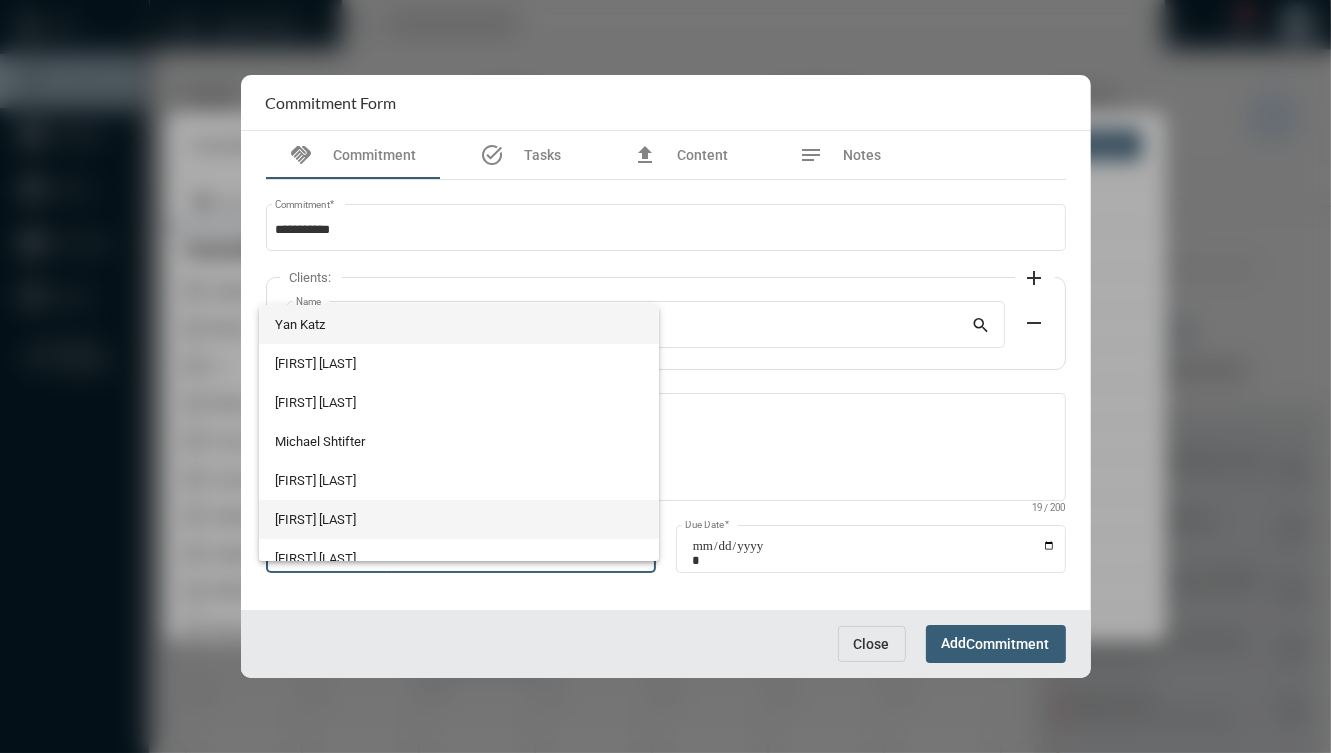 scroll, scrollTop: 56, scrollLeft: 0, axis: vertical 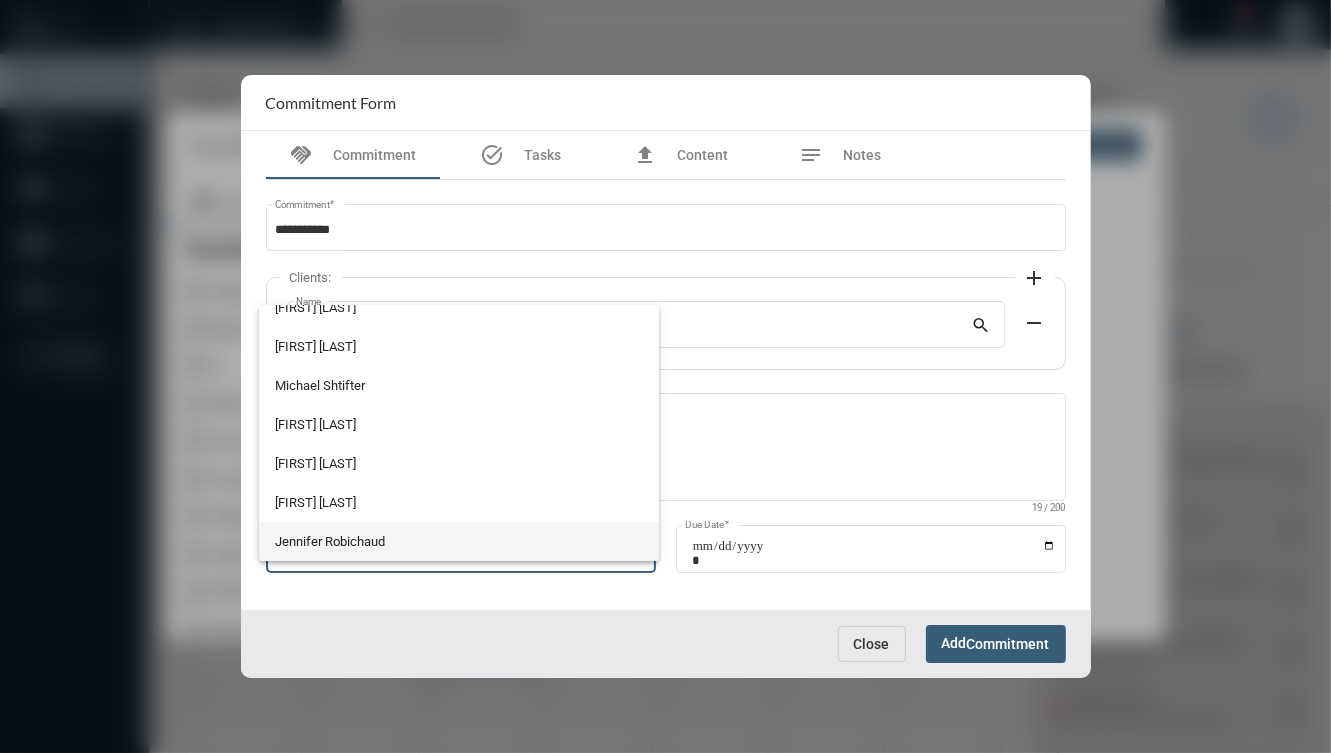 click on "Jennifer Robichaud" at bounding box center [459, 541] 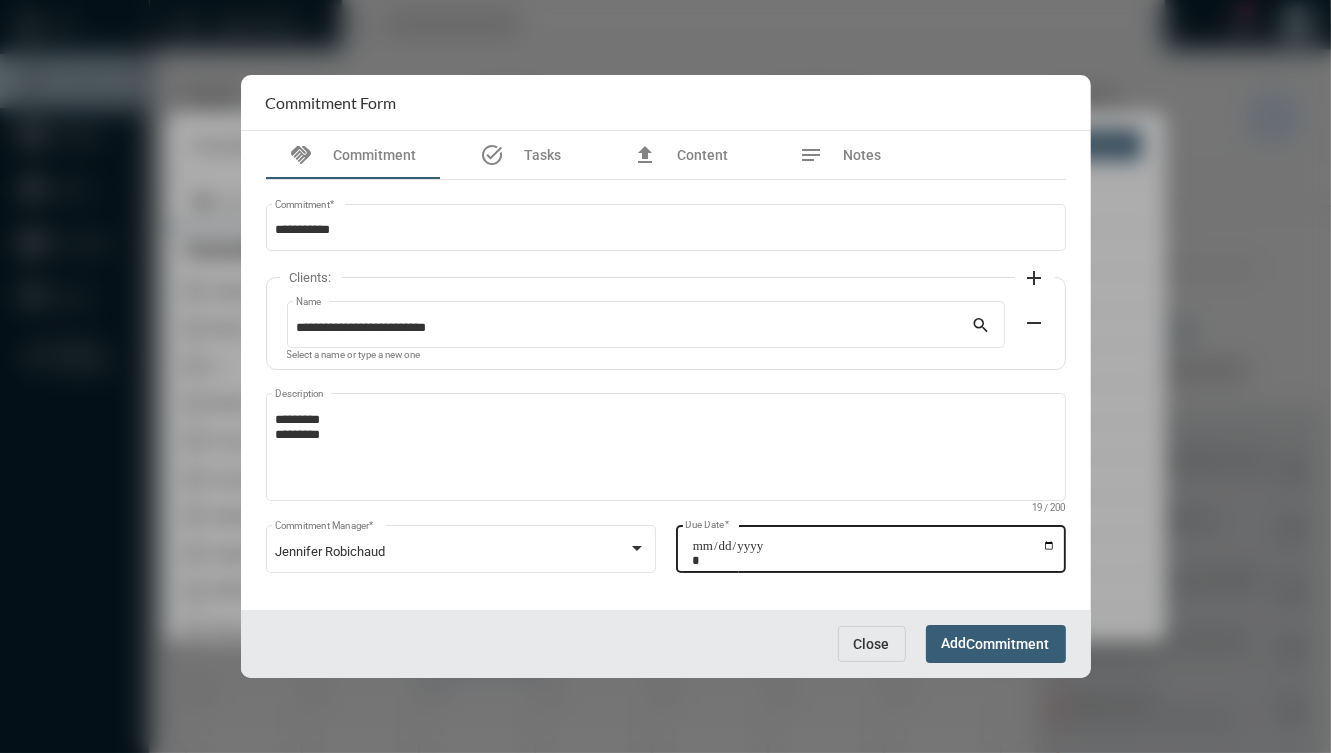 click on "Due Date  *" 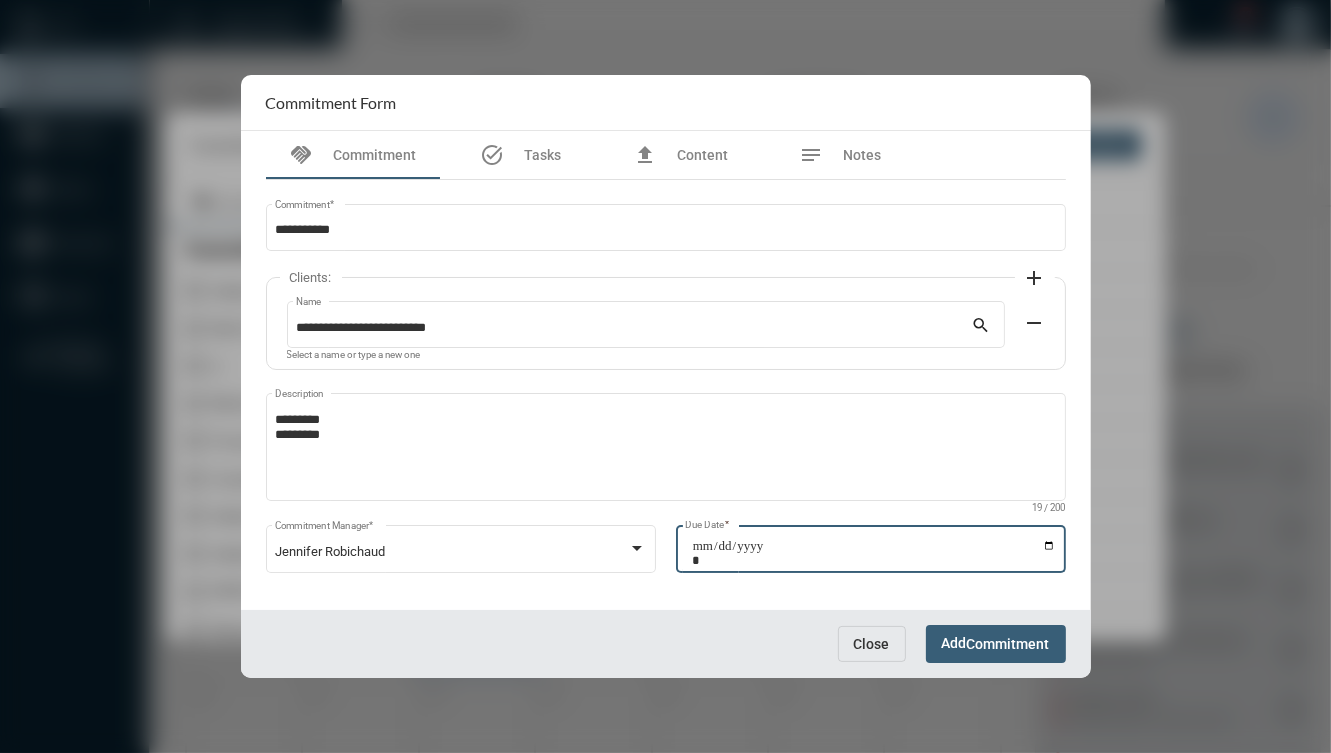 click on "Due Date  *" at bounding box center [874, 553] 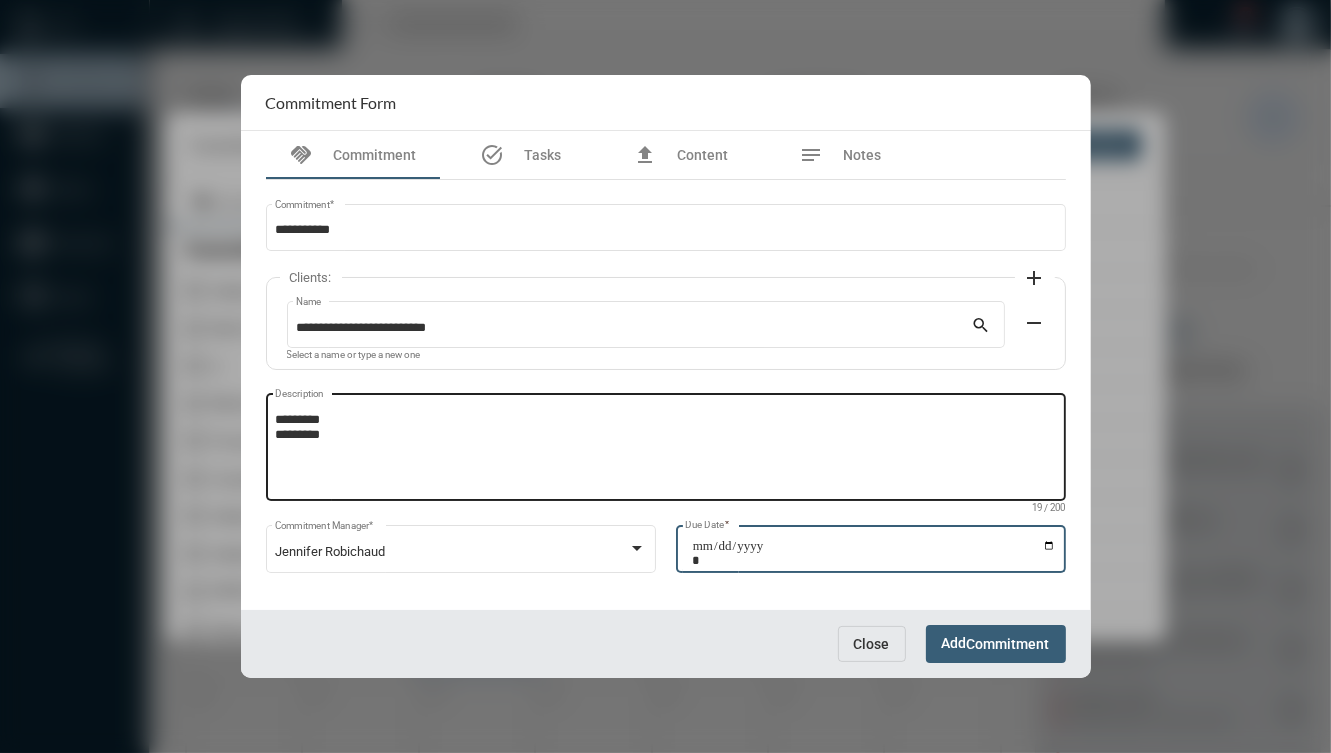 type on "**********" 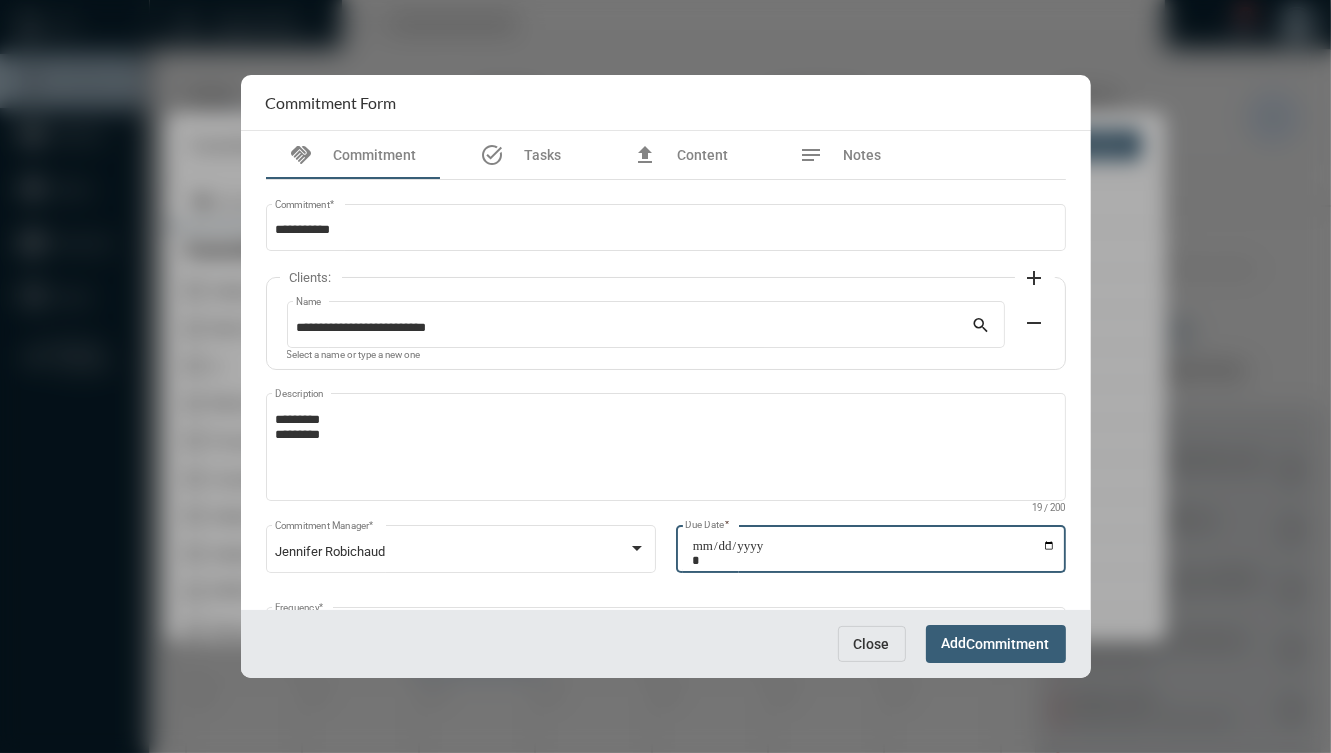 click on "Add   Commitment" at bounding box center [996, 643] 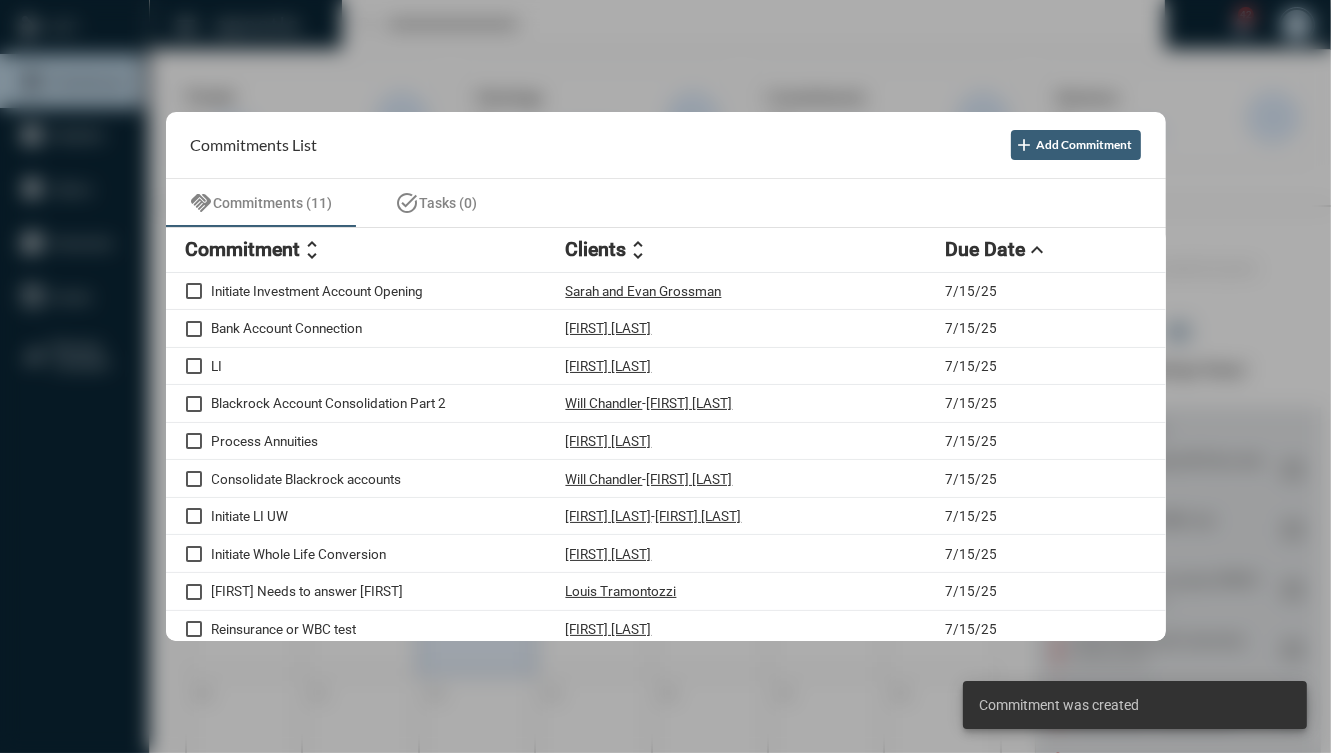 click at bounding box center [665, 376] 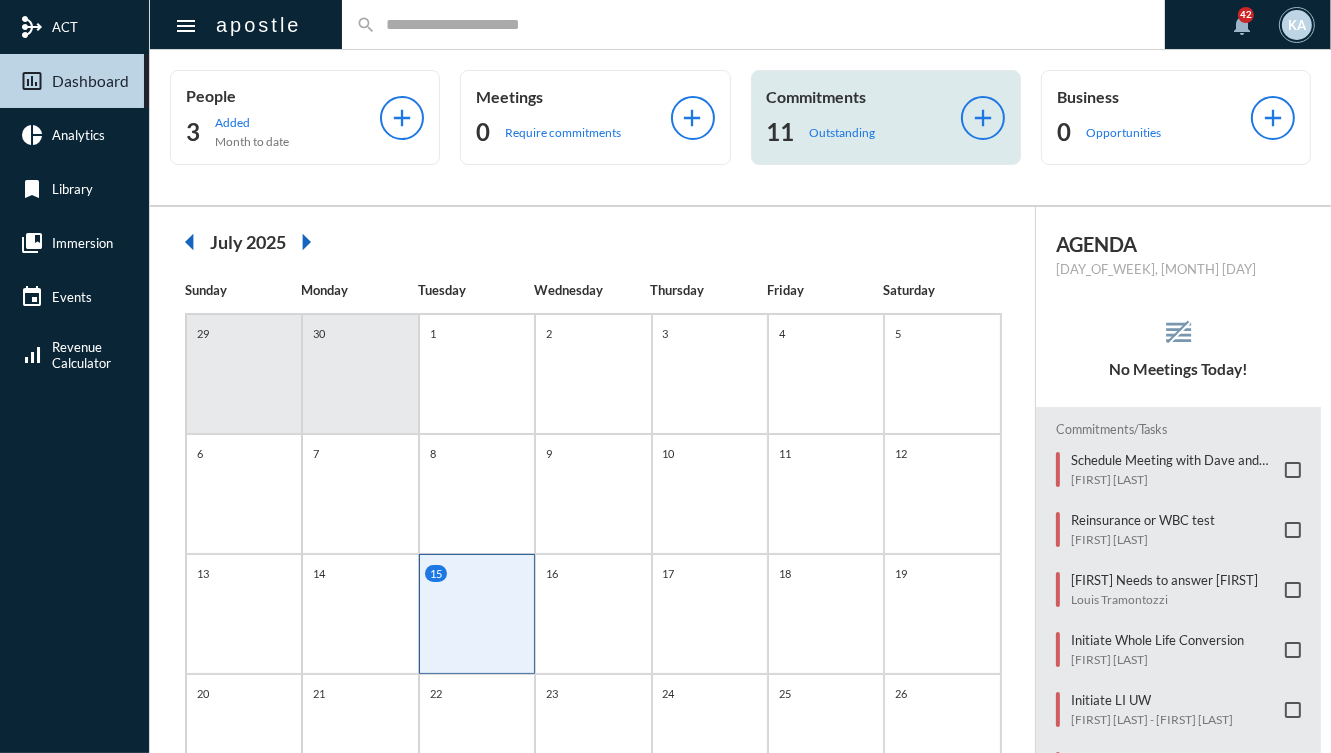 click on "Outstanding" 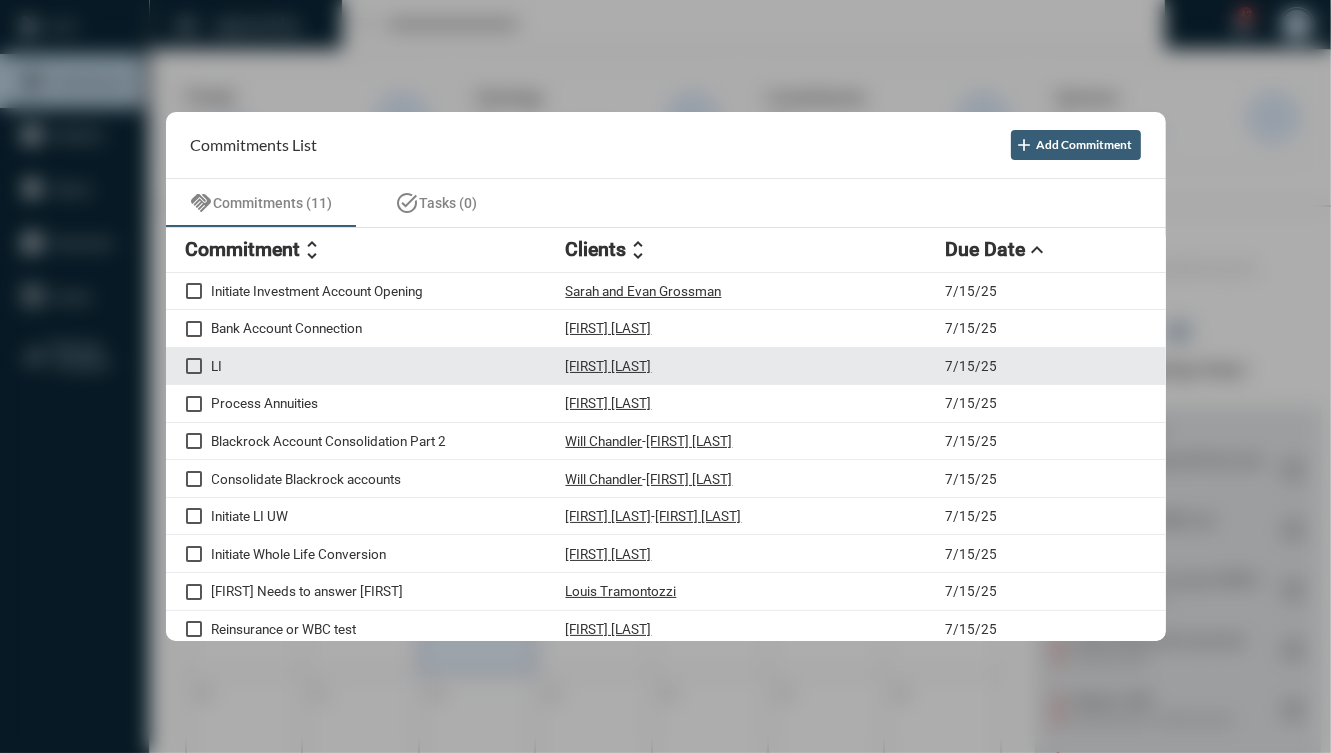 click on "Colleen Jezersek" at bounding box center [756, 366] 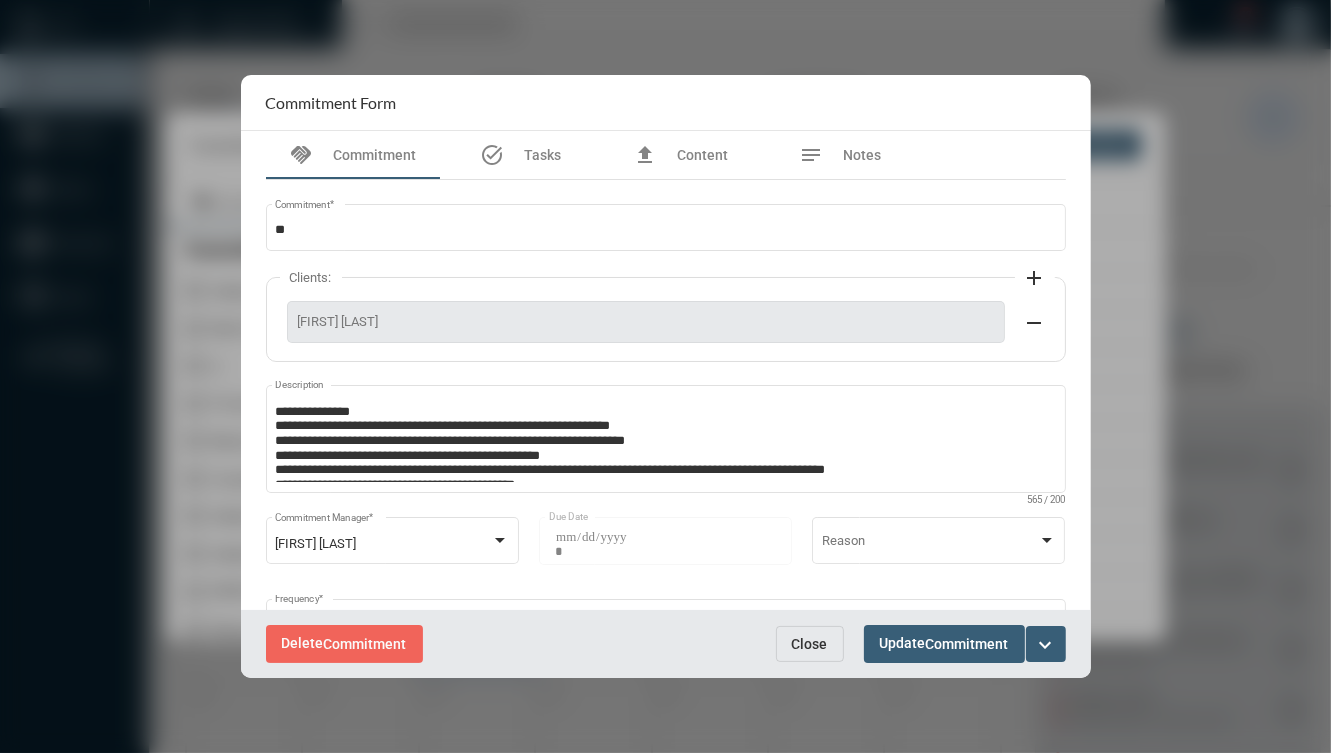 click on "expand_more" at bounding box center (1046, 645) 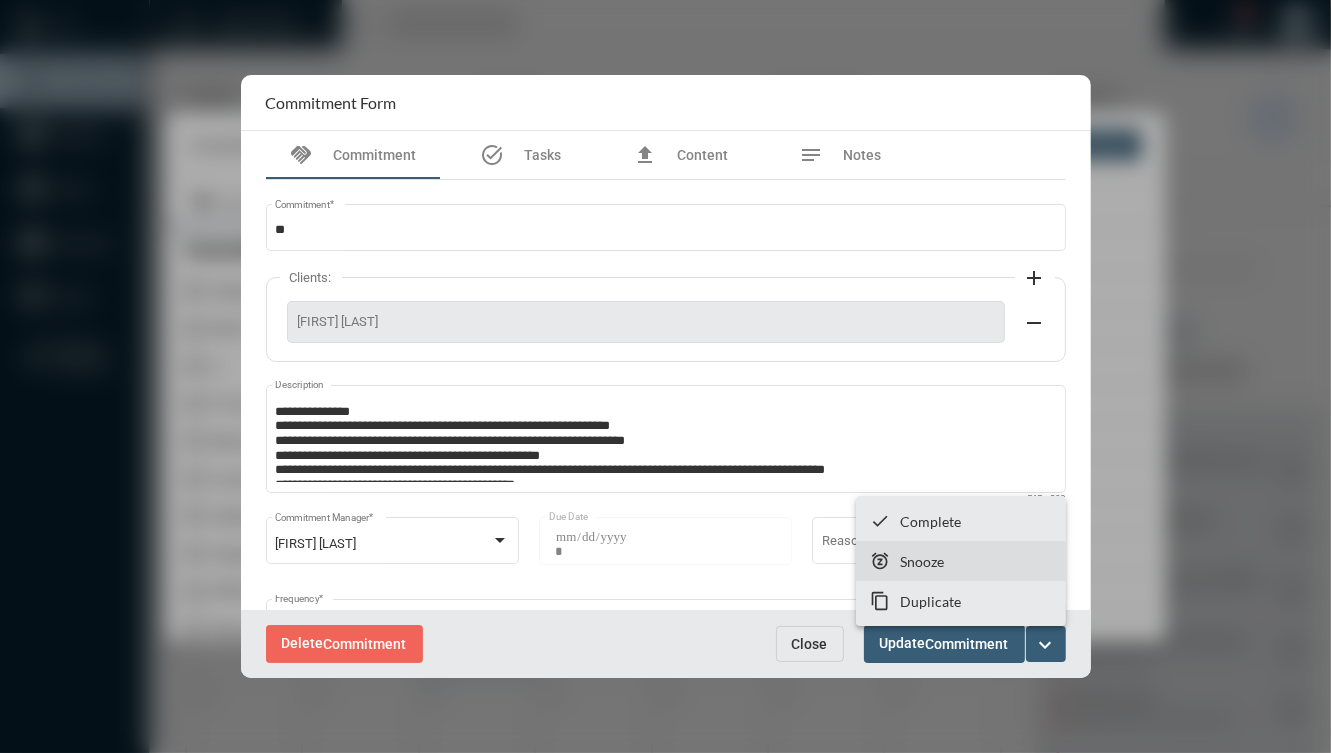 click on "snooze Snooze" at bounding box center (961, 561) 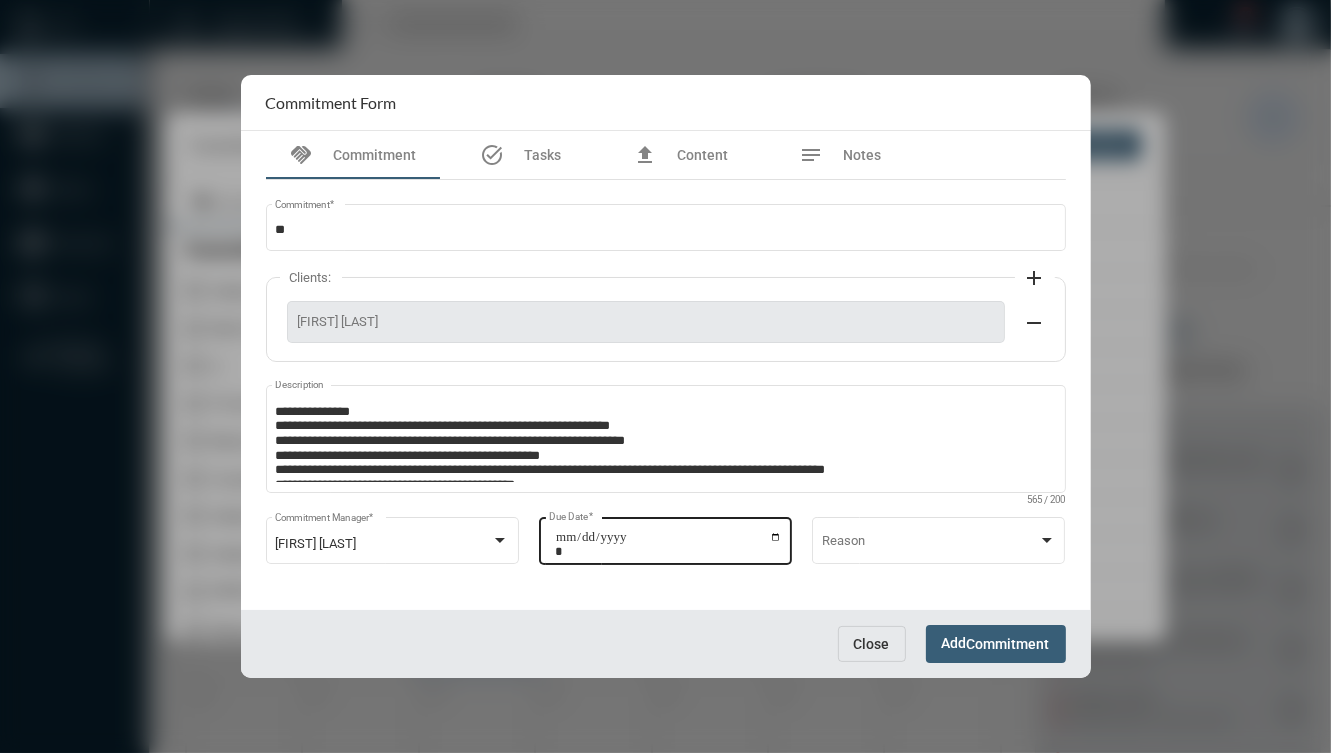 click on "**********" at bounding box center [668, 544] 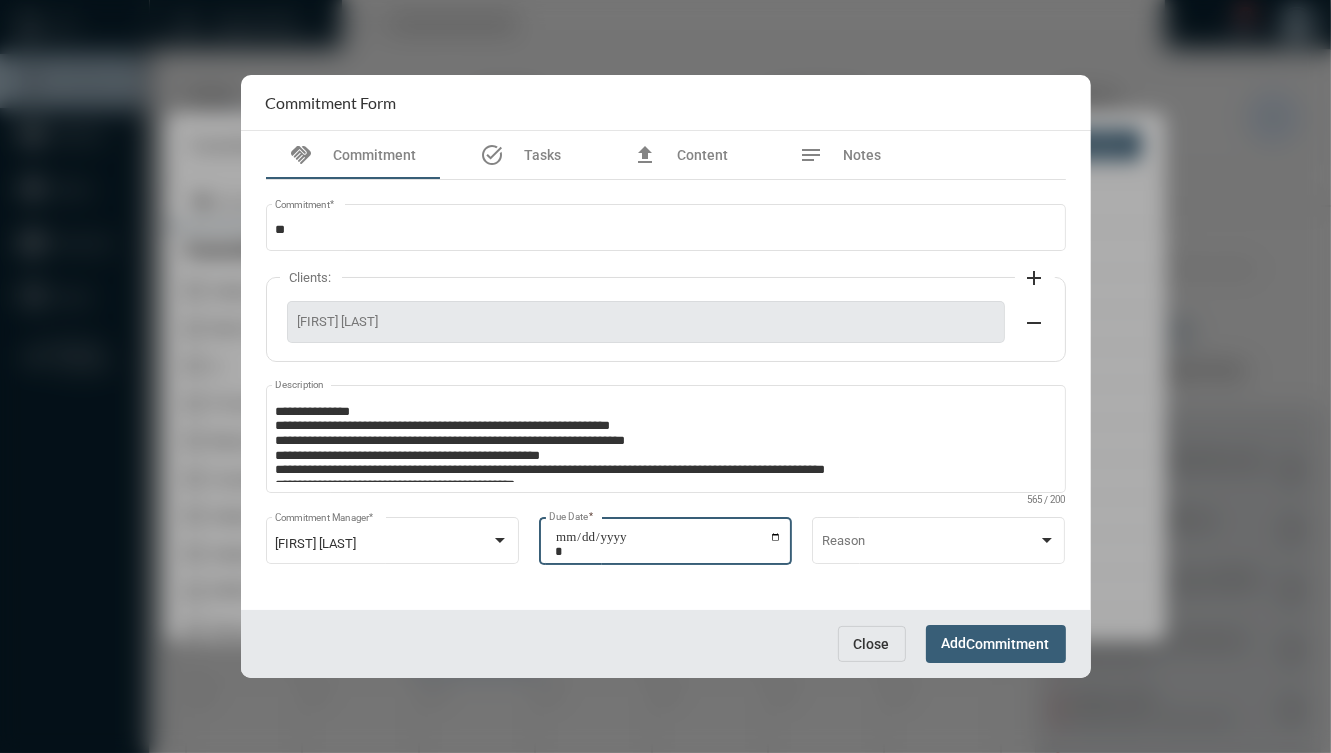 type on "**********" 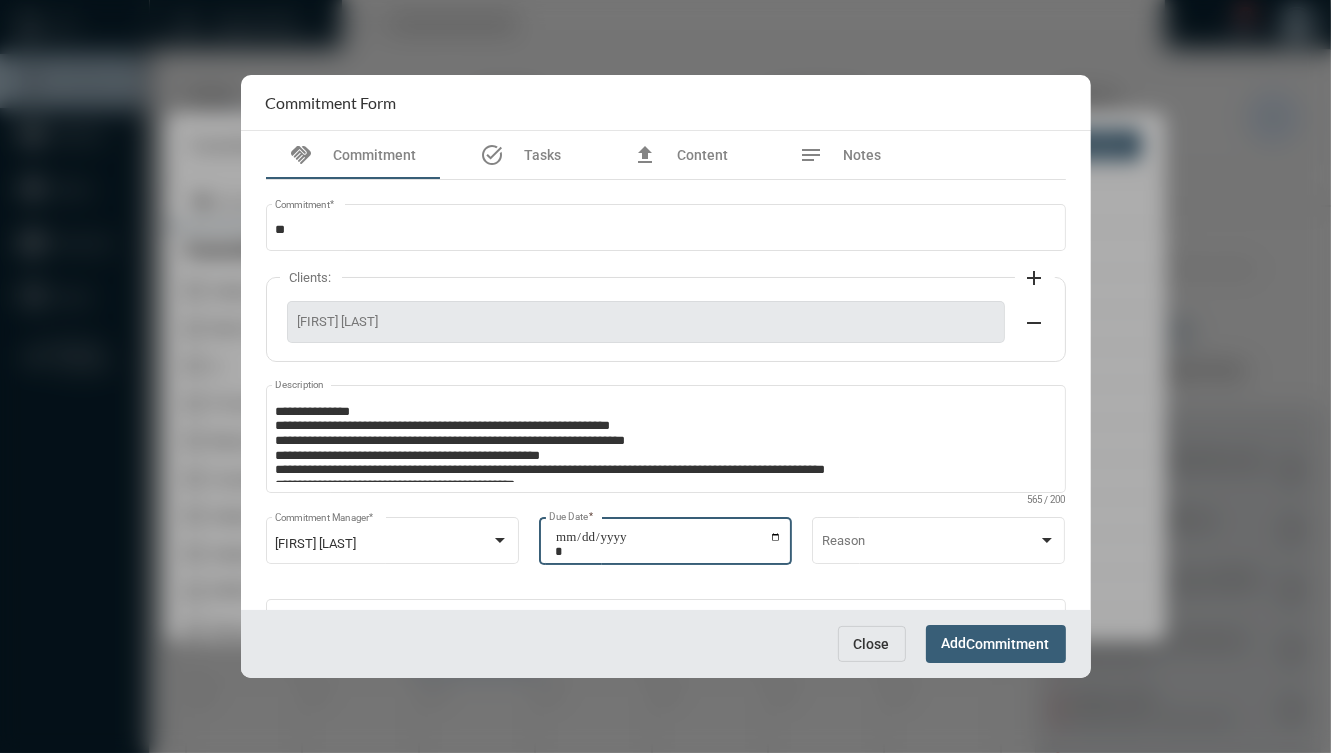 click on "Commitment" at bounding box center (1008, 645) 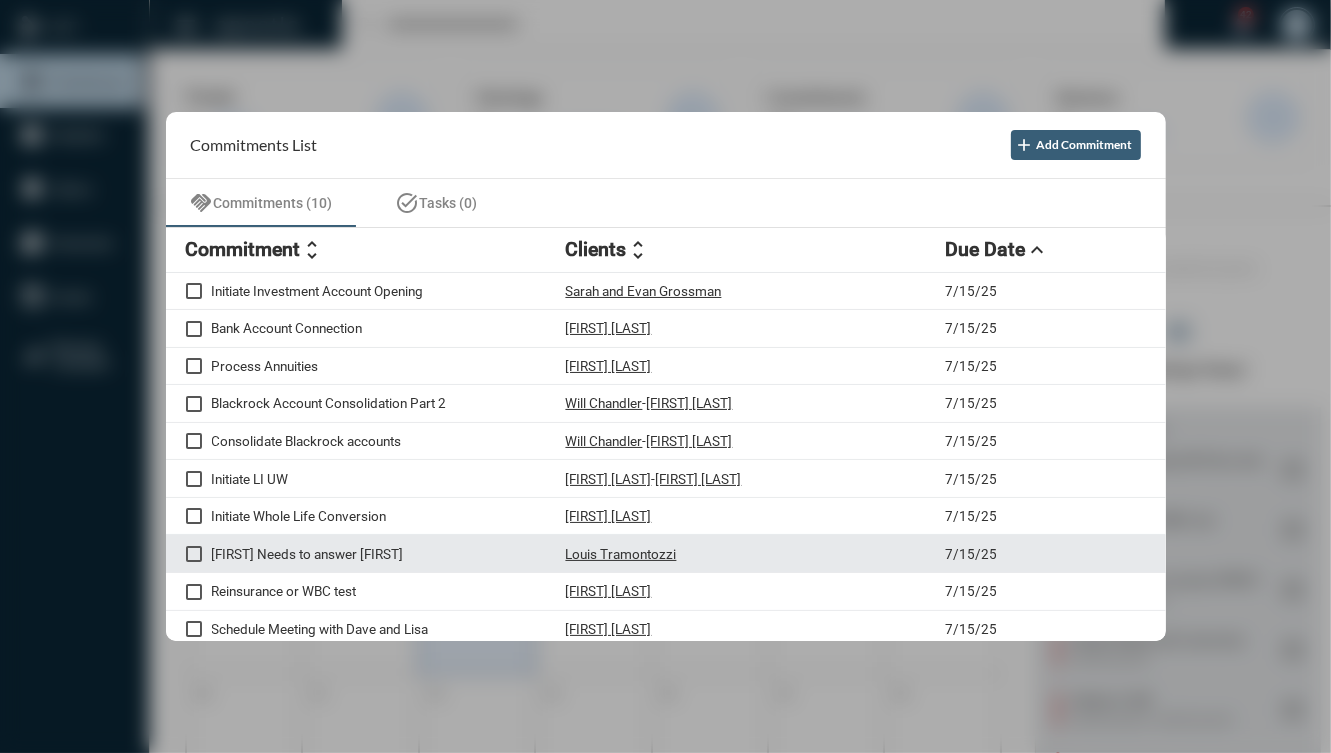 click on "Louis Tramontozzi" at bounding box center (756, 553) 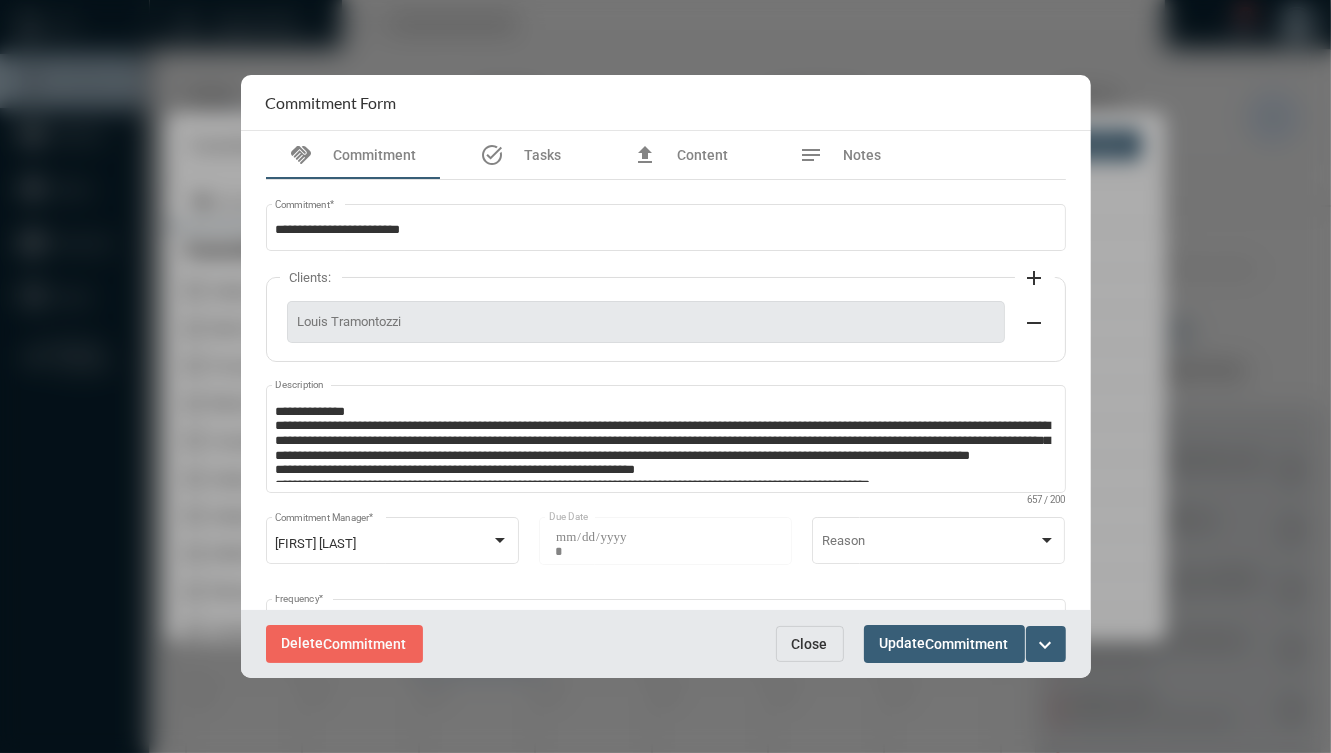click on "expand_more" at bounding box center (1046, 644) 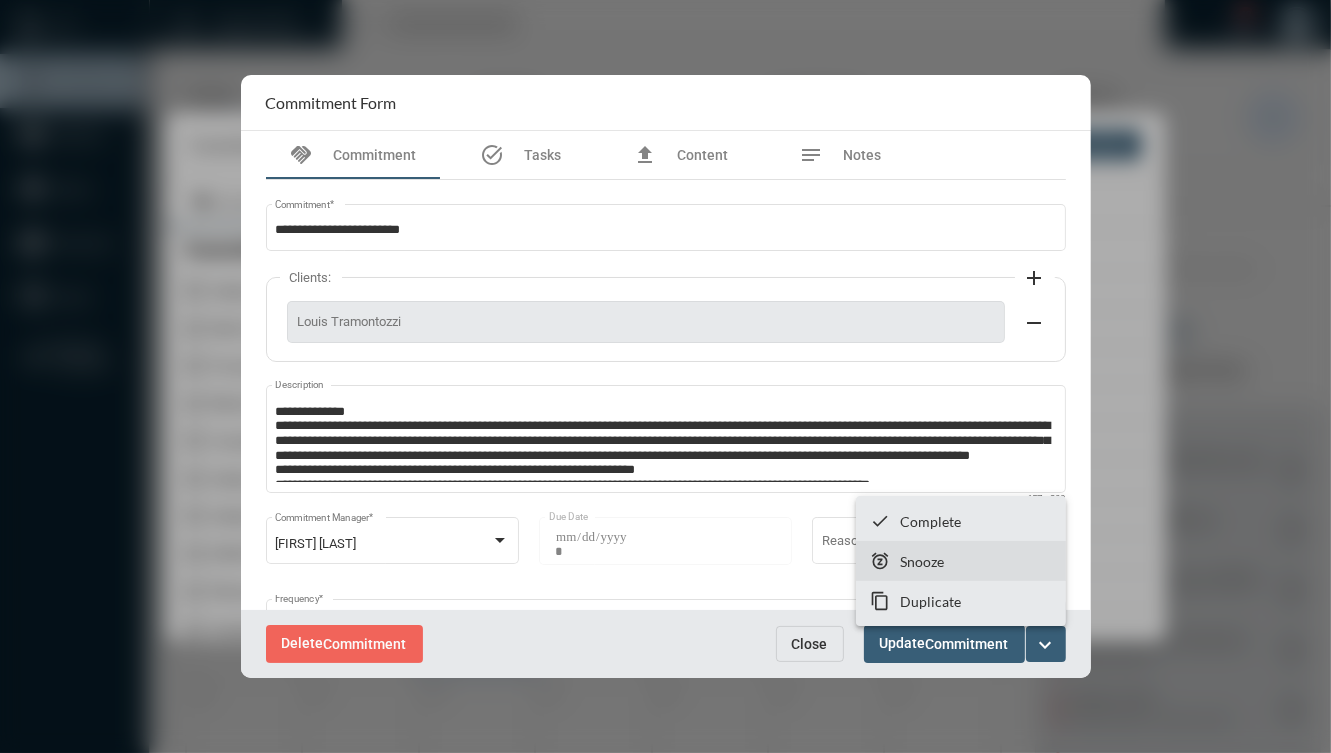 click on "snooze Snooze" at bounding box center [961, 561] 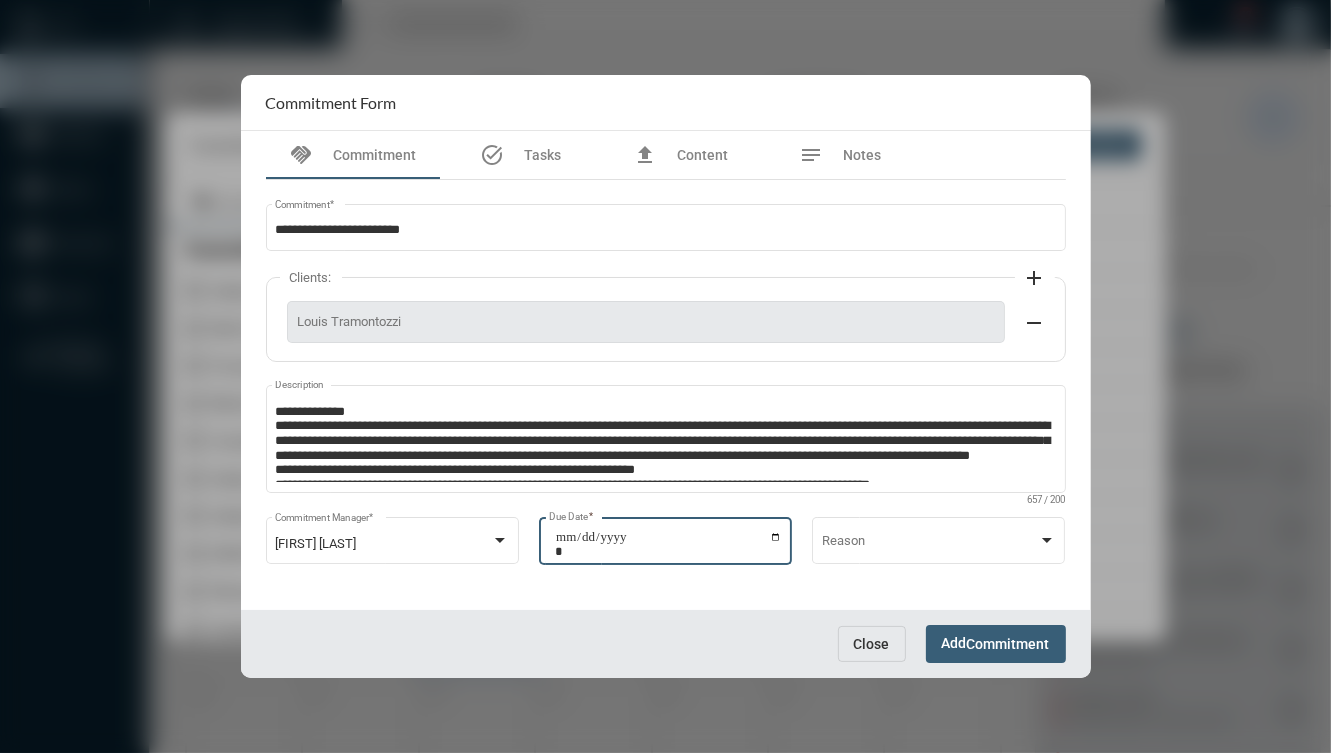 click on "**********" at bounding box center (668, 544) 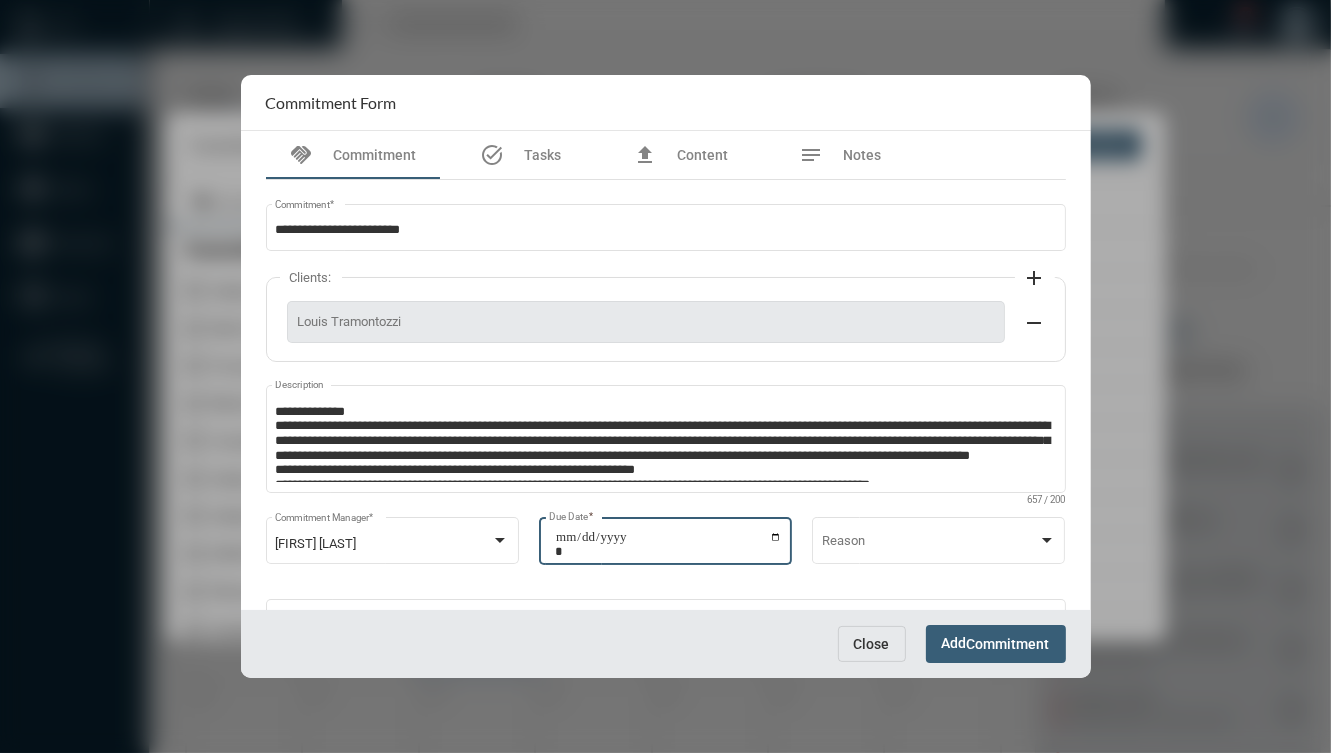 click on "Commitment" at bounding box center (1008, 645) 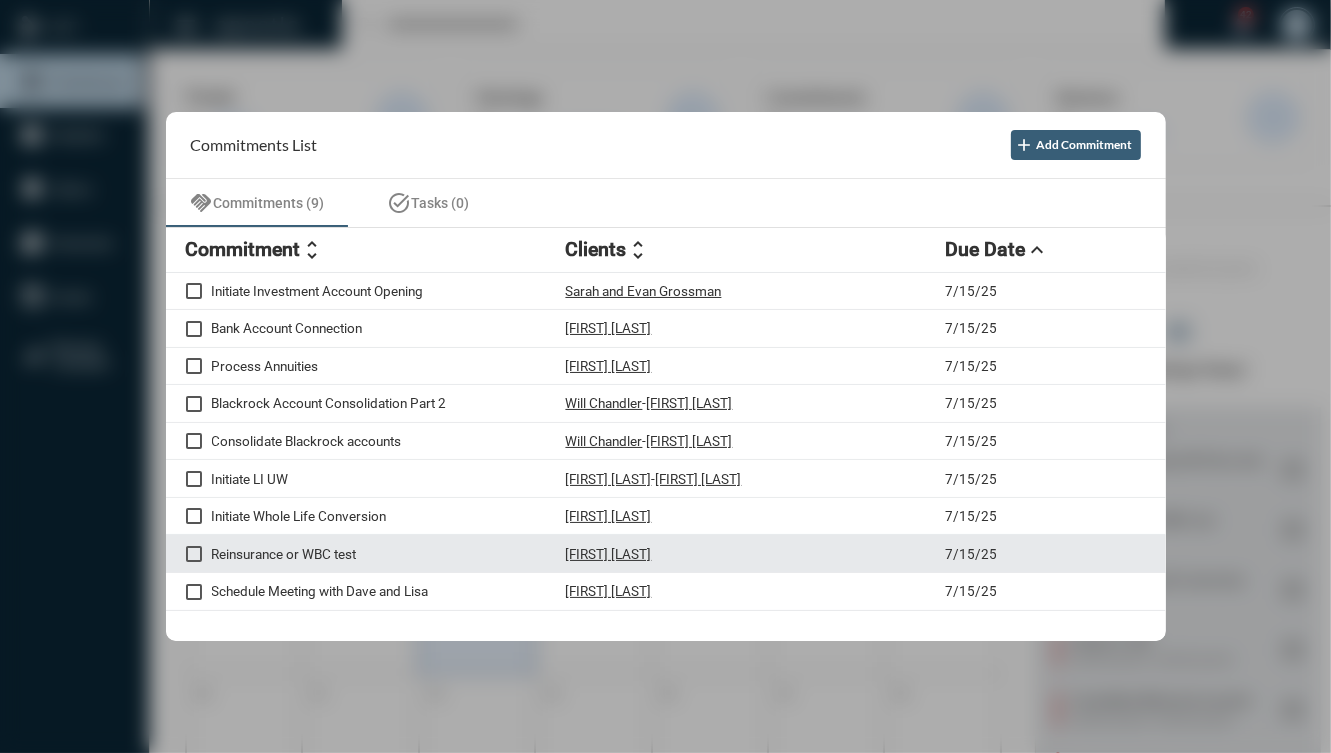 click on "Robert DiGiovine" at bounding box center (756, 553) 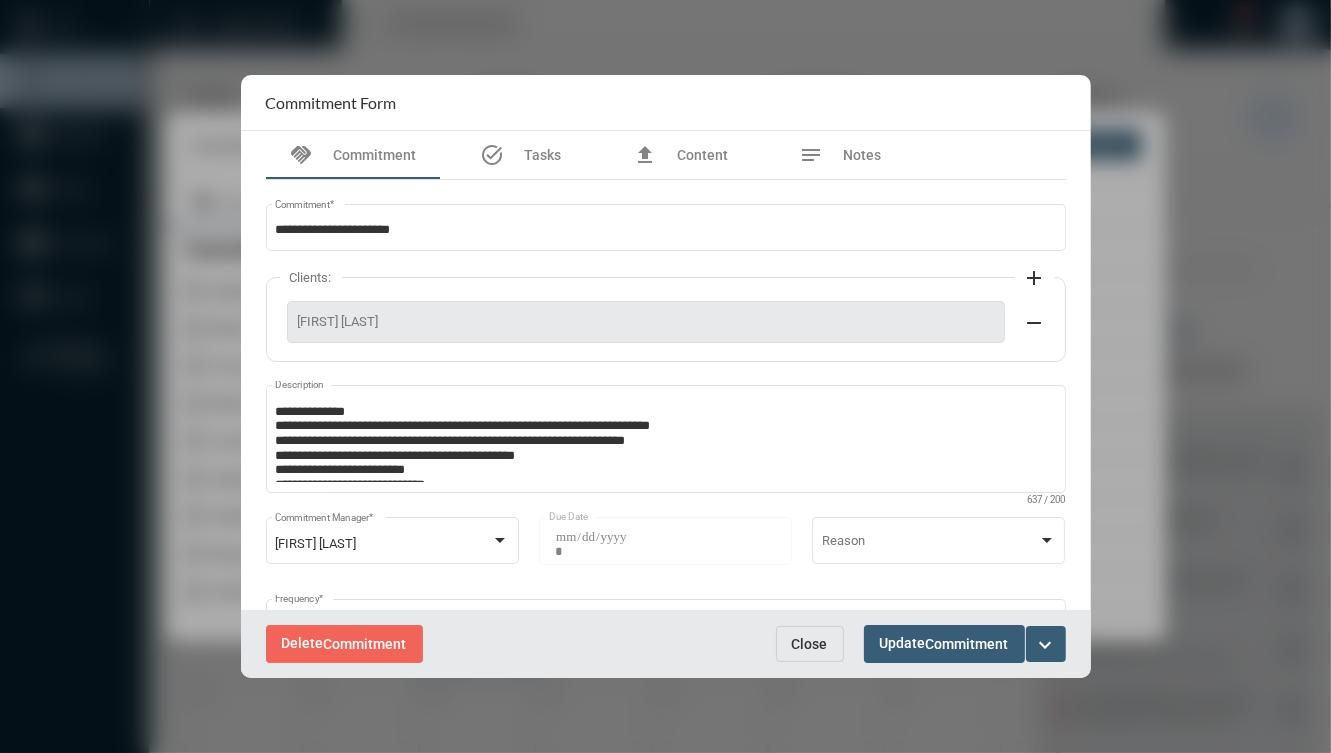 click on "expand_more" at bounding box center (1046, 645) 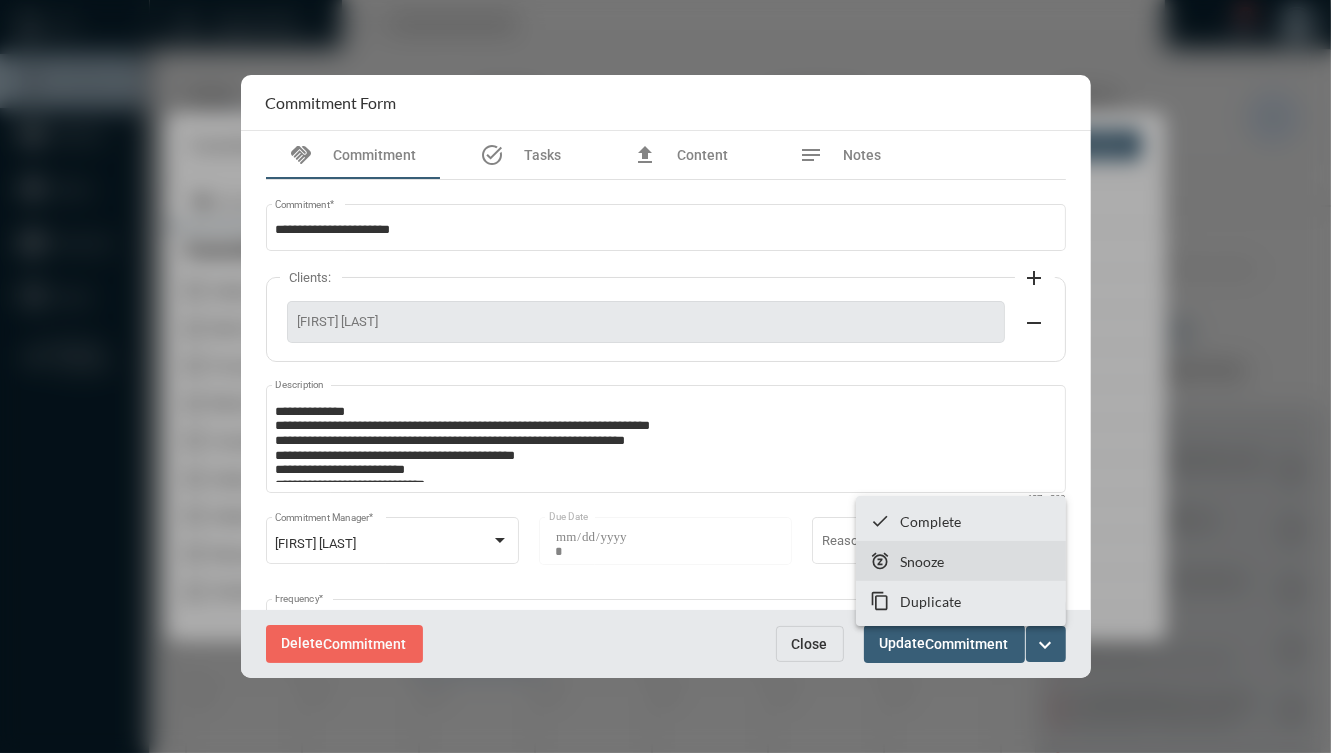 click on "snooze Snooze" at bounding box center [961, 561] 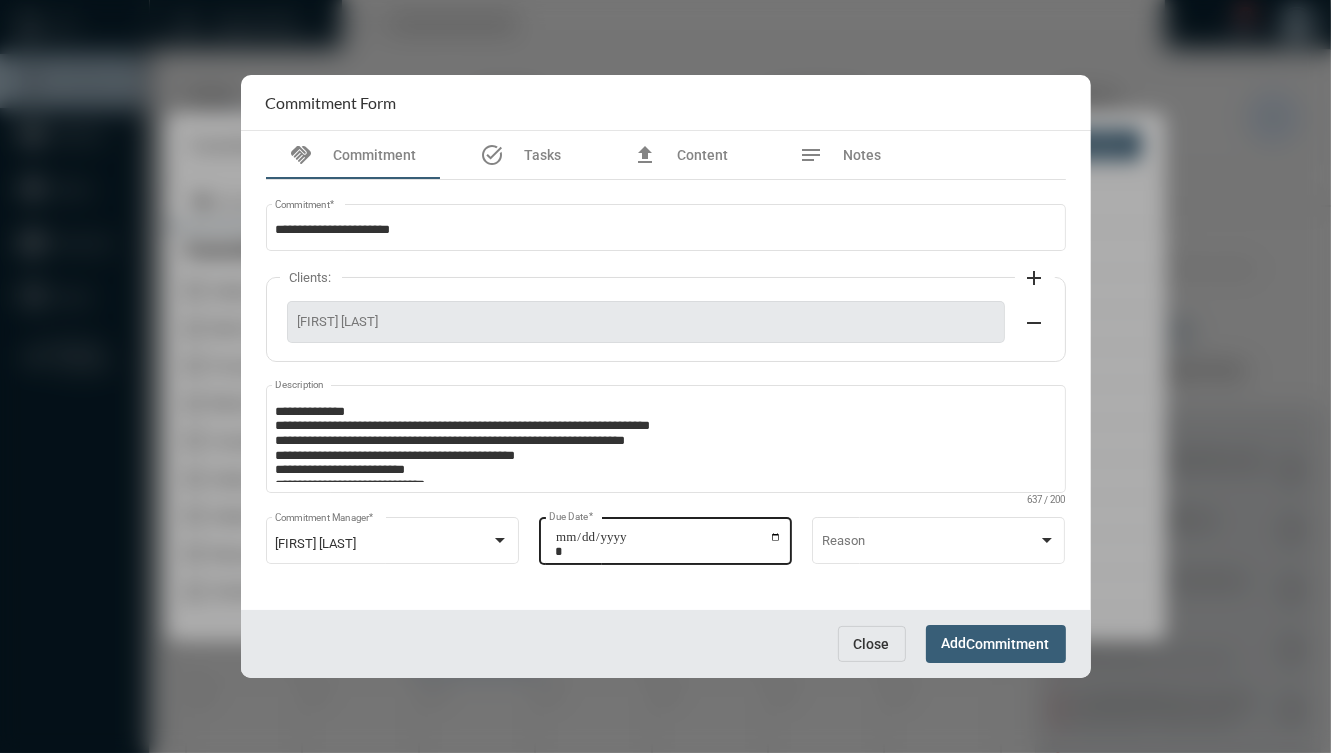 click on "**********" at bounding box center (668, 544) 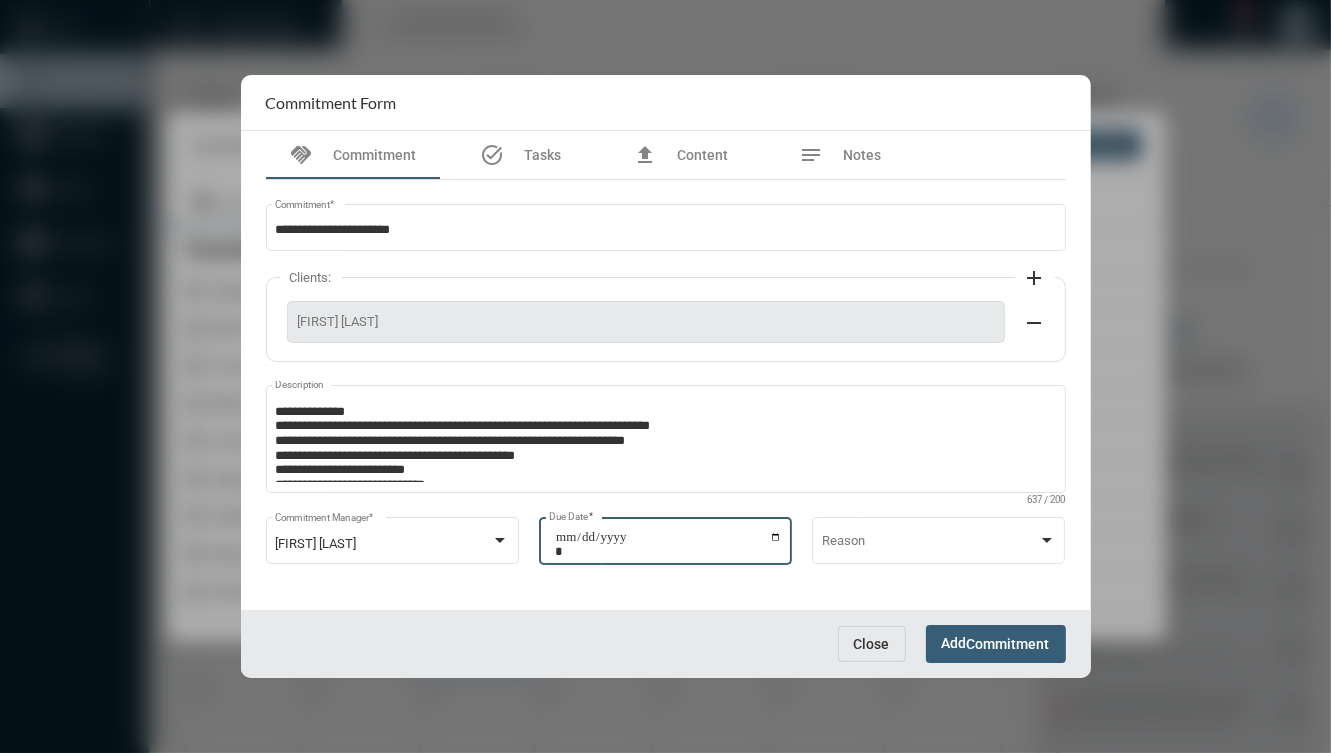 type on "**********" 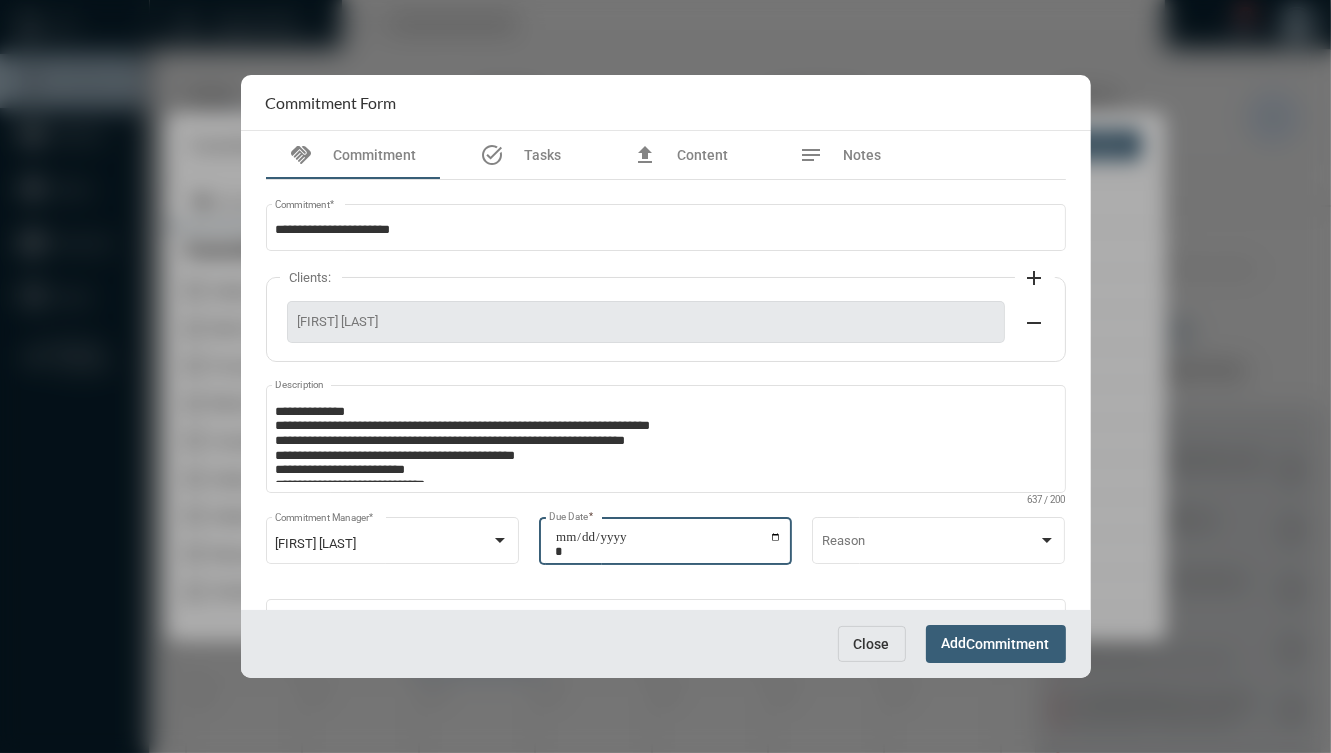 click on "Add   Commitment" at bounding box center [996, 643] 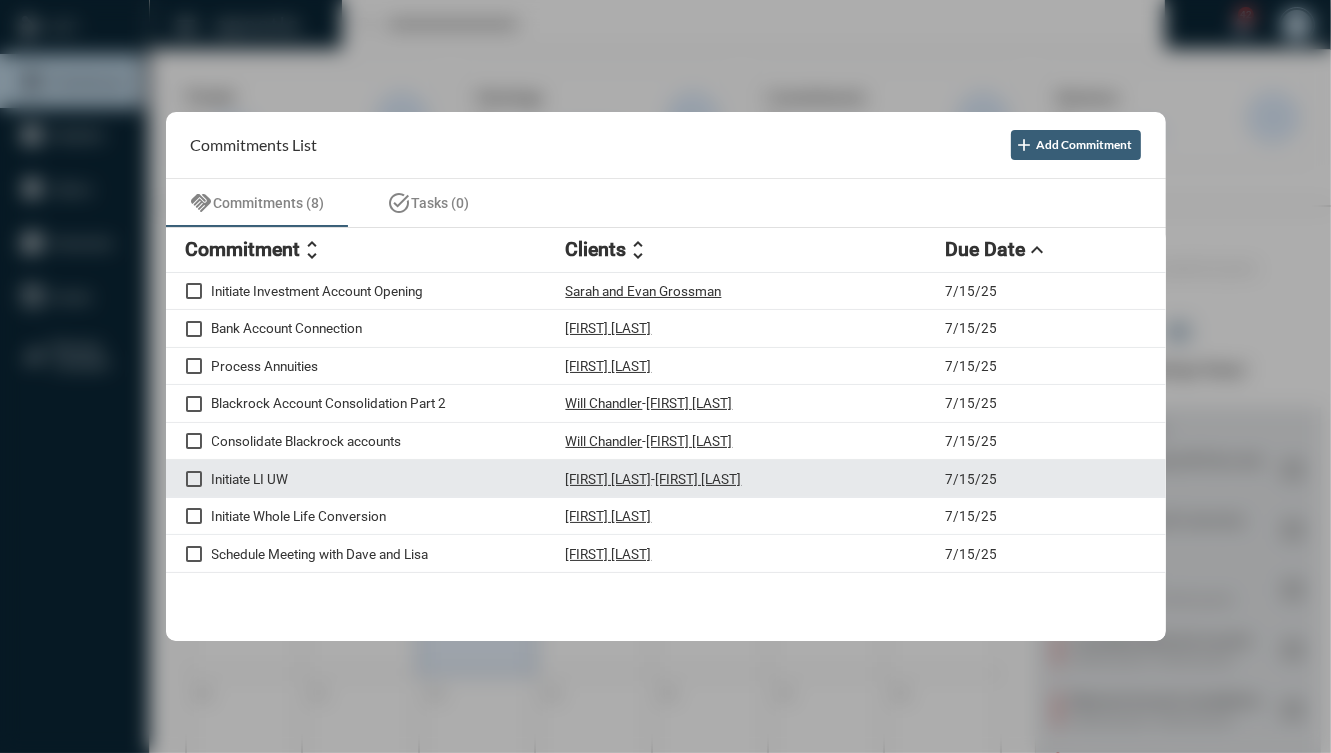 click on "Andrew Czuchra    -   Laura Savage" at bounding box center [756, 478] 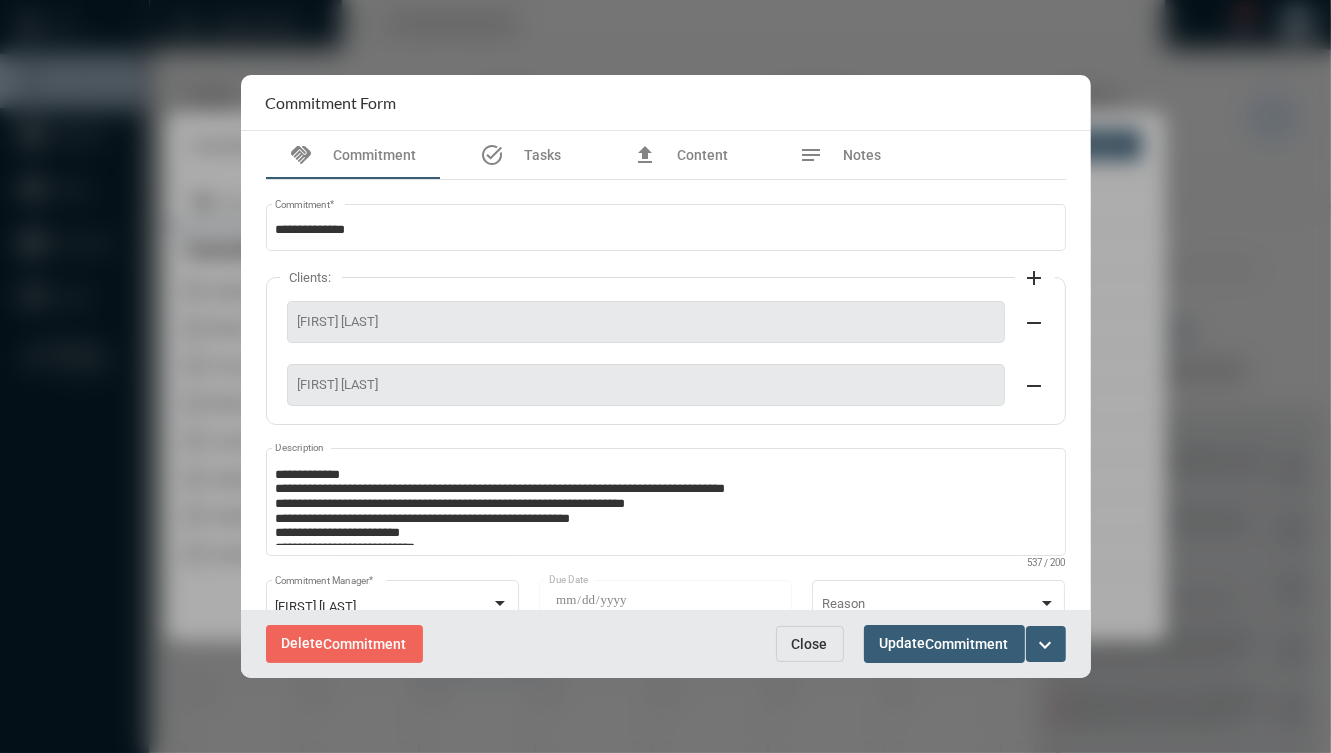 click on "expand_more" at bounding box center [1046, 645] 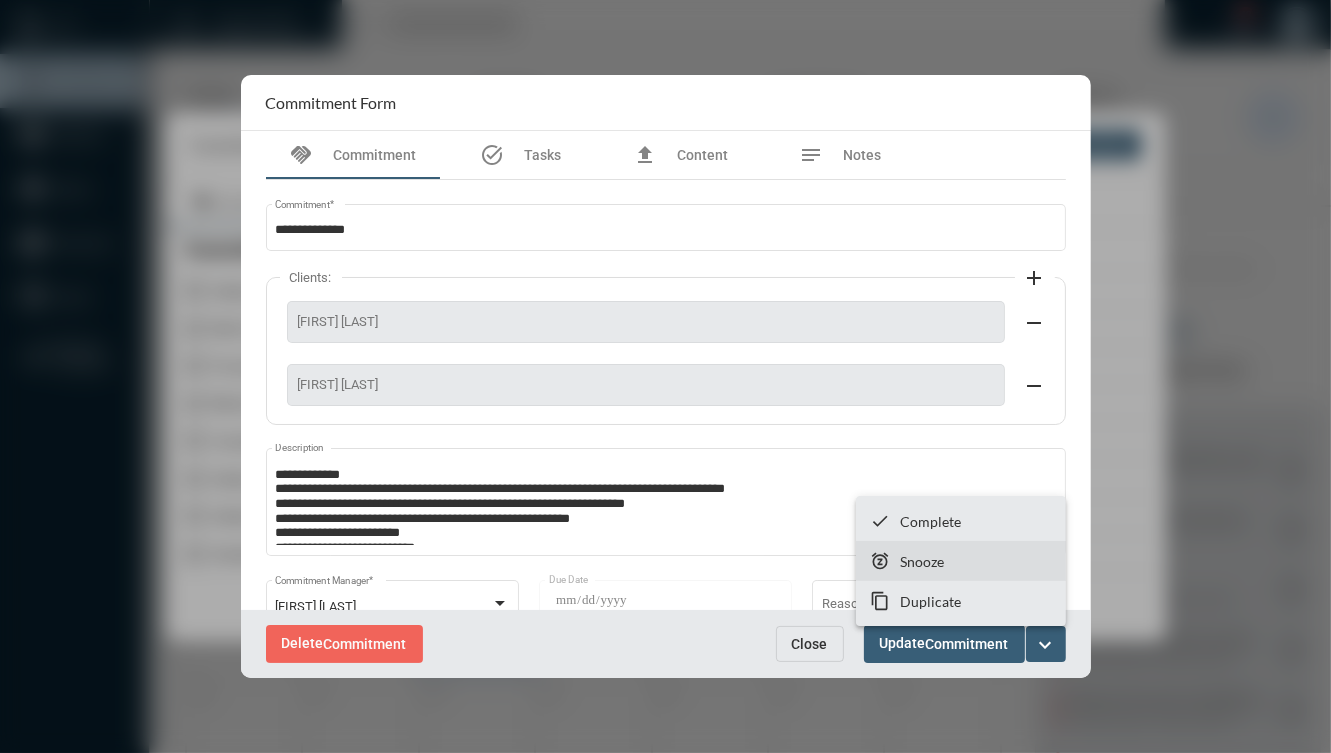click on "snooze Snooze" at bounding box center [961, 561] 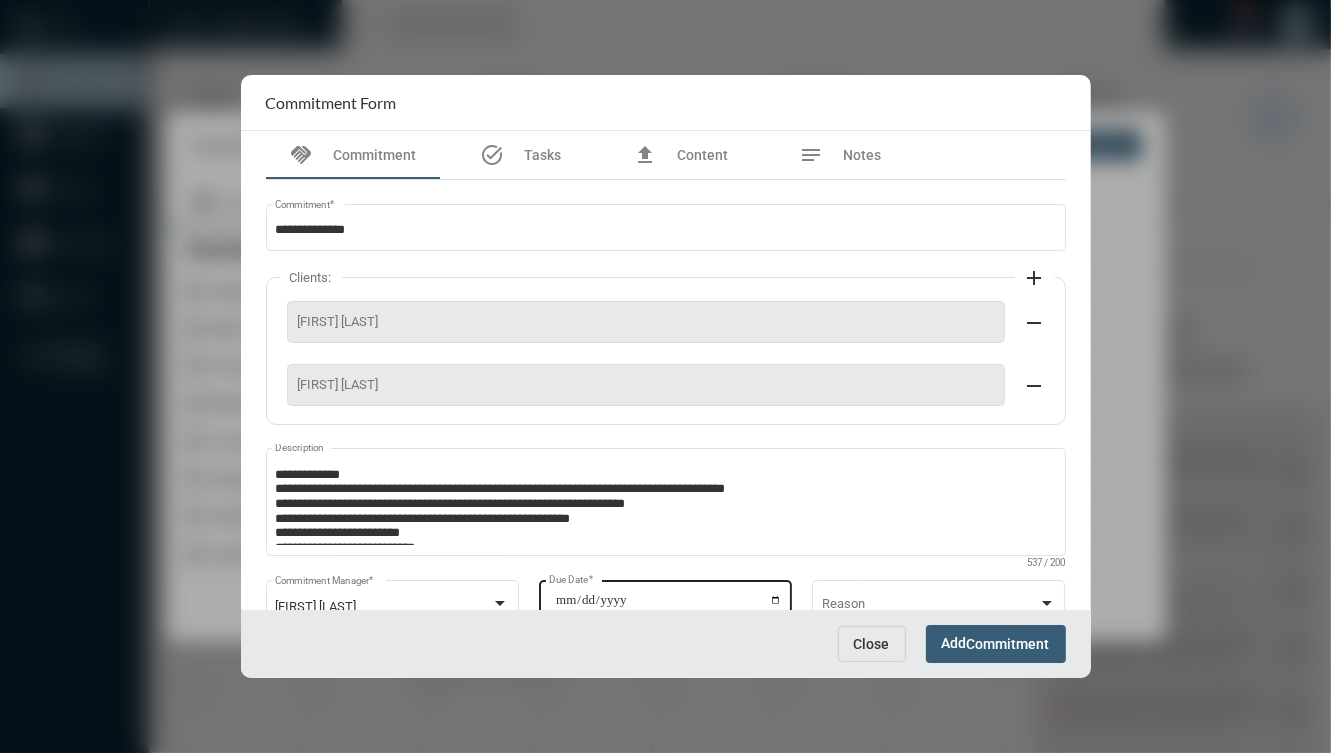 click on "**********" at bounding box center (668, 607) 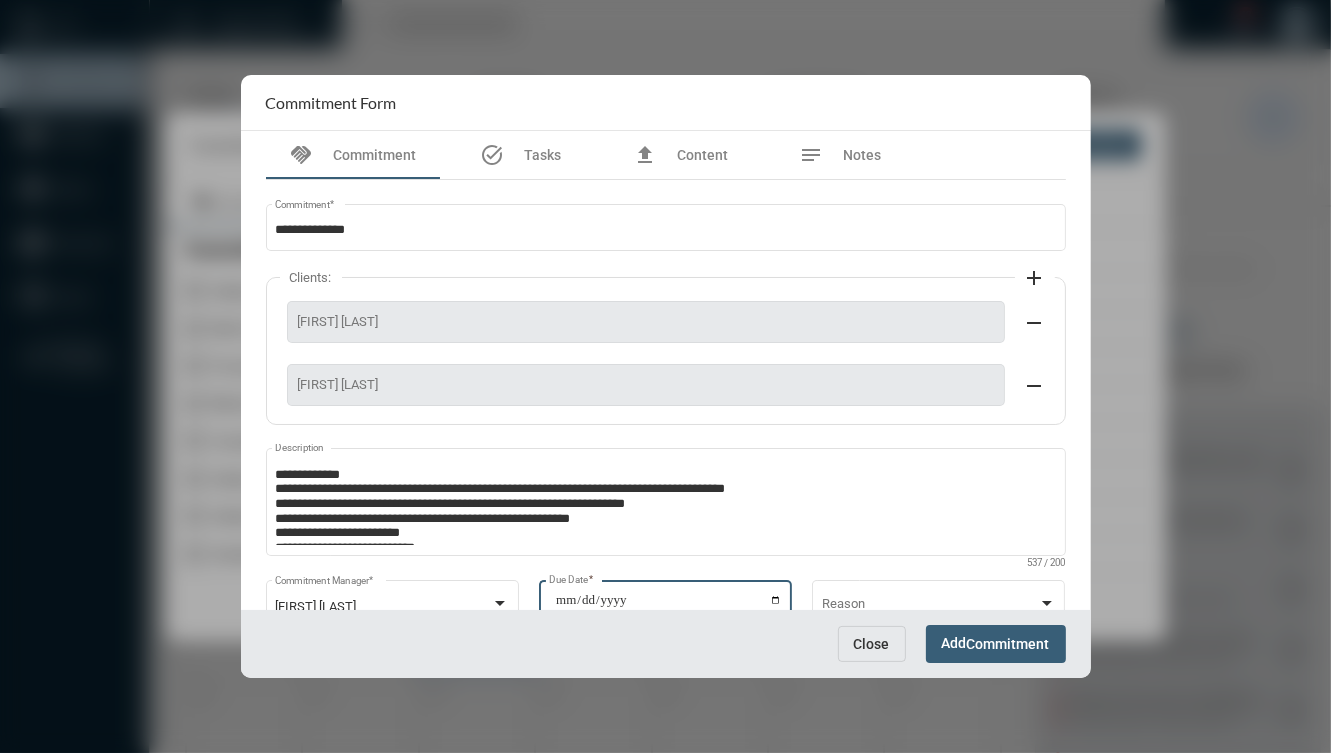 type on "**********" 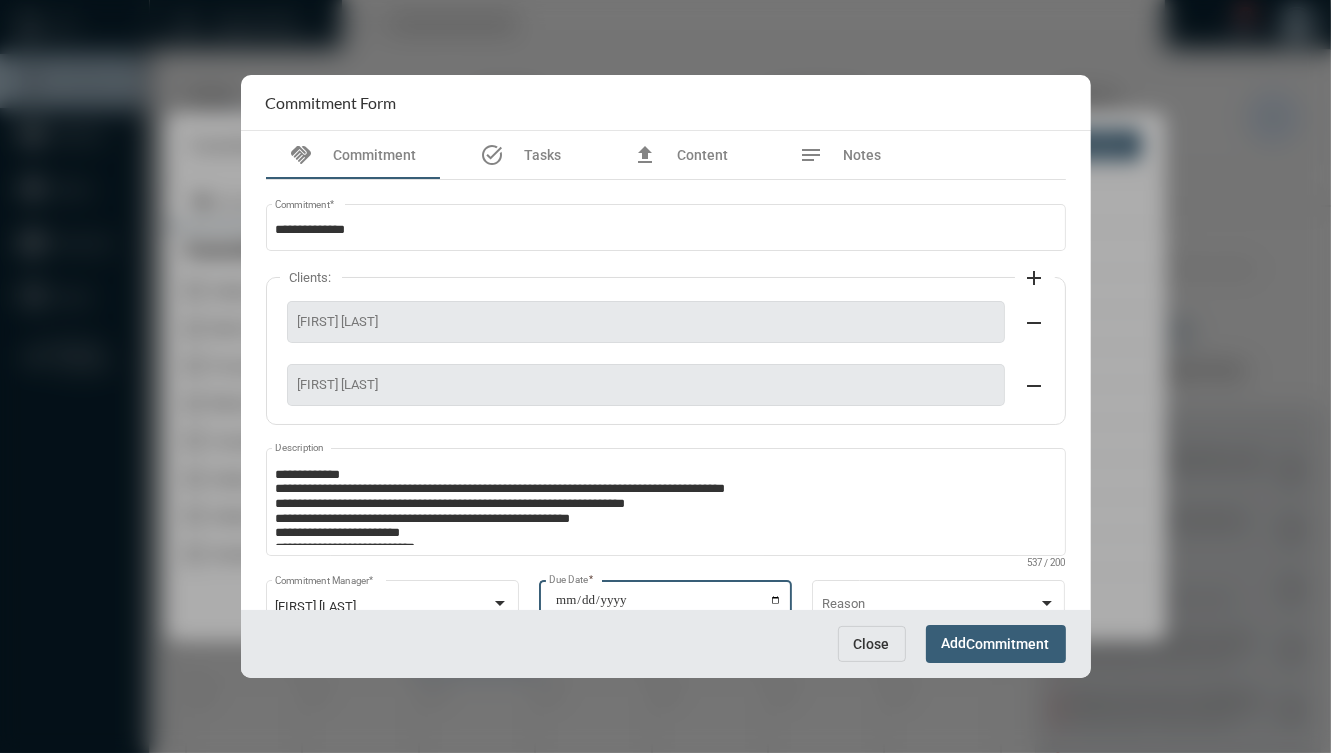 click on "Add   Commitment" at bounding box center [996, 643] 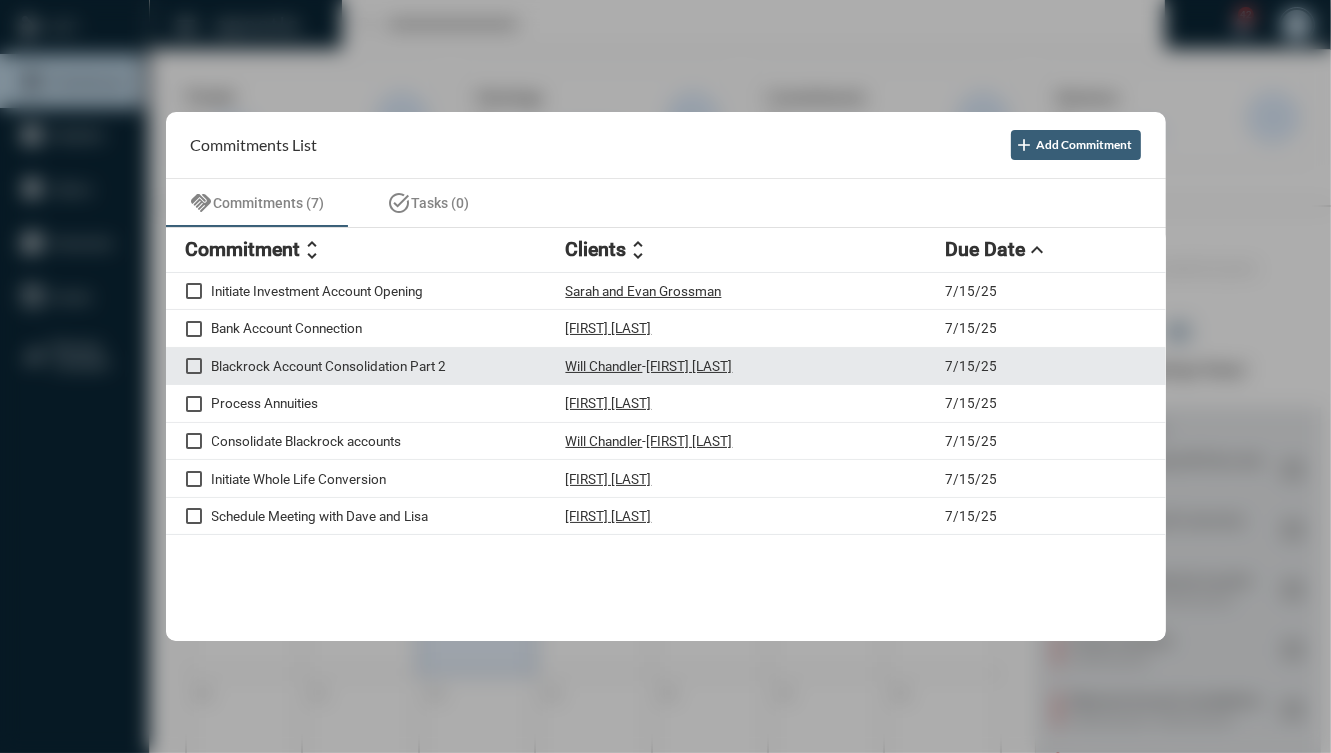 click on "Blackrock Account Consolidation Part 2   Will Chandler    -   Ariel Handy  7/15/25" at bounding box center [666, 367] 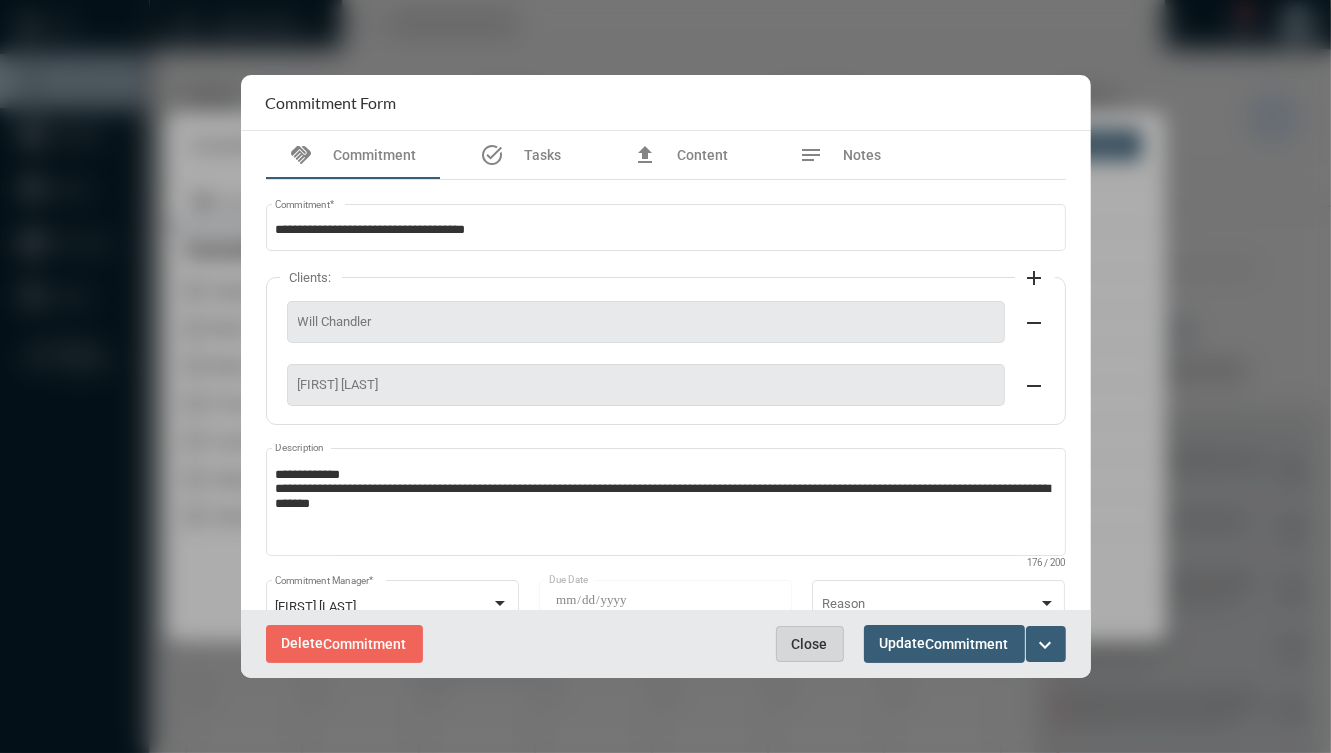click on "Close" at bounding box center (810, 644) 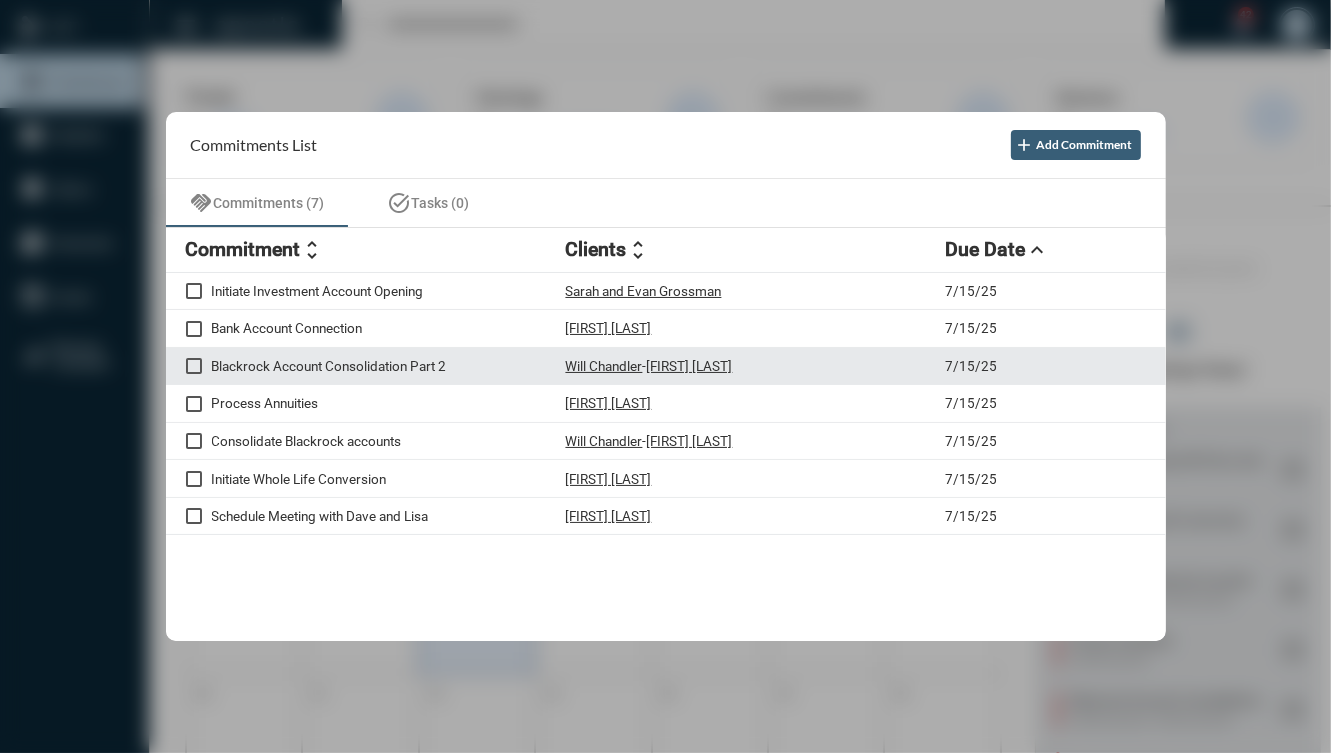 click on "Will Chandler    -   Ariel Handy" at bounding box center (756, 366) 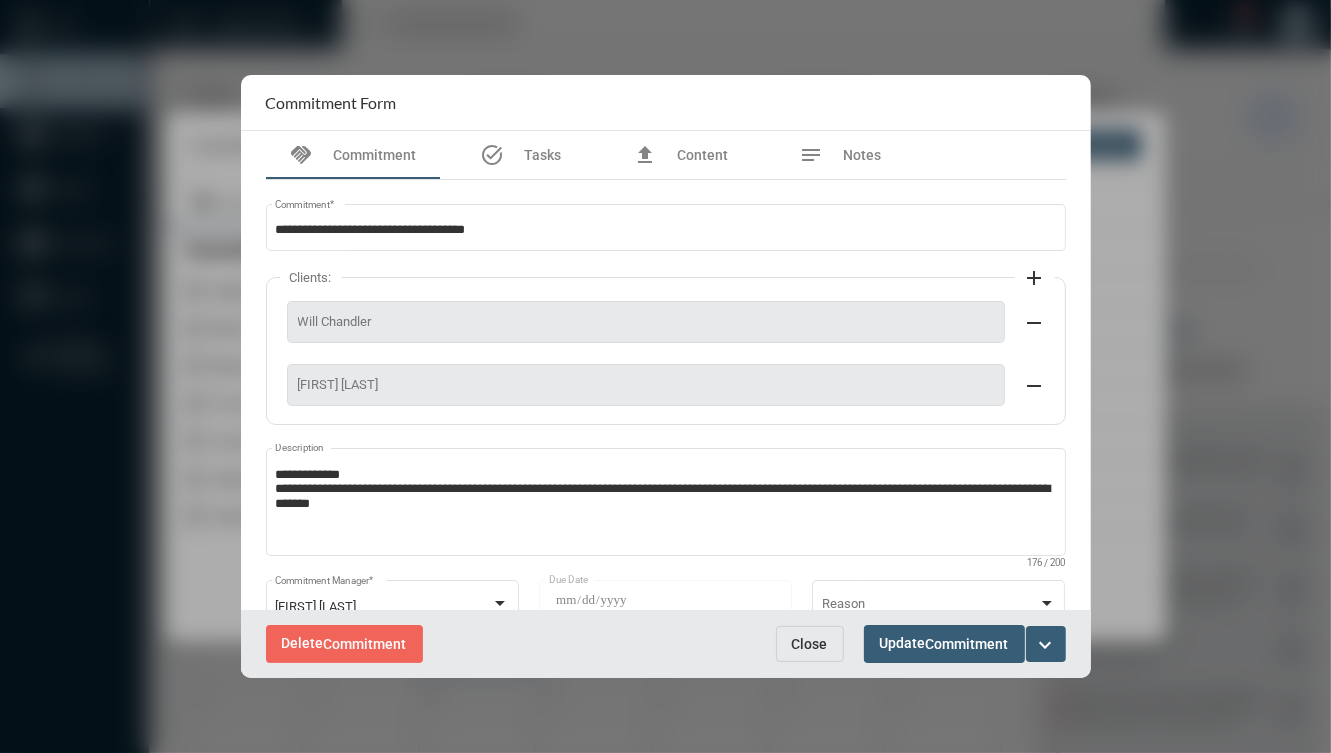 click on "expand_more" at bounding box center (1046, 645) 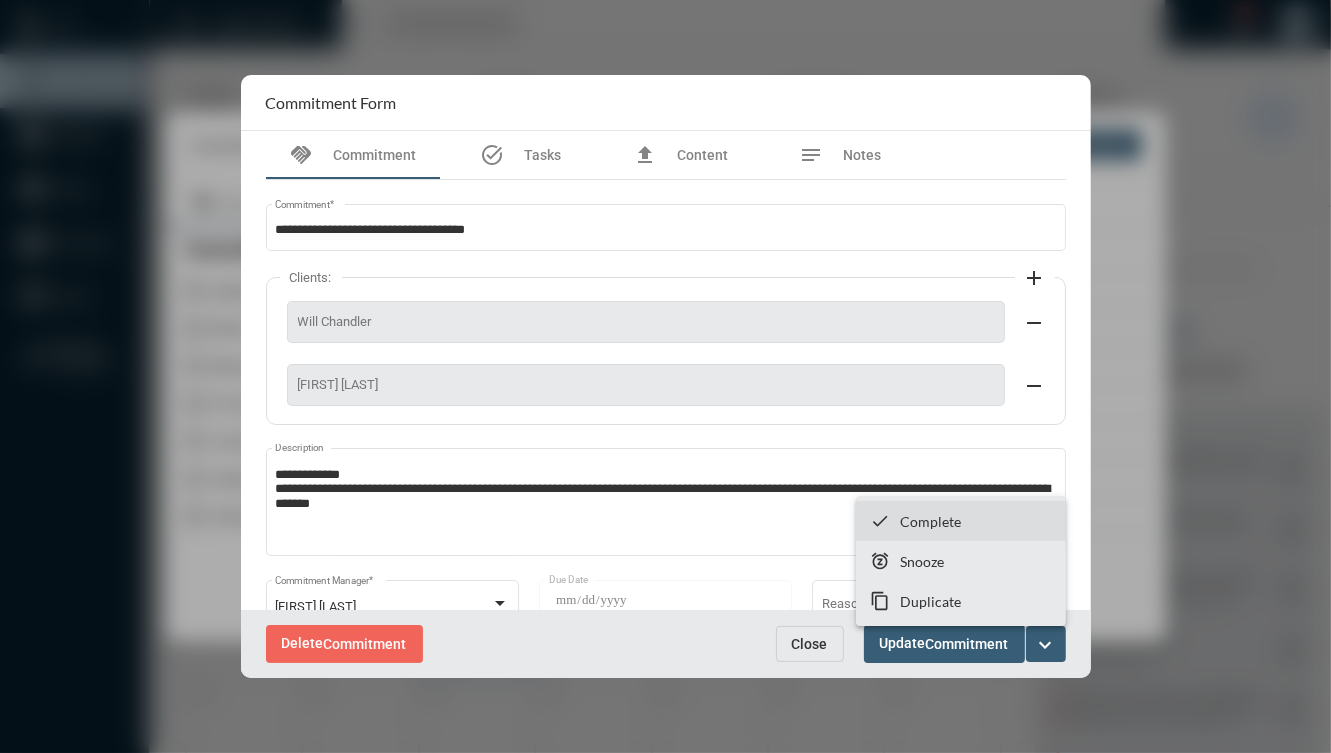 click on "checkmark Complete" at bounding box center (961, 521) 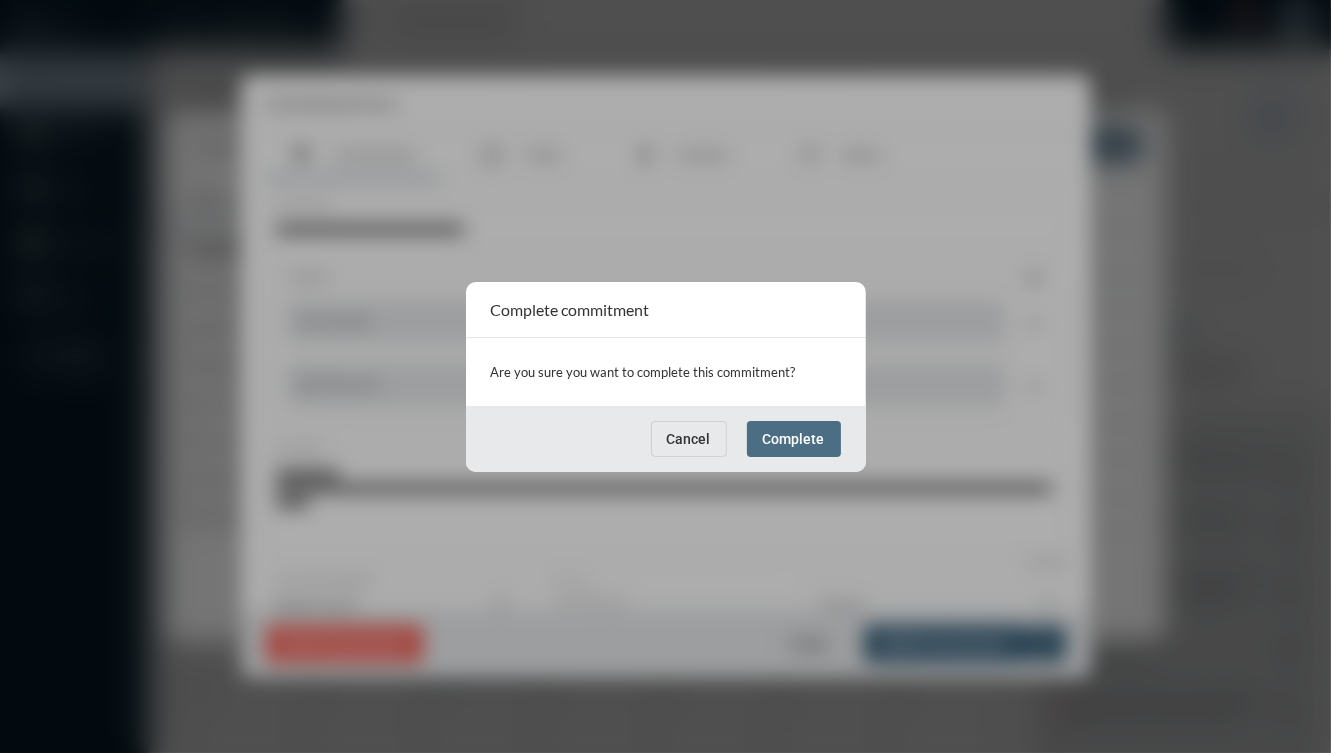 click on "Complete" at bounding box center [794, 439] 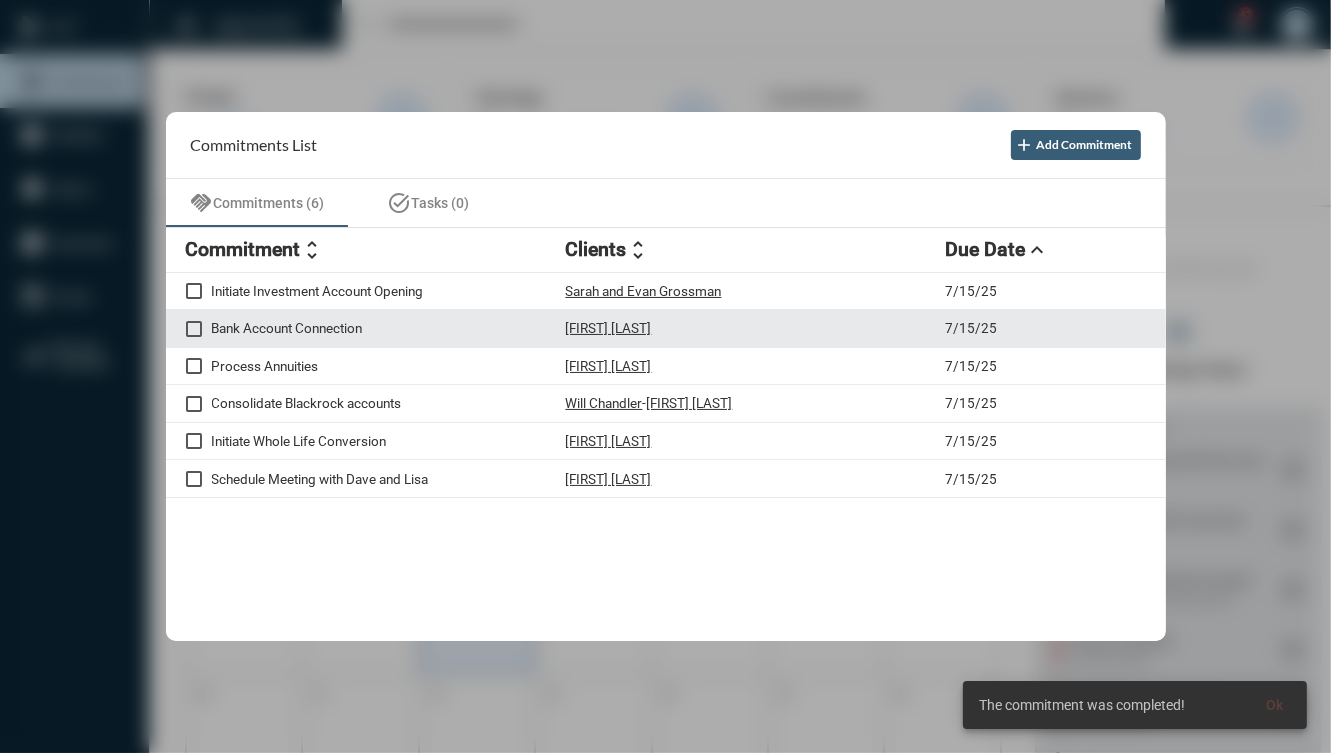 click on "Bank Account Connection   David Foley  7/15/25" at bounding box center [666, 329] 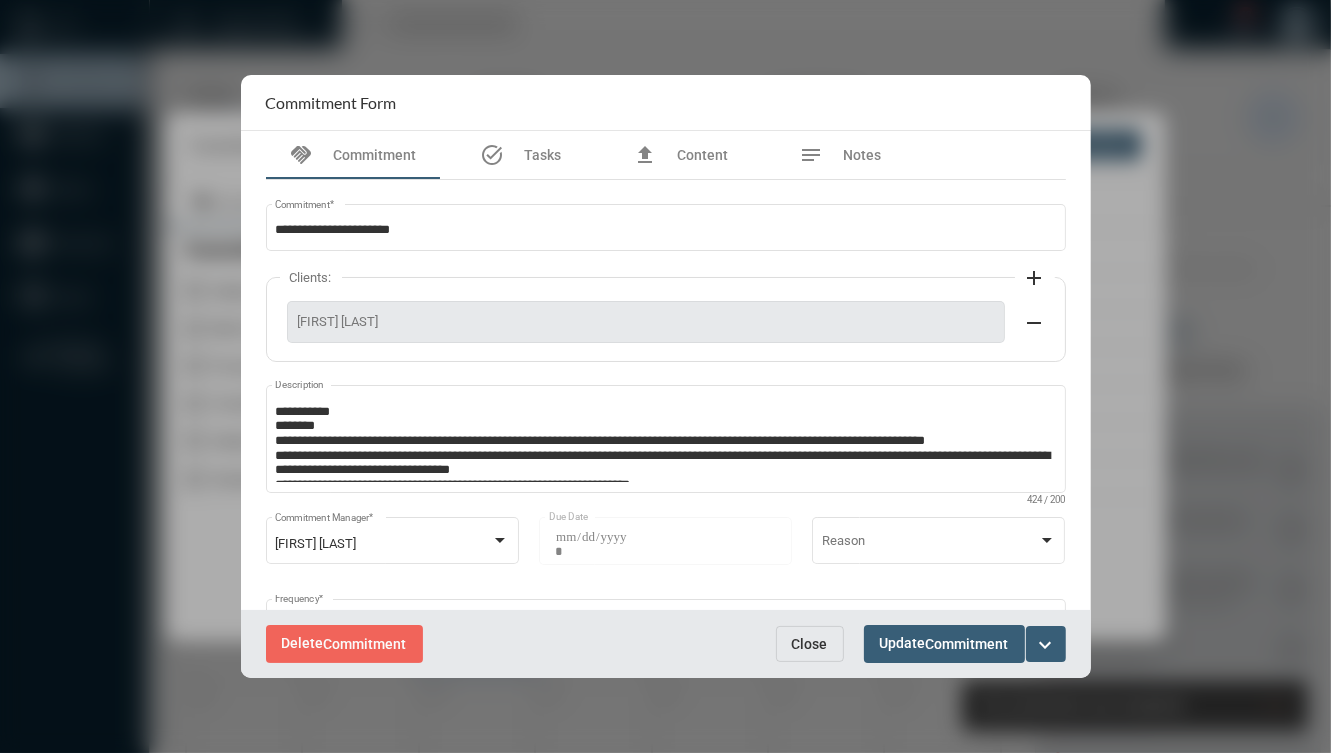 click on "expand_more" at bounding box center (1046, 644) 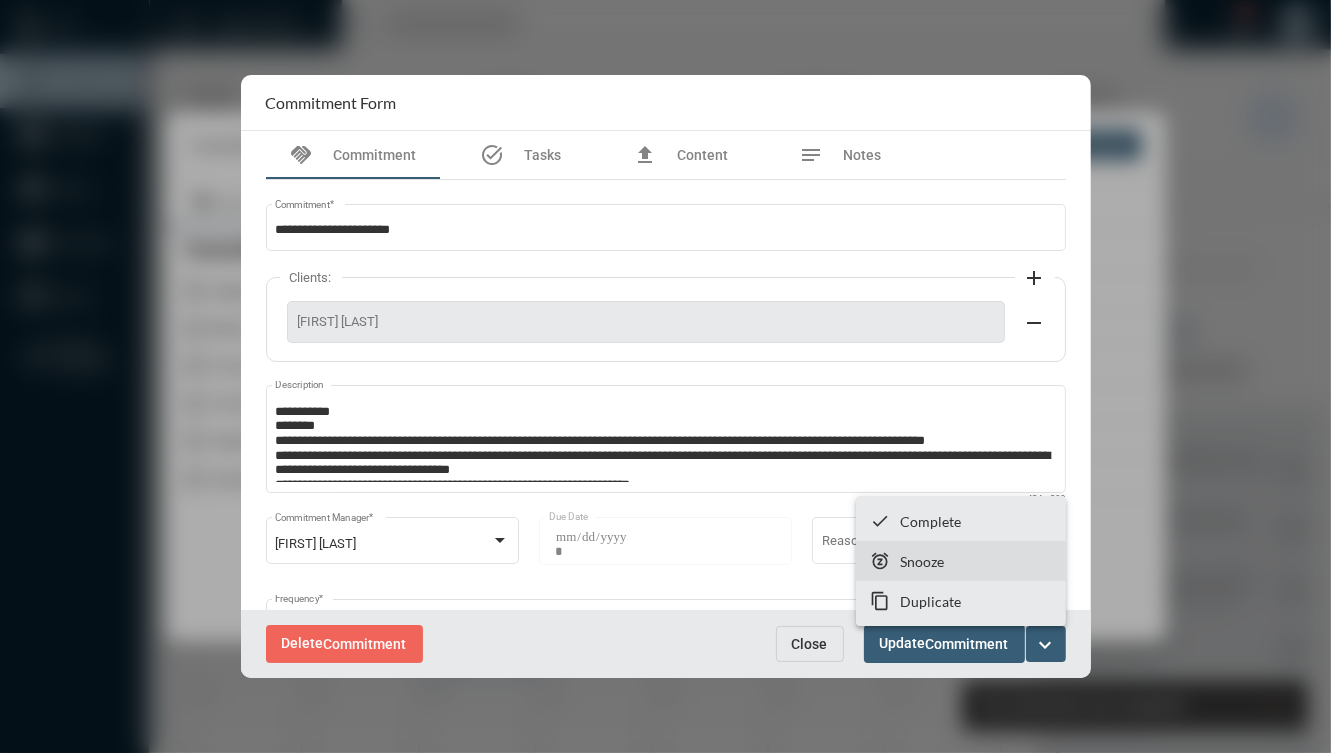 click on "snooze Snooze" at bounding box center (961, 561) 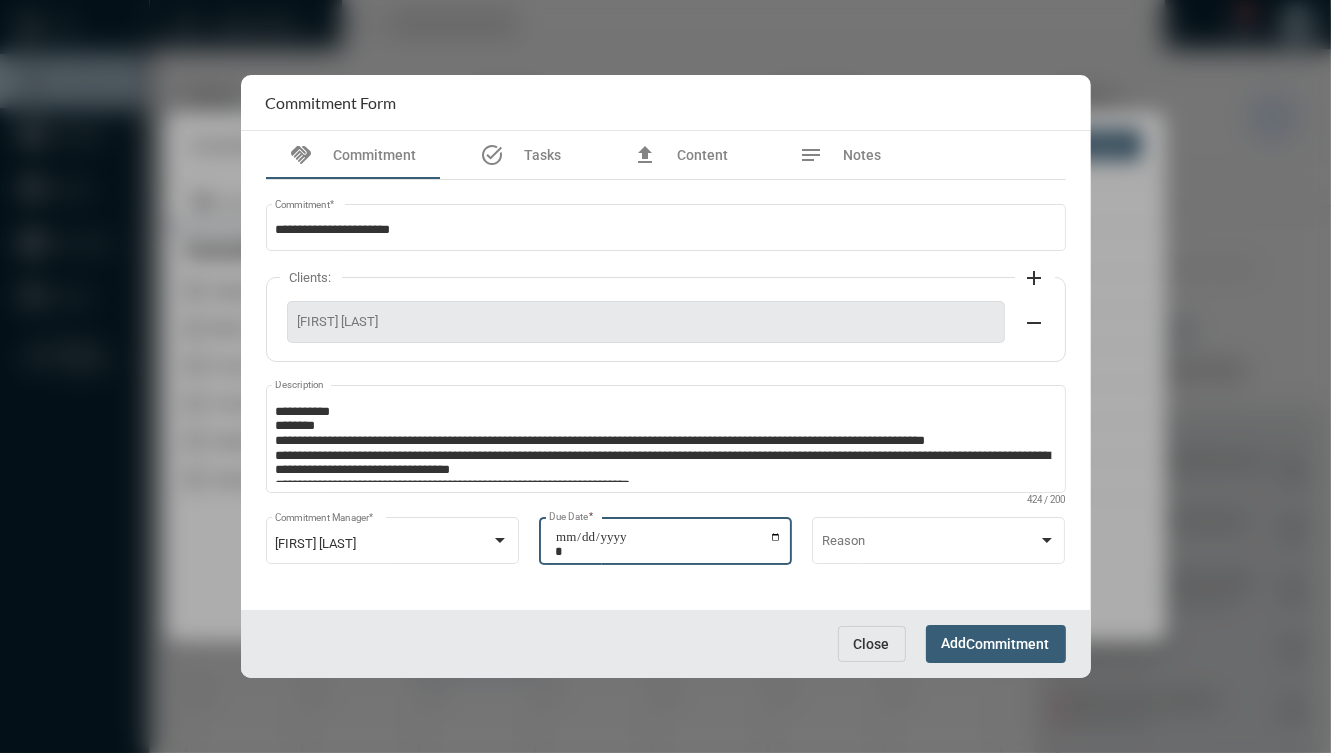 click on "**********" at bounding box center [668, 544] 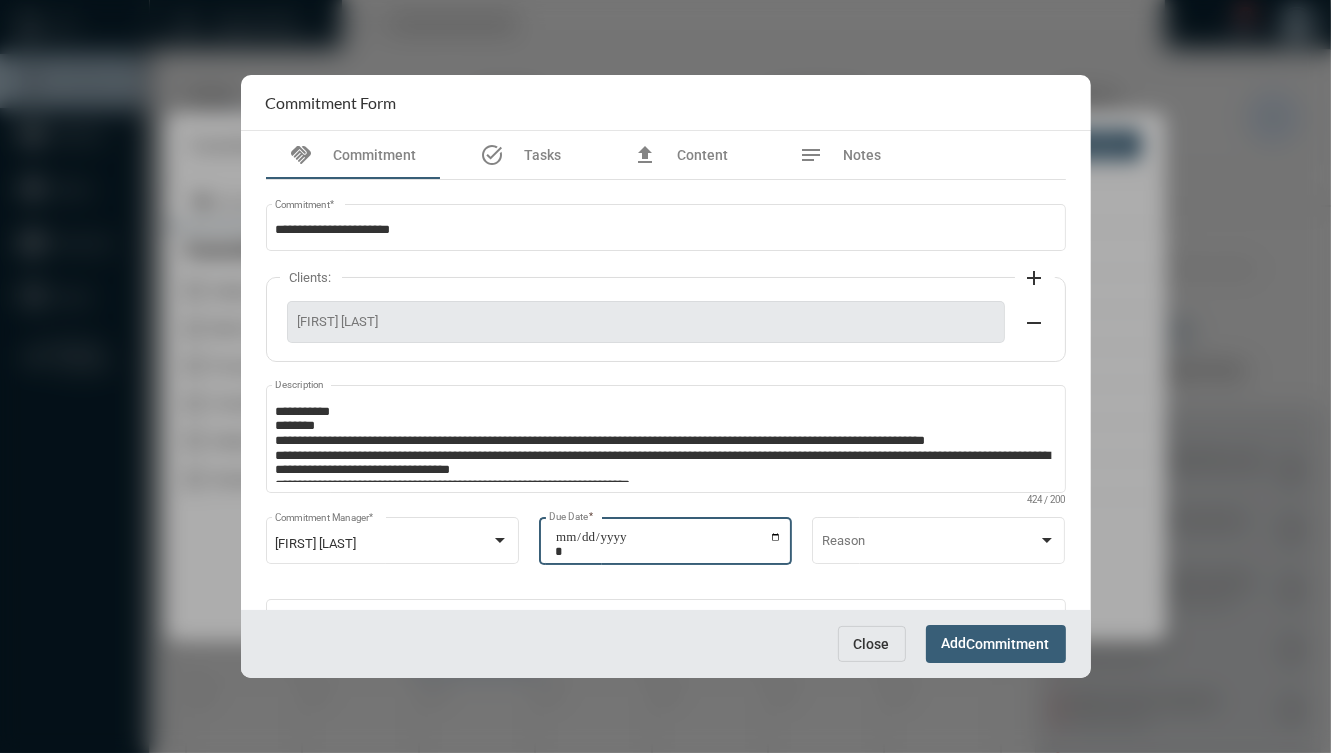 click on "Add   Commitment" at bounding box center (996, 643) 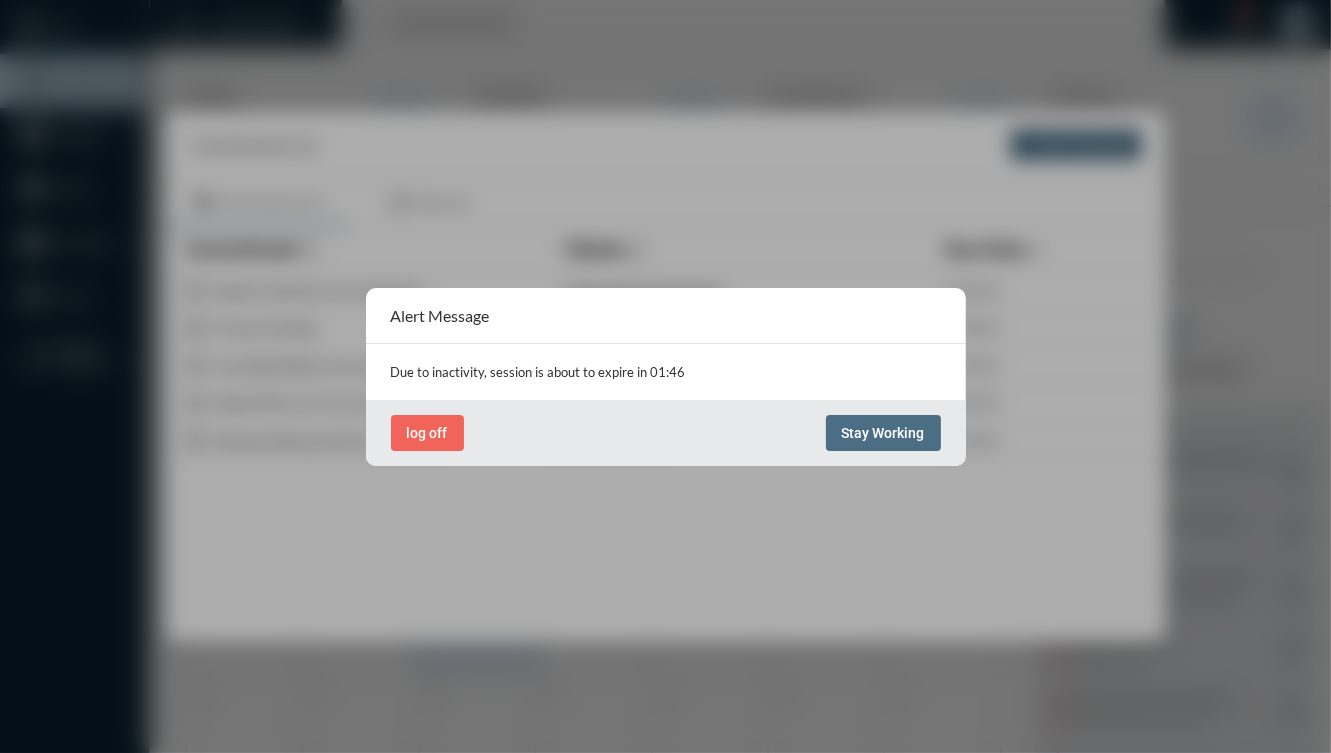 click on "Stay Working" at bounding box center [883, 433] 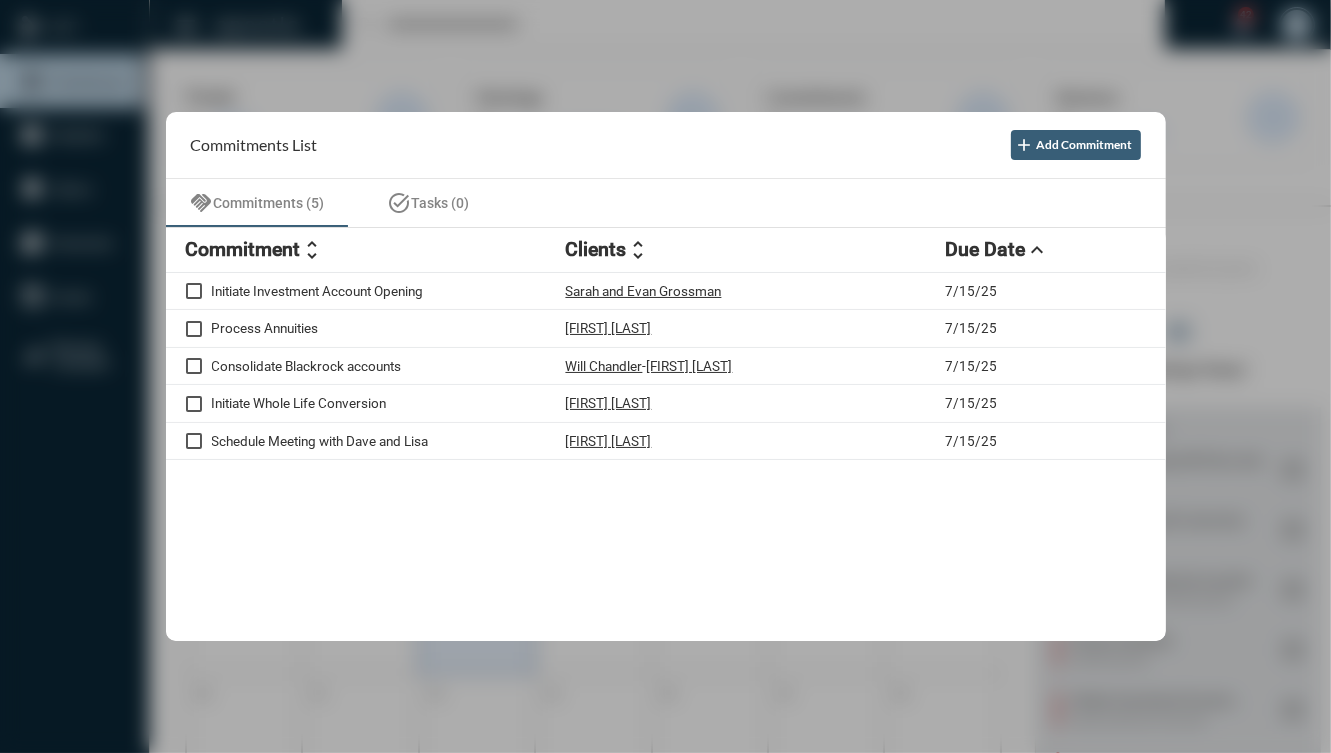 click at bounding box center (665, 376) 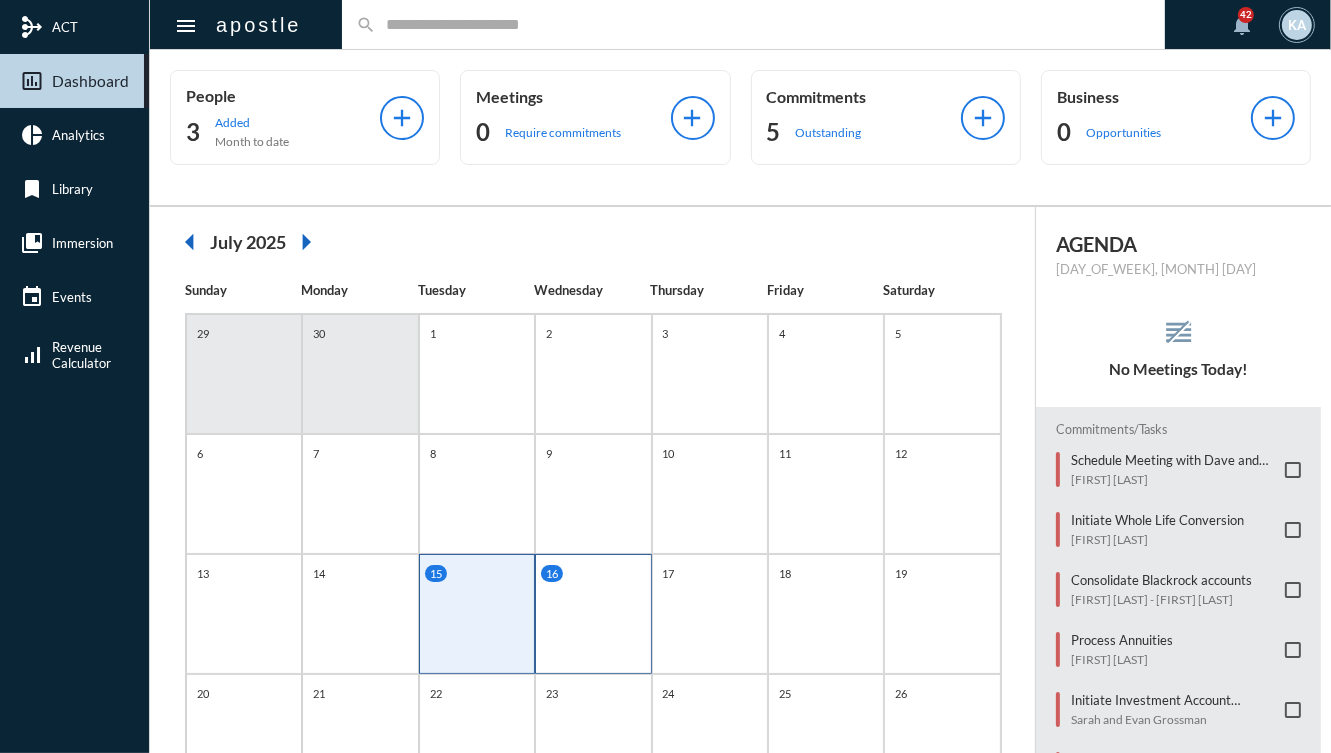 click on "16" 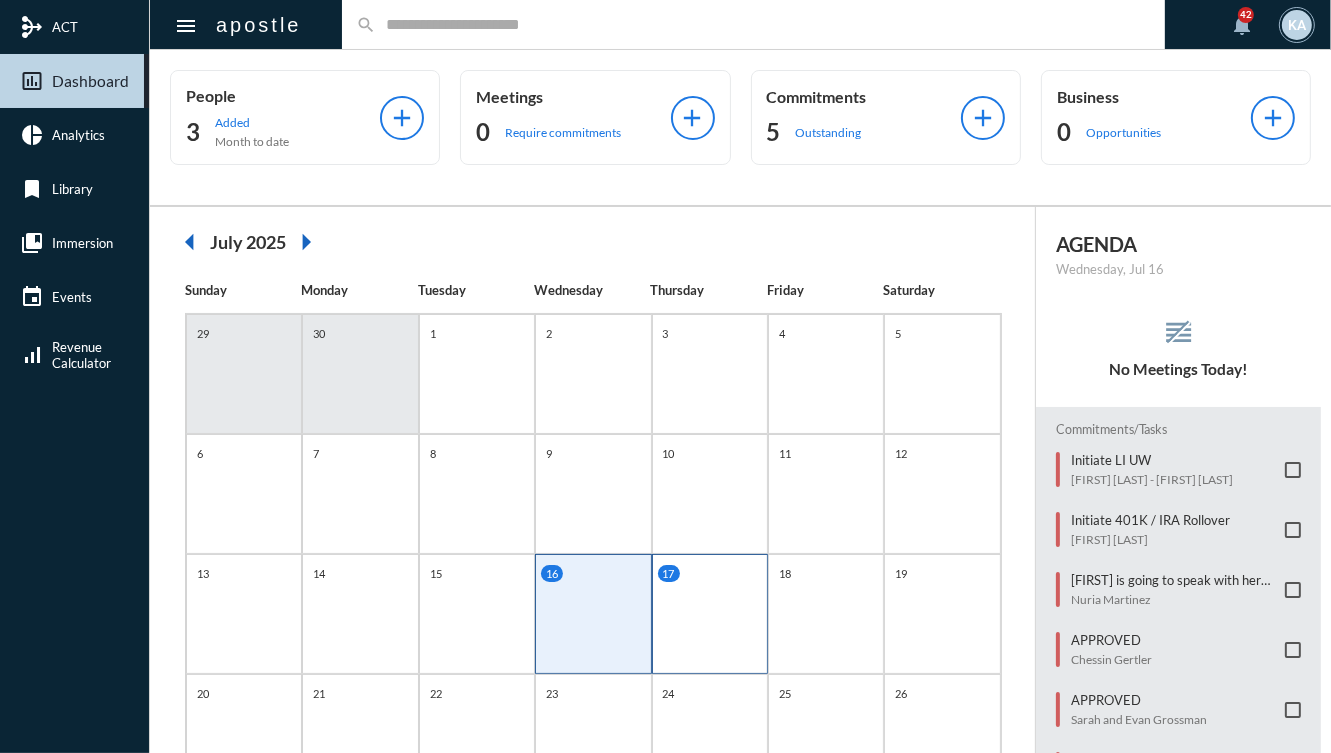 click on "17" 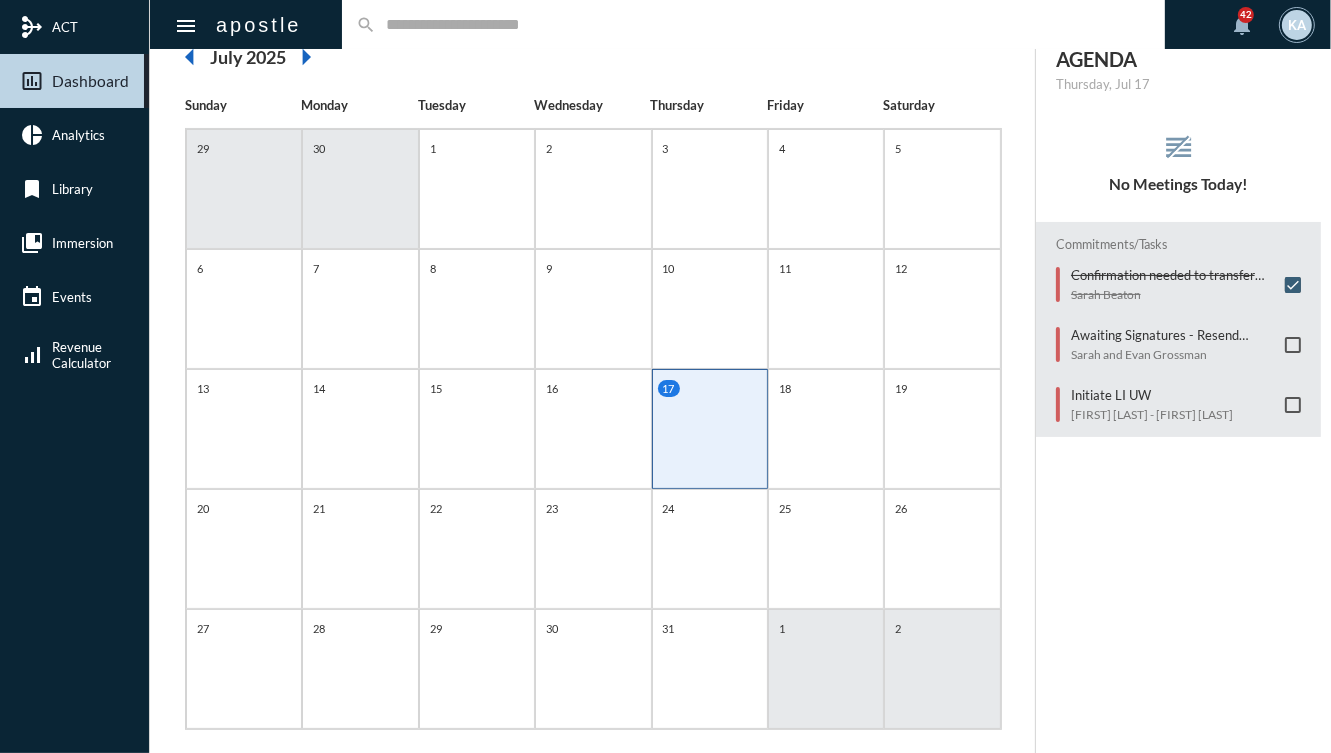 scroll, scrollTop: 185, scrollLeft: 0, axis: vertical 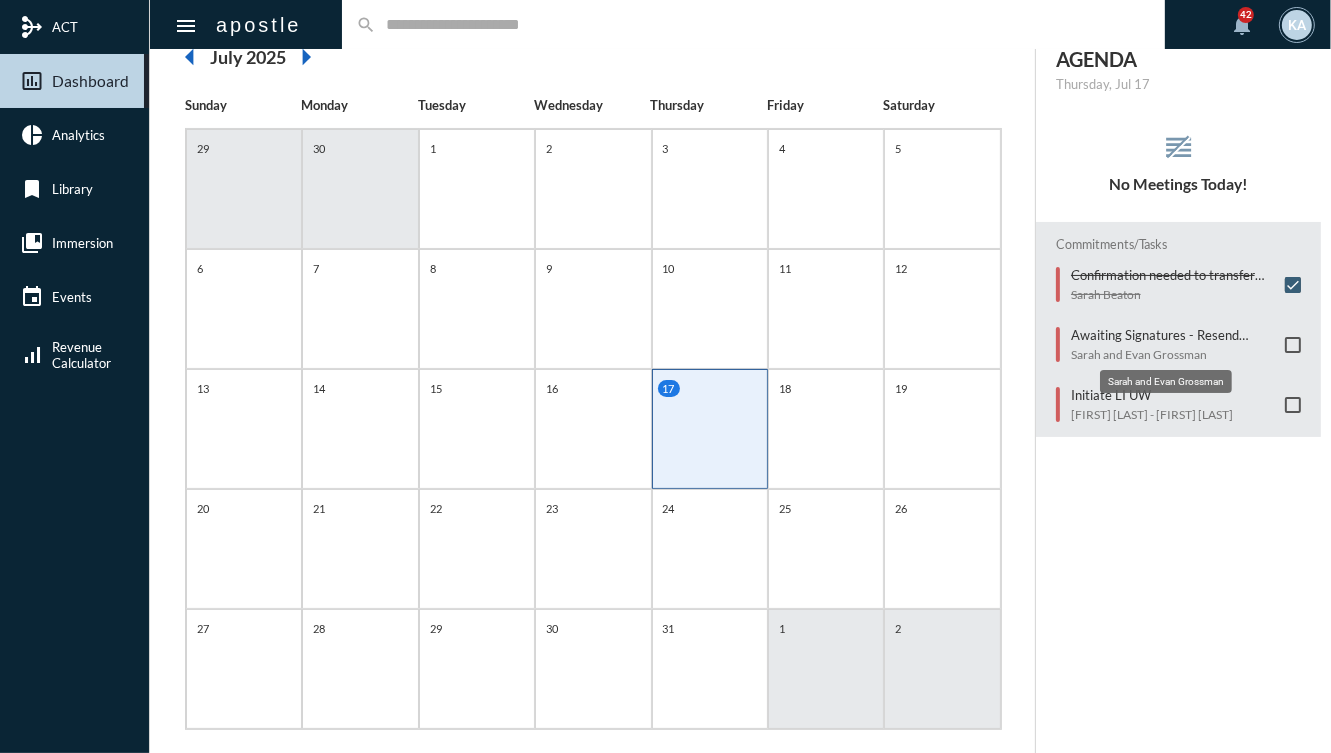 click on "Sarah and Evan Grossman" at bounding box center (1166, 381) 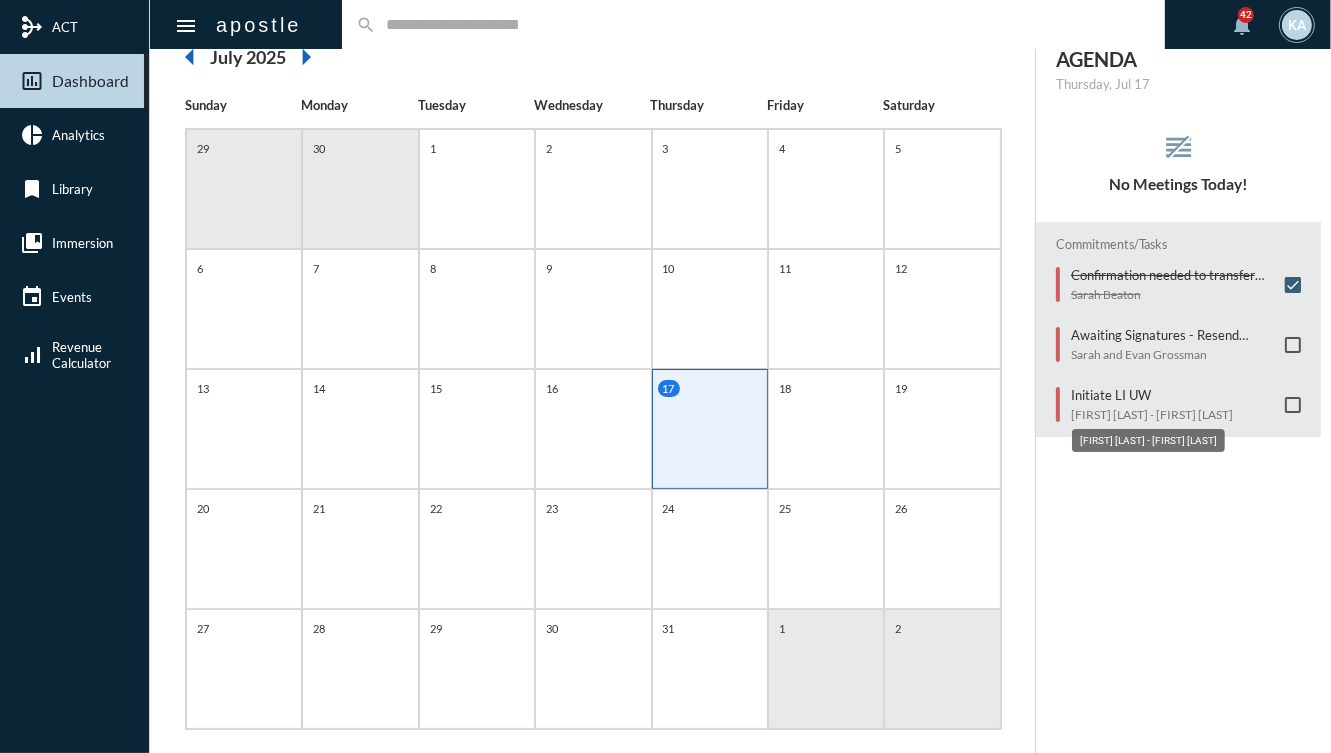 click on "Initiate LI UW   Andrew Czuchra - Laura Savage" 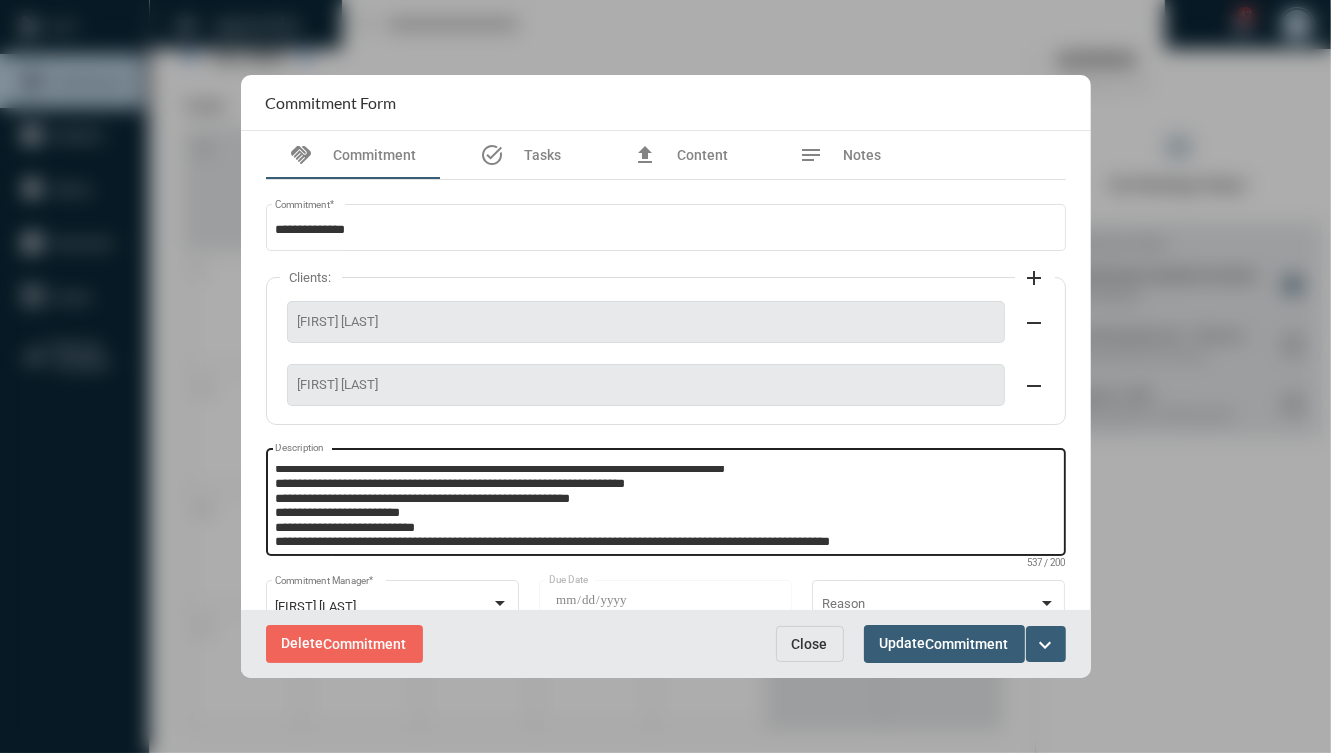 scroll, scrollTop: 19, scrollLeft: 0, axis: vertical 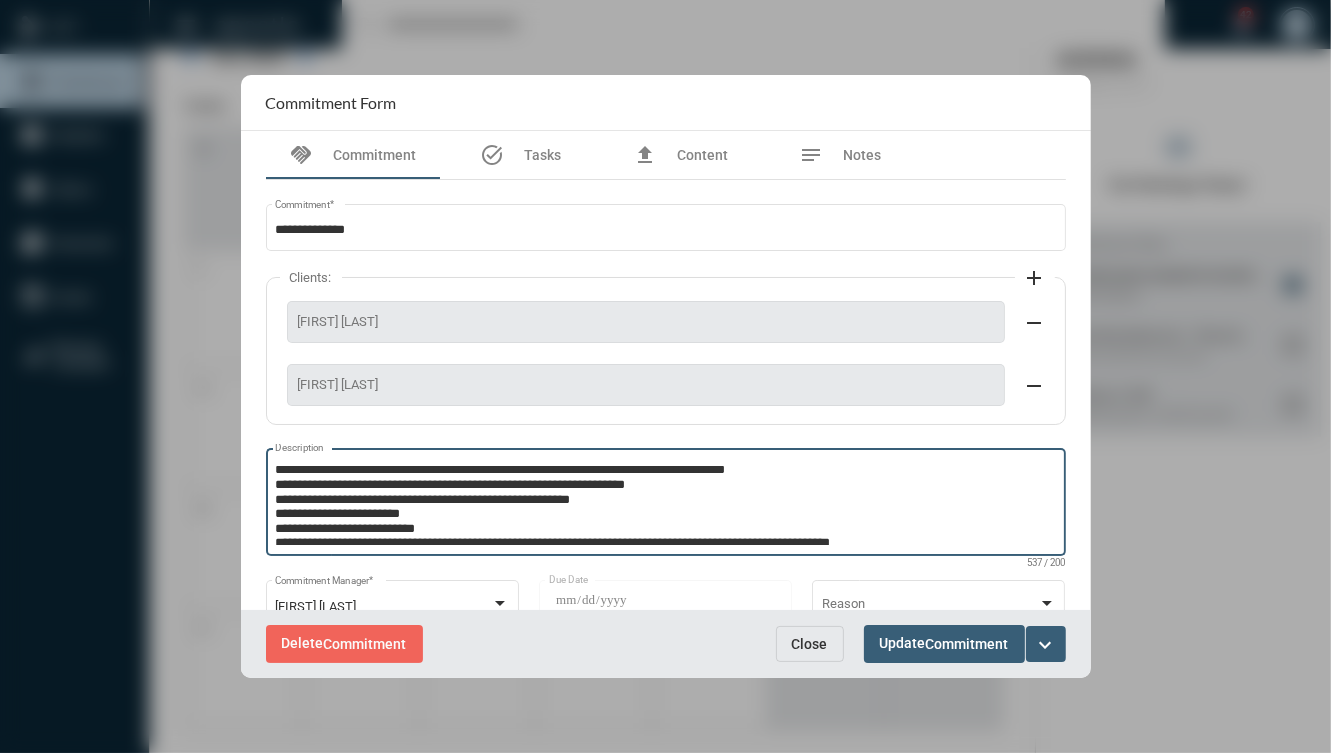 drag, startPoint x: 434, startPoint y: 497, endPoint x: 380, endPoint y: 508, distance: 55.108982 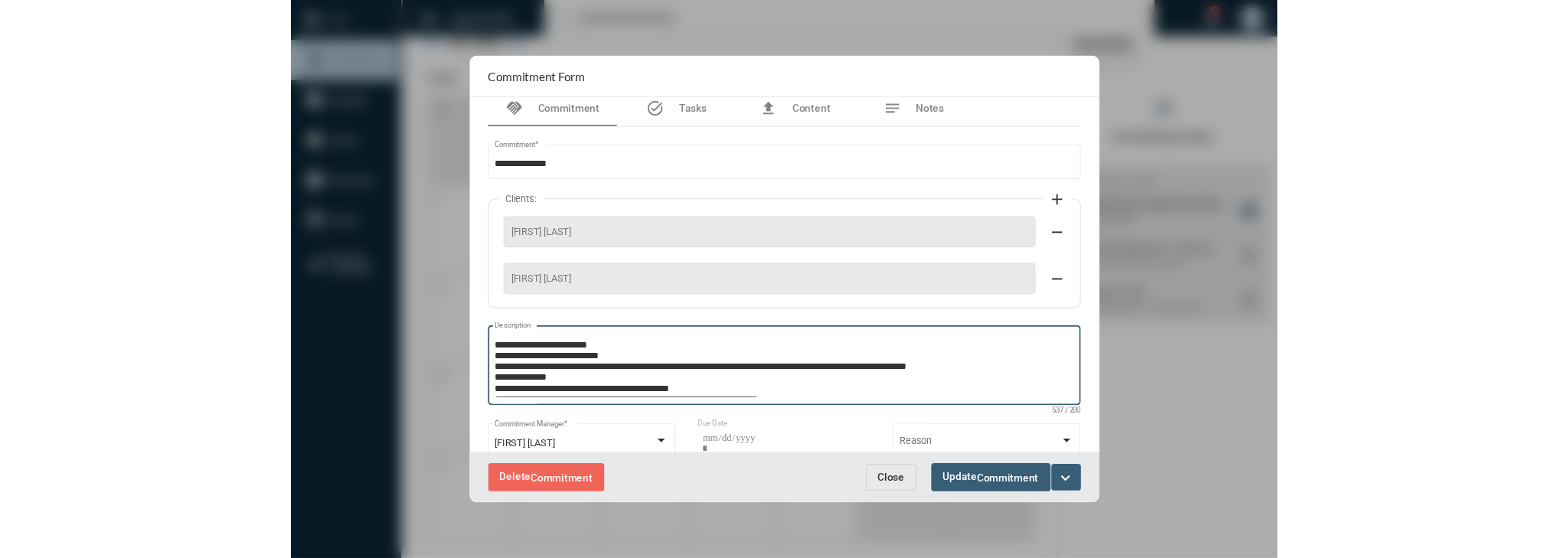 scroll, scrollTop: 54, scrollLeft: 0, axis: vertical 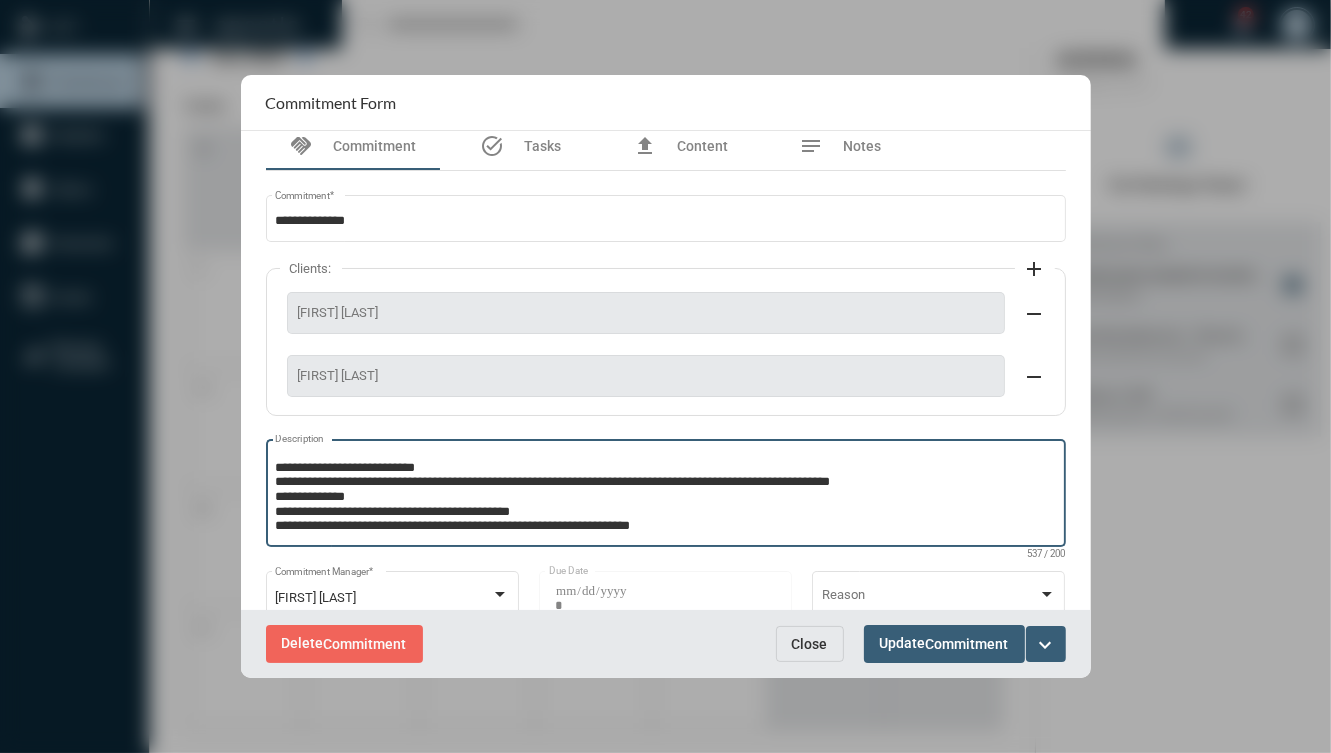 click on "Close" at bounding box center [810, 644] 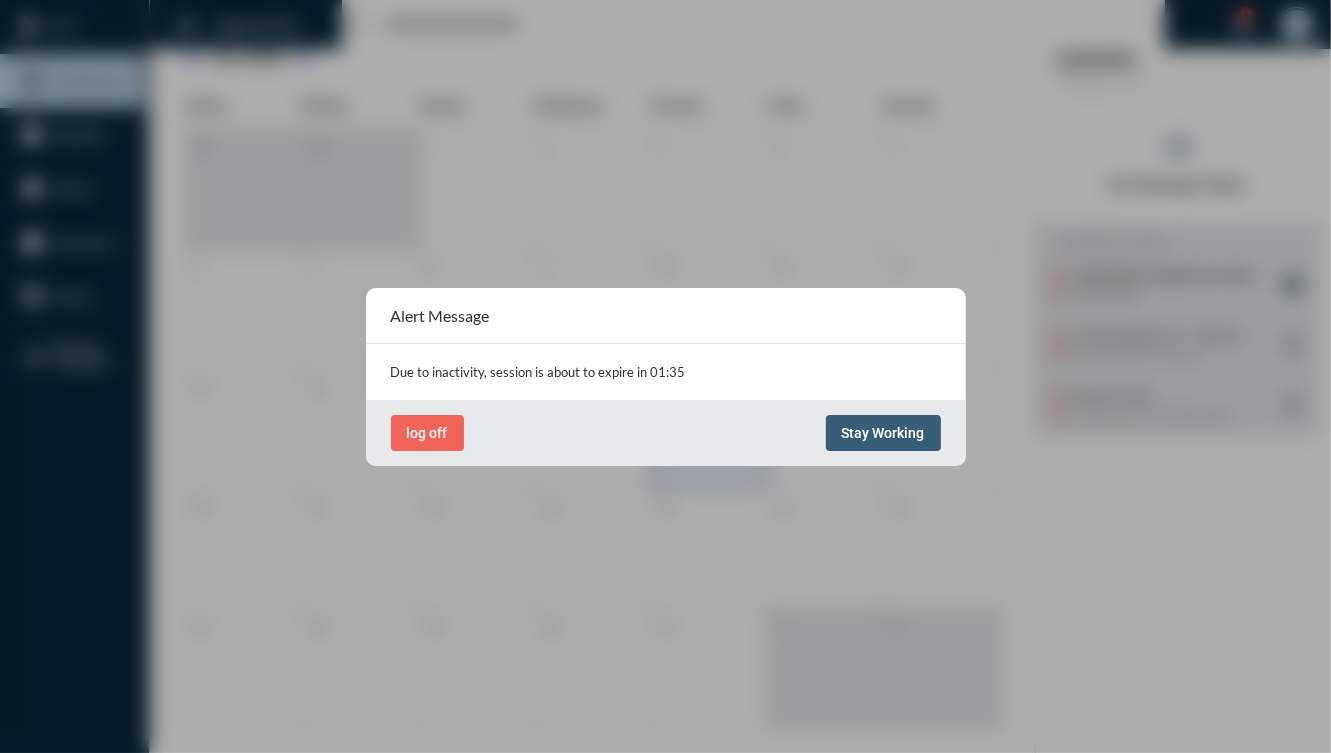 click on "Stay Working" at bounding box center (883, 433) 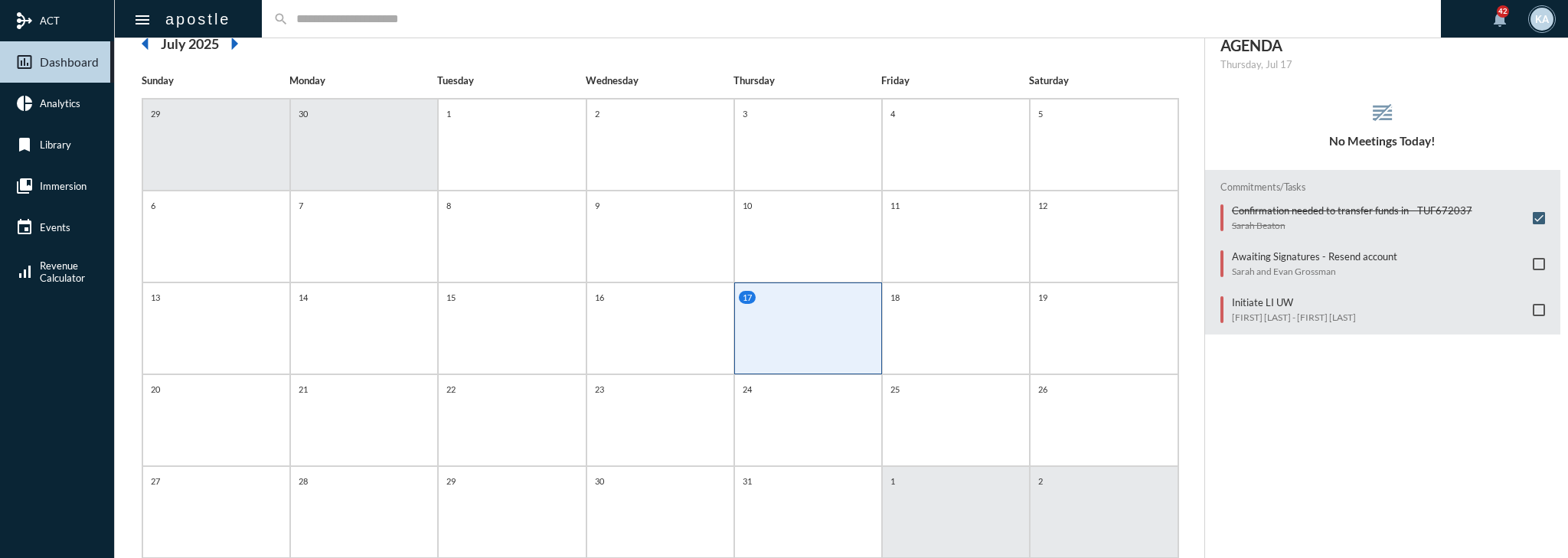 scroll, scrollTop: 142, scrollLeft: 0, axis: vertical 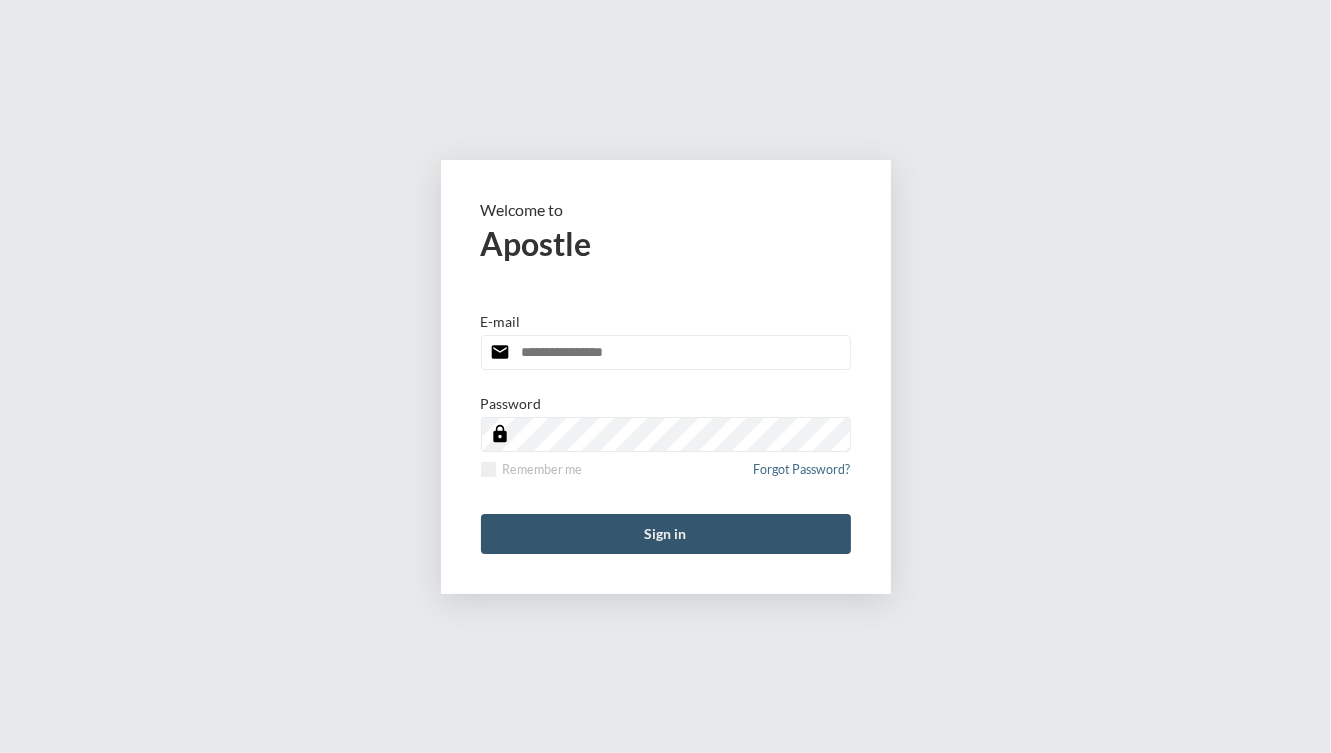 type on "**********" 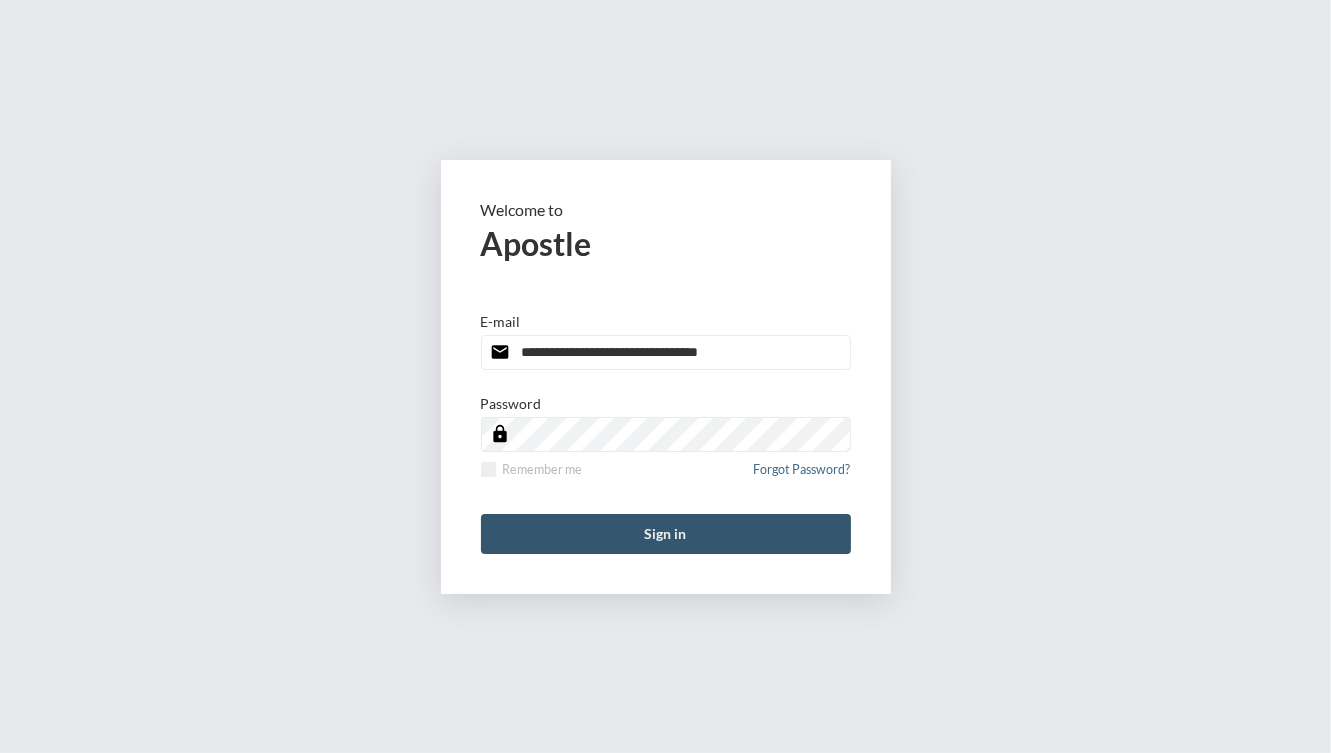 click on "Sign in" at bounding box center (666, 534) 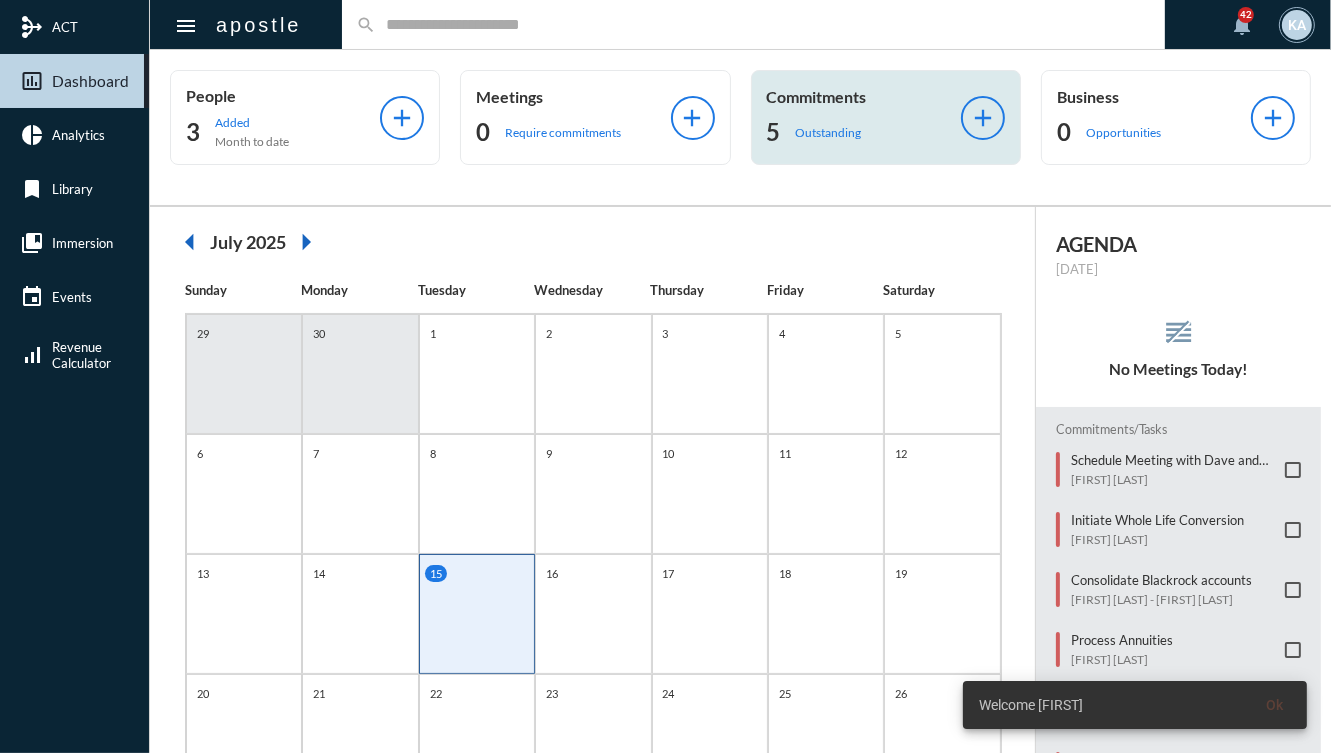 click on "5 Outstanding" 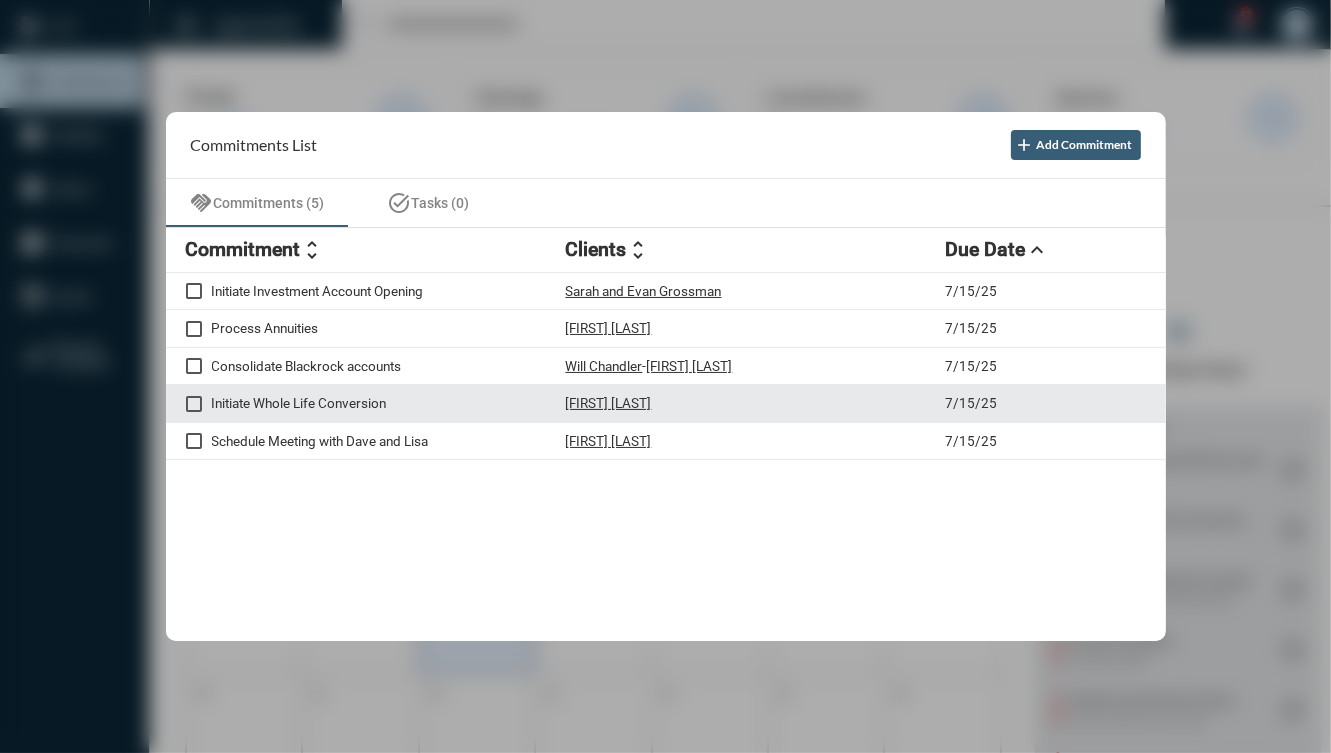 click on "Initiate Whole Life Conversion" at bounding box center [389, 403] 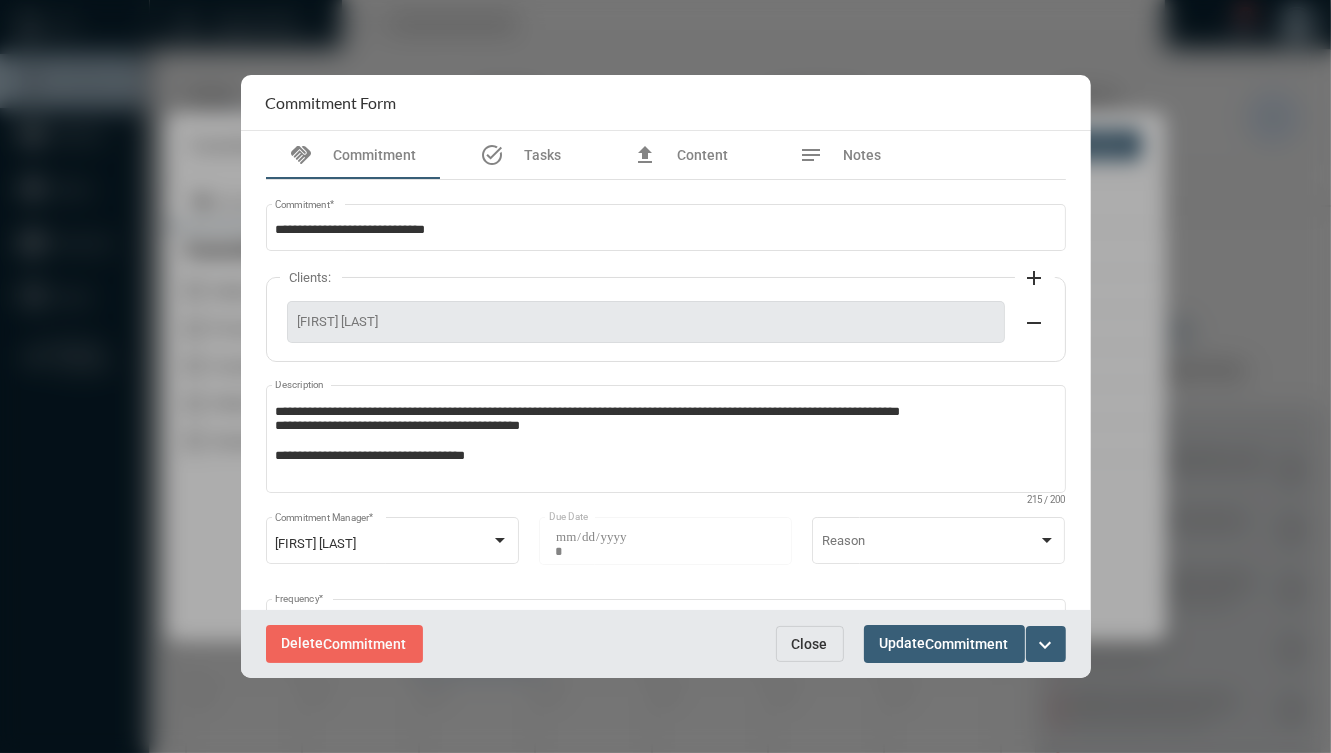 click on "Close" at bounding box center [810, 644] 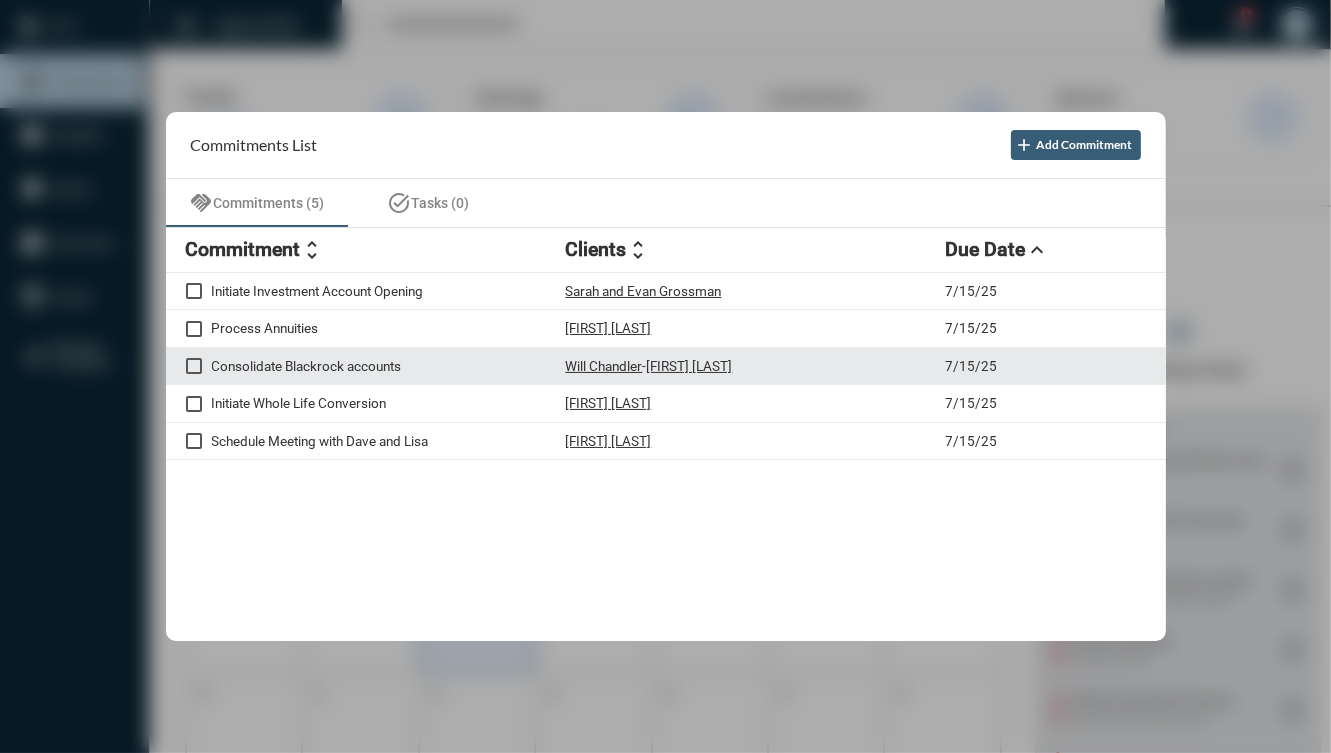 click on "Will Chandler    -   Ariel Handy" at bounding box center (756, 366) 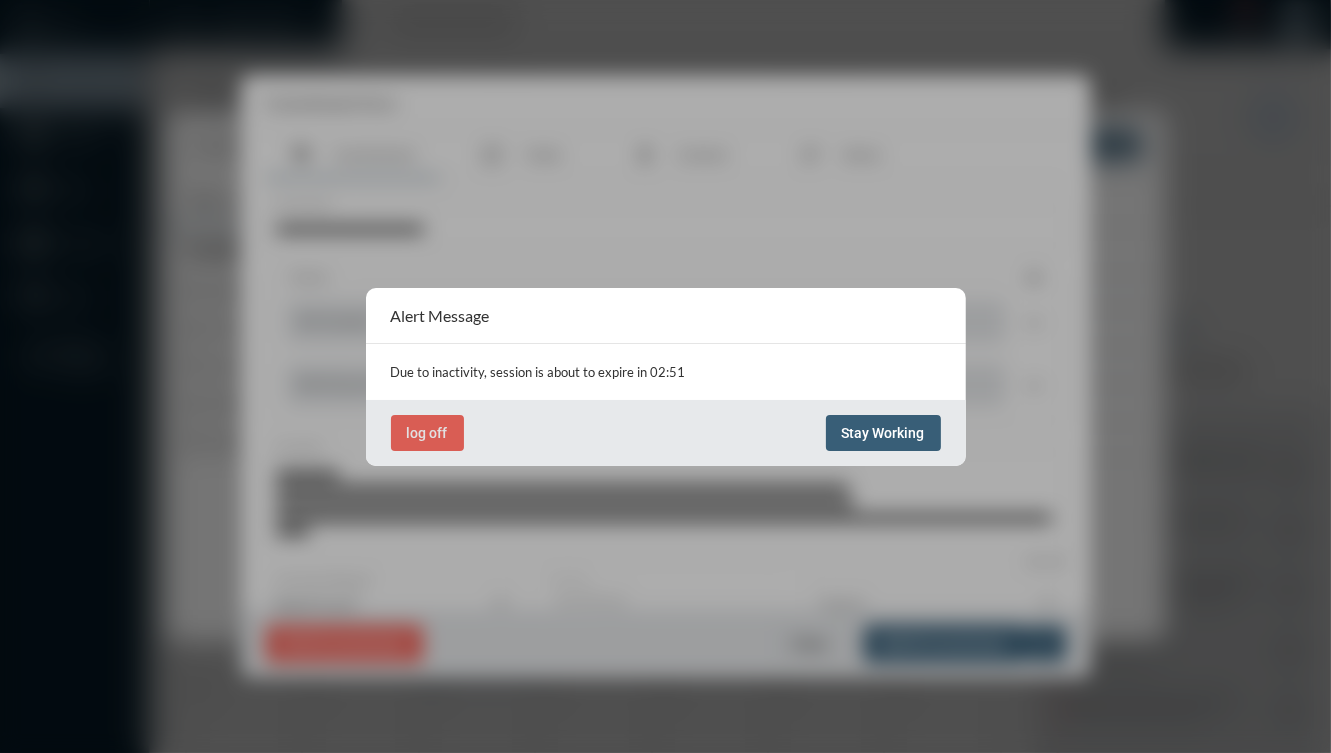 click on "Stay Working" at bounding box center [883, 433] 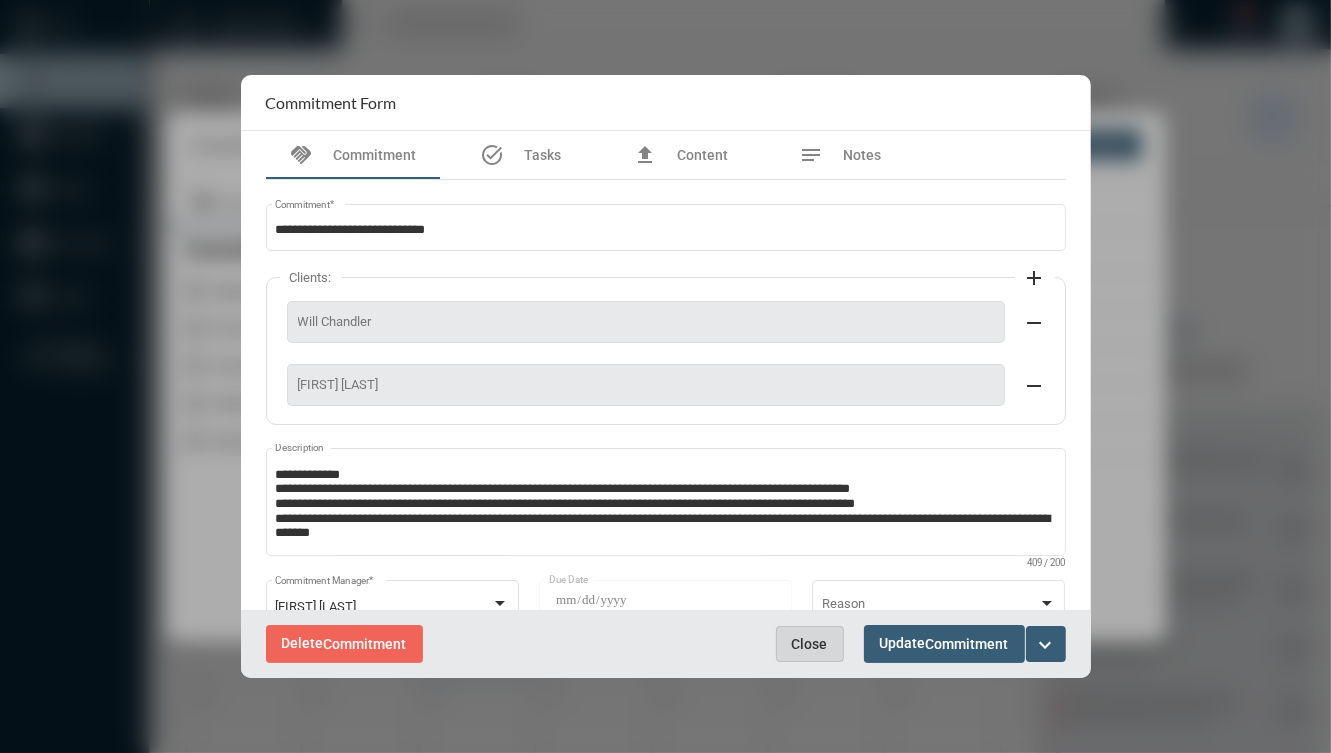 click on "Close" at bounding box center [810, 644] 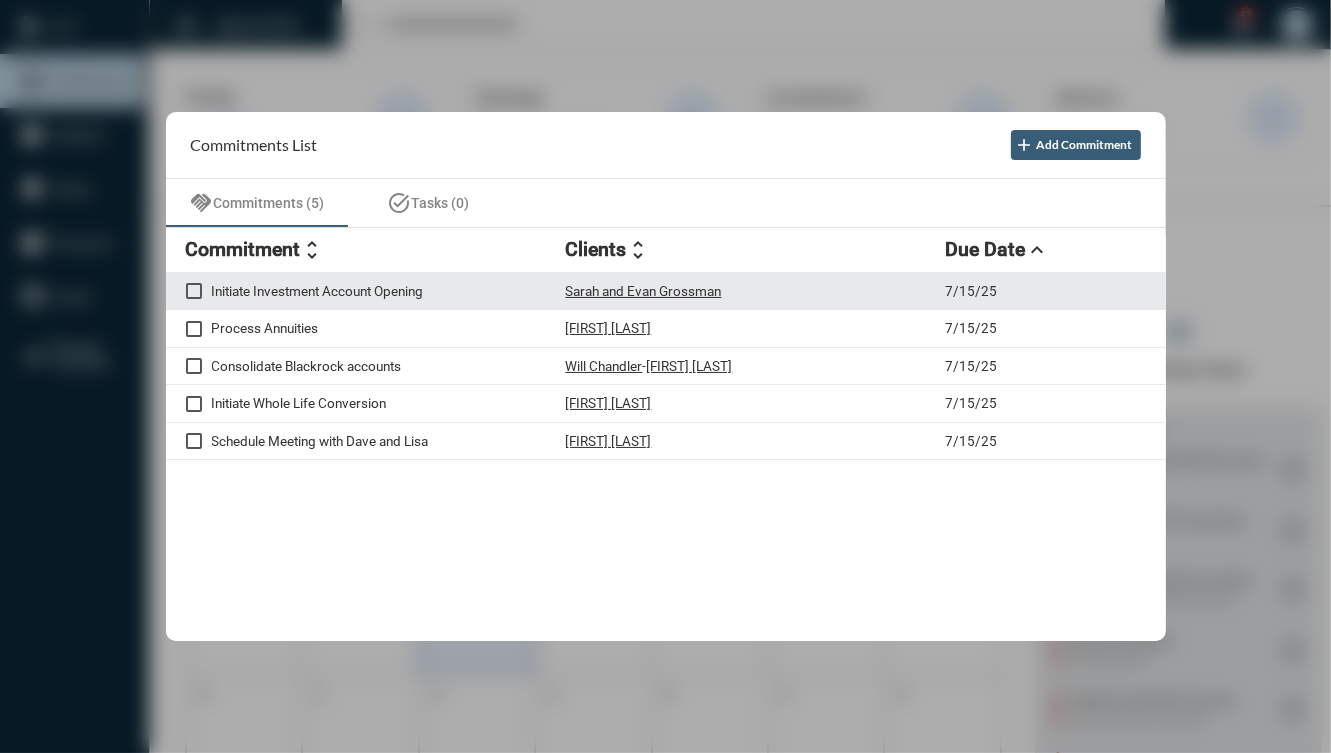 click on "Sarah and Evan Grossman" at bounding box center (756, 291) 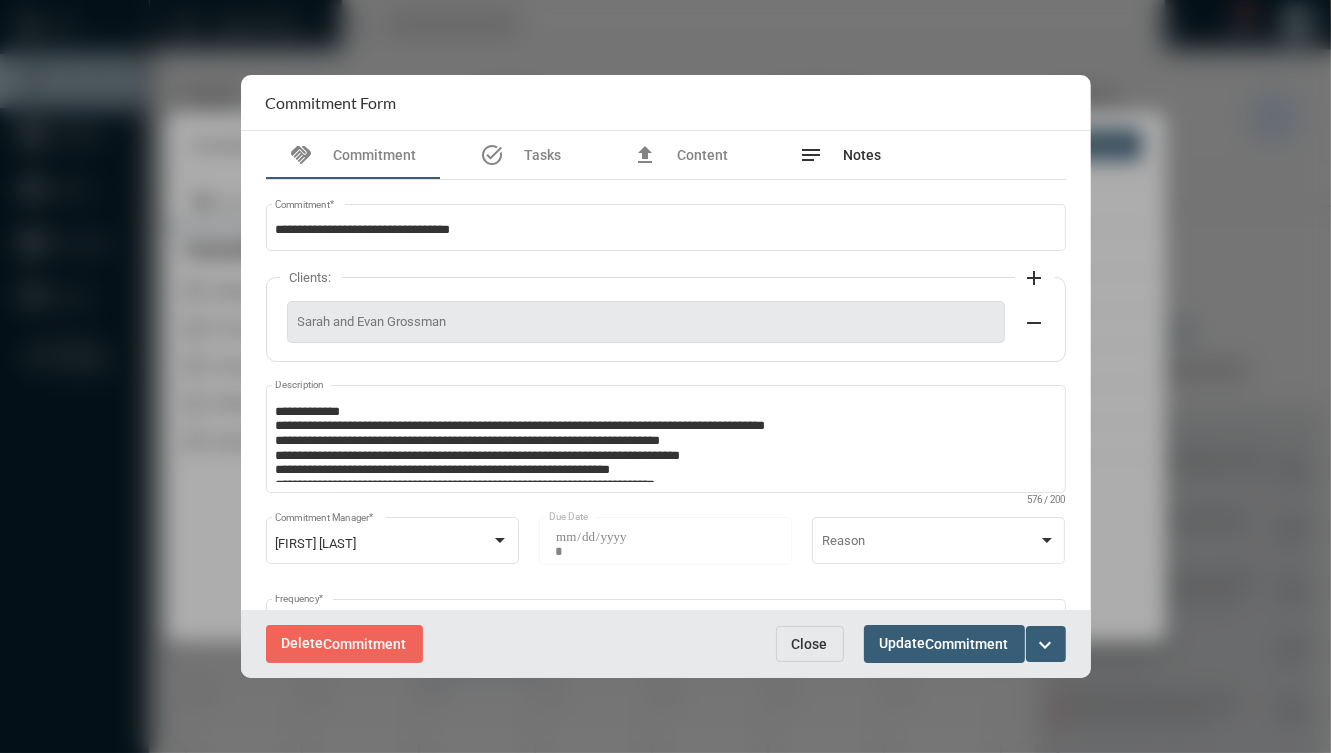 click on "notes Notes" at bounding box center [841, 155] 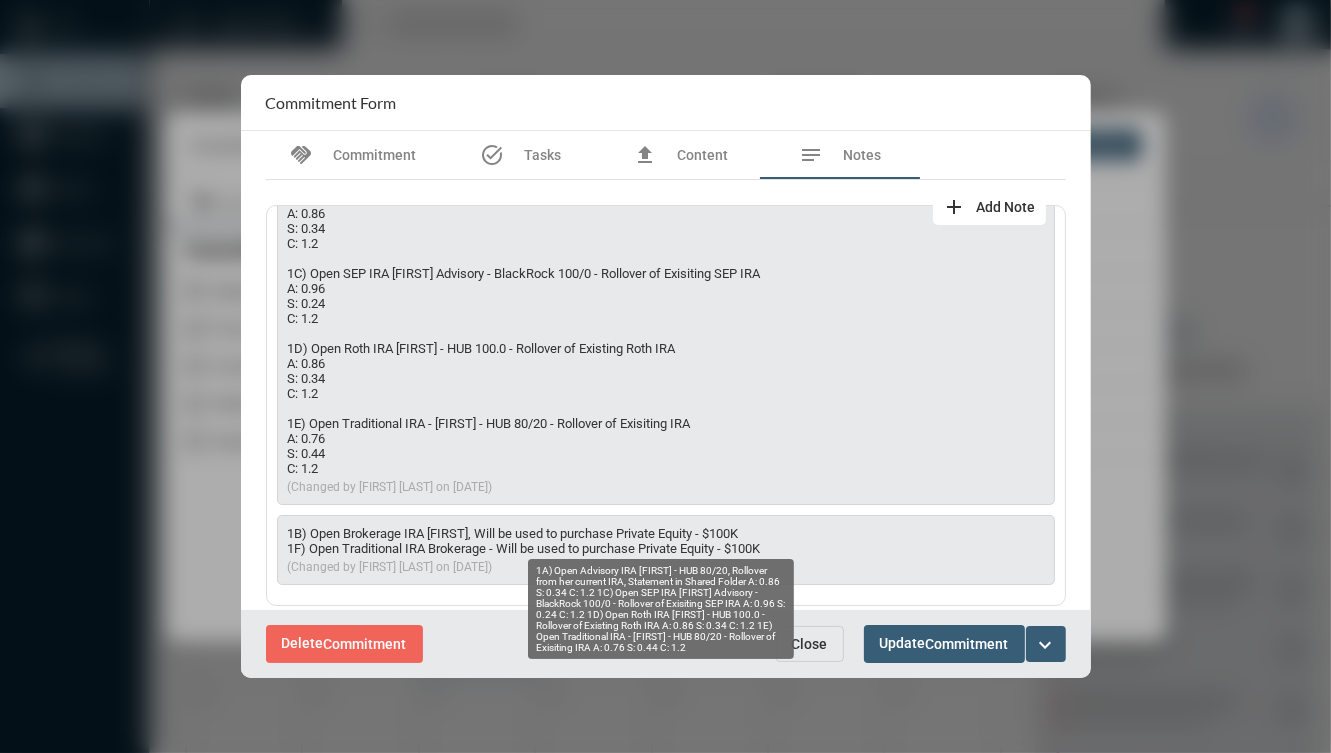 scroll, scrollTop: 70, scrollLeft: 0, axis: vertical 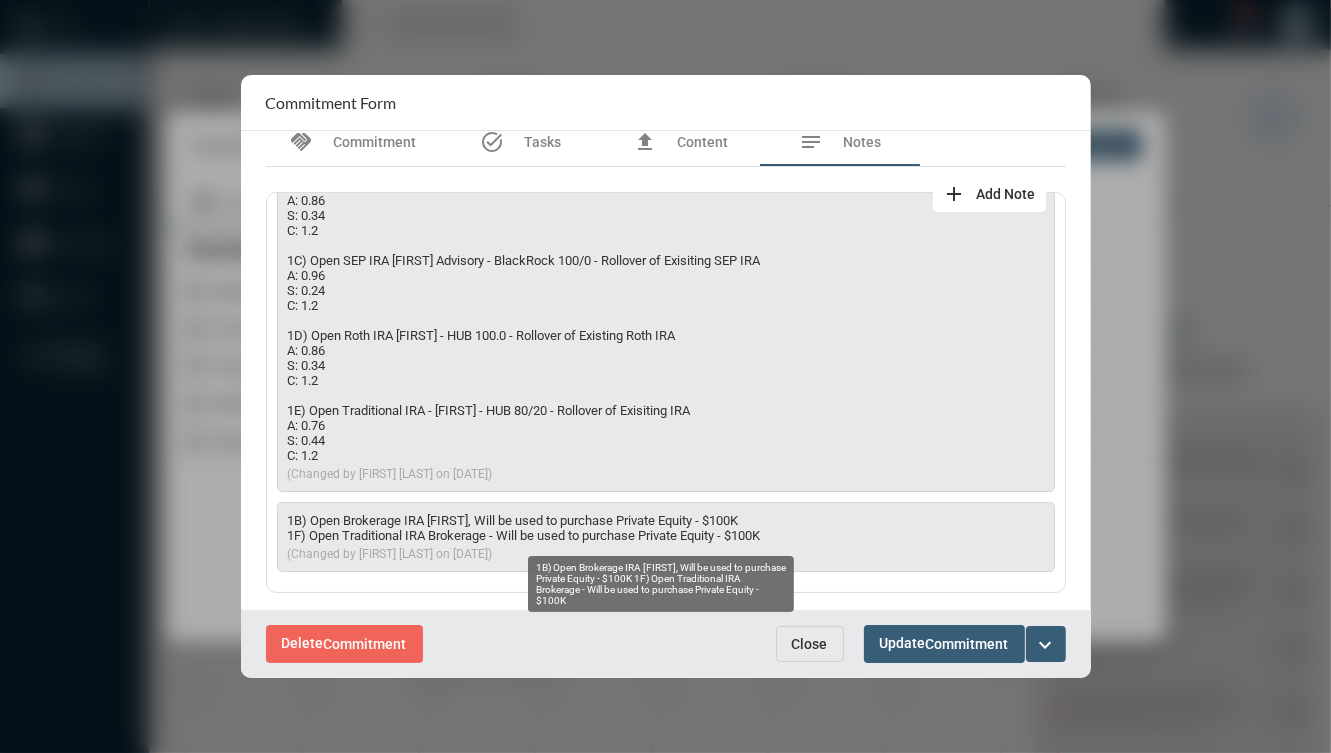 click on "1B) Open Brokerage IRA [FIRST], Will be used to purchase Private Equity - $100K
1F) Open Traditional IRA Brokerage - Will be used to purchase Private Equity - $100K" at bounding box center [661, 584] 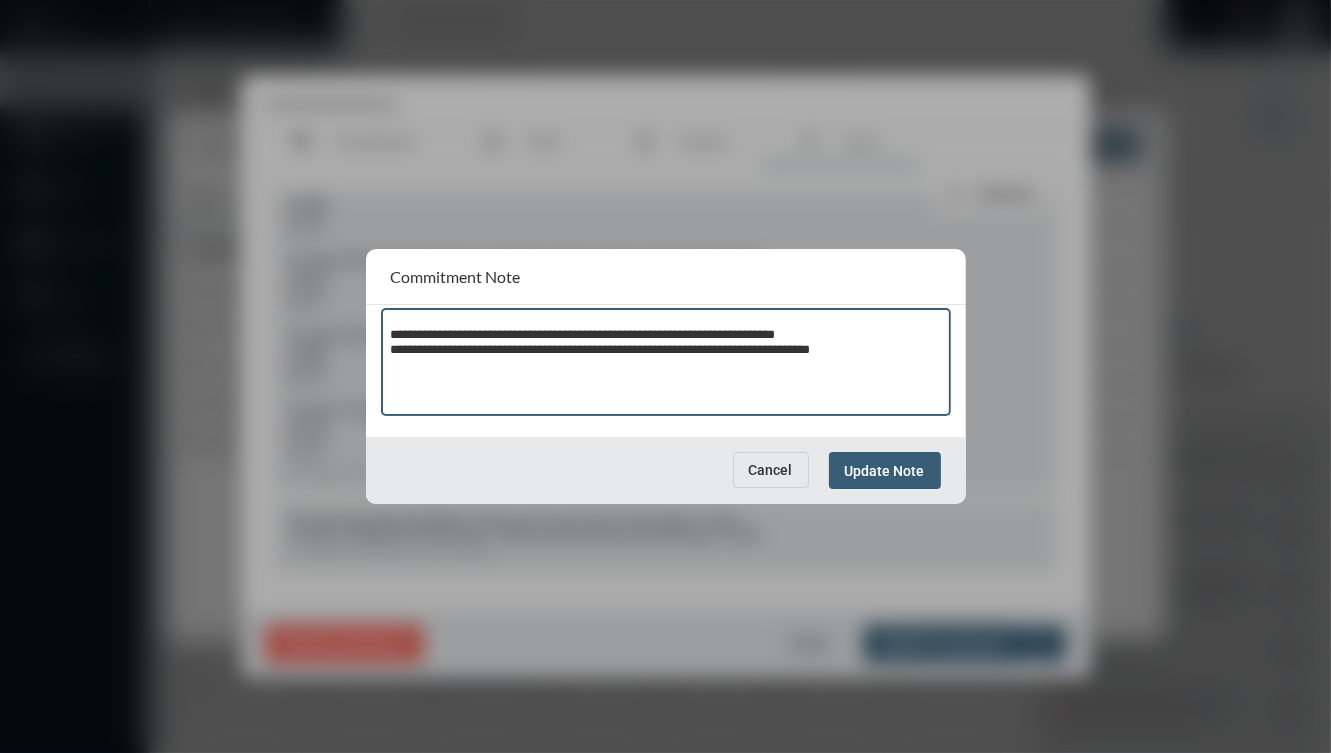 click on "**********" at bounding box center (665, 365) 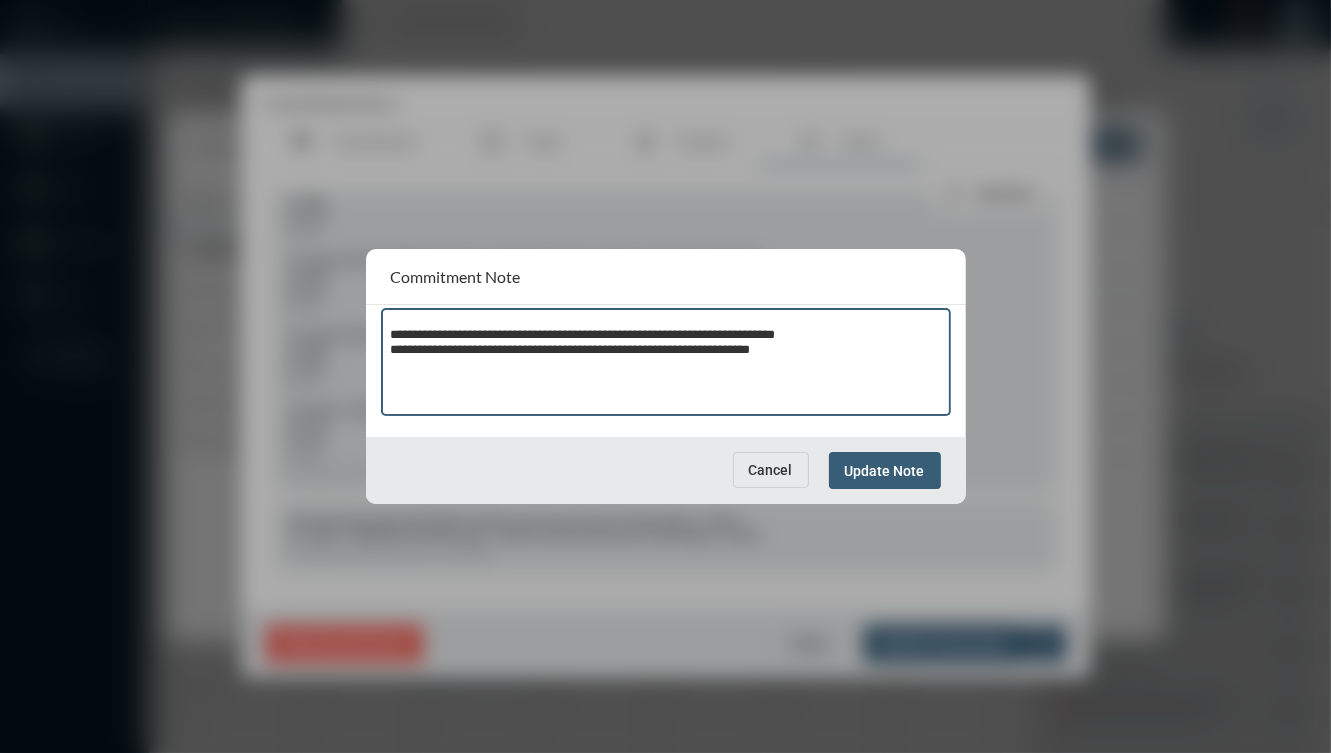 click on "**********" at bounding box center [665, 365] 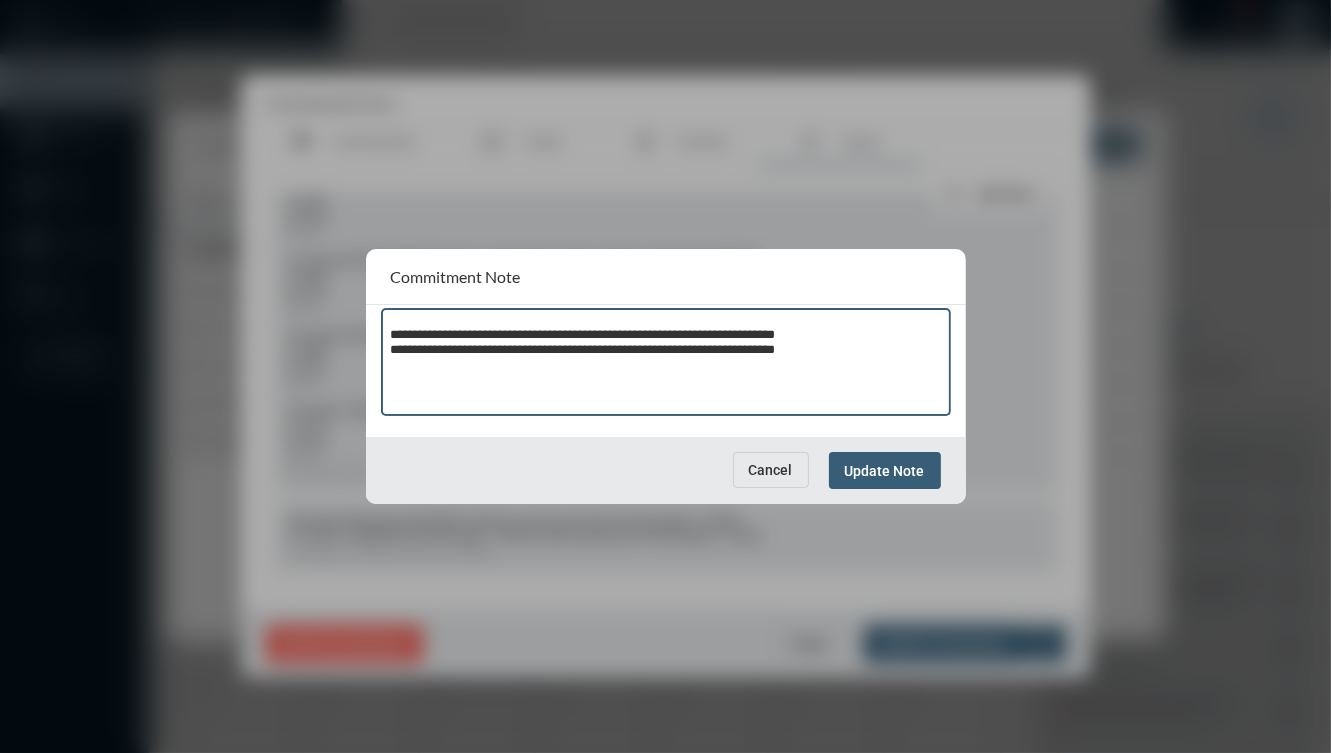 type on "**********" 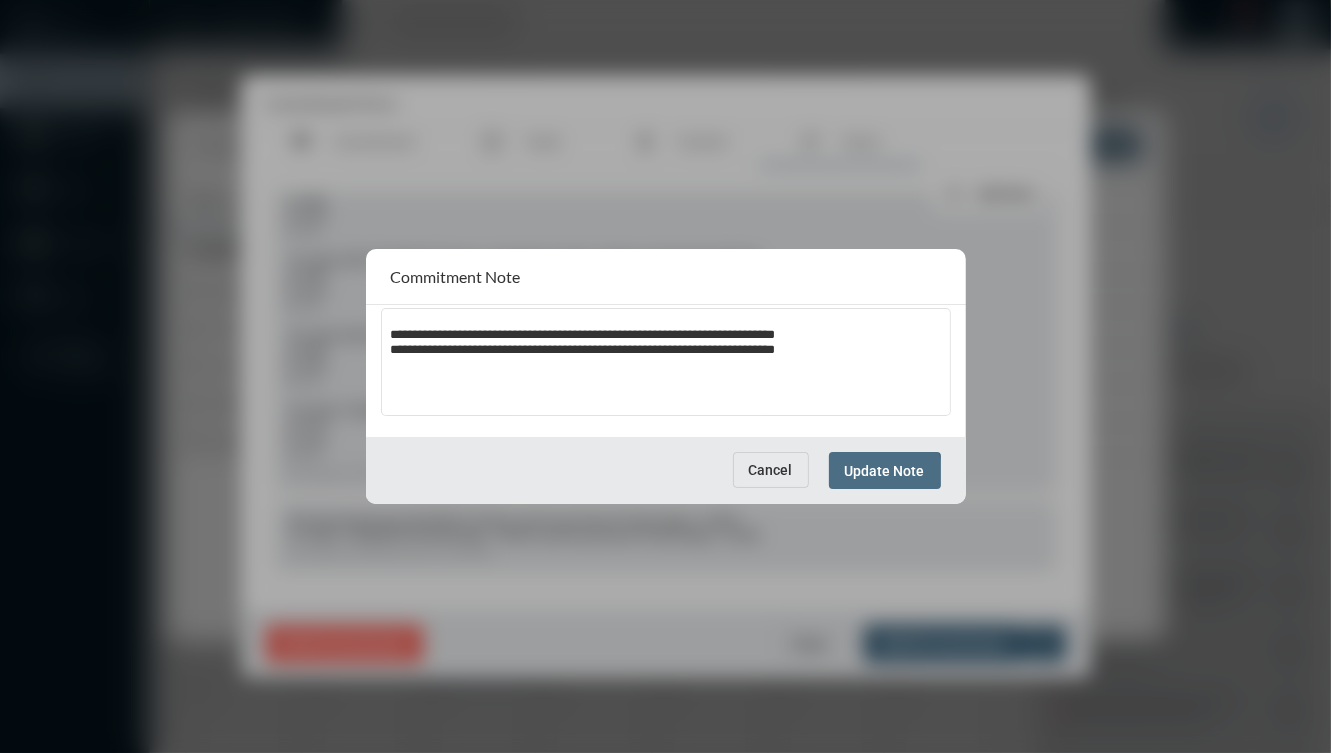 click on "Update Note" at bounding box center (885, 471) 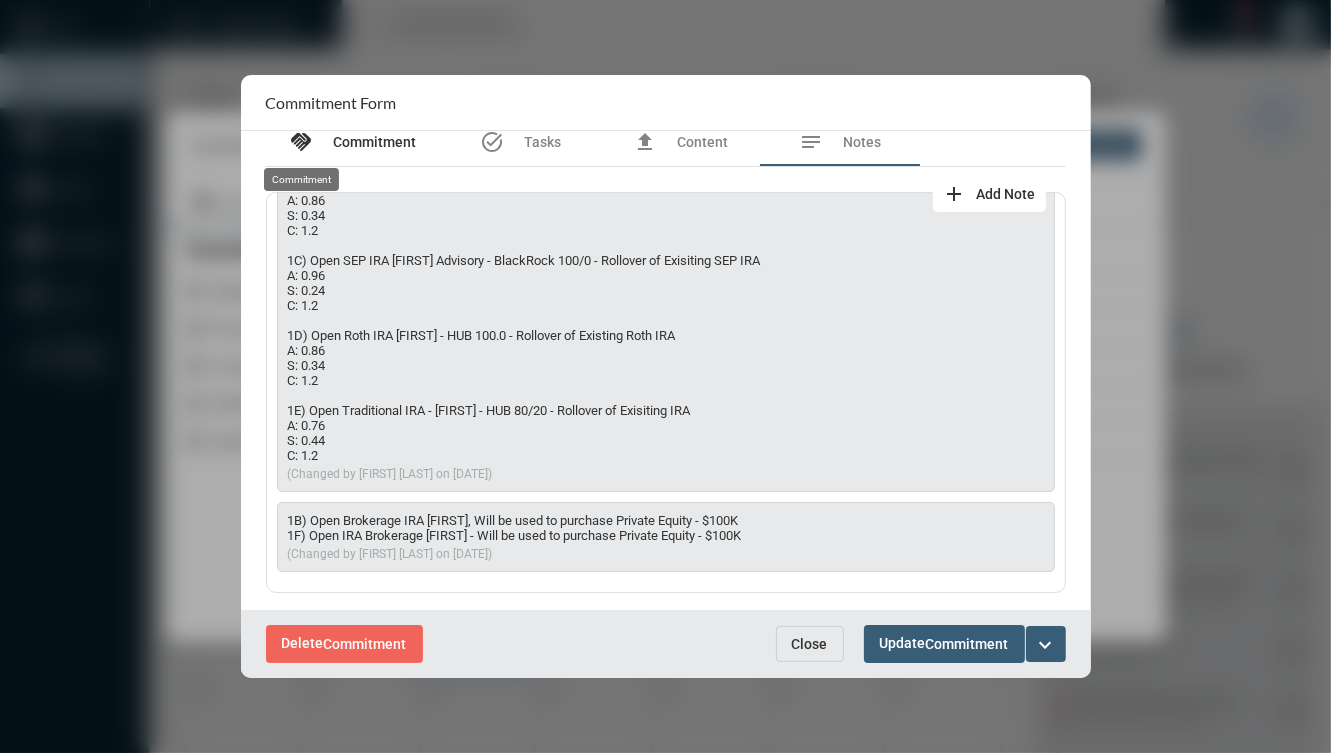 click on "handshake" at bounding box center [302, 142] 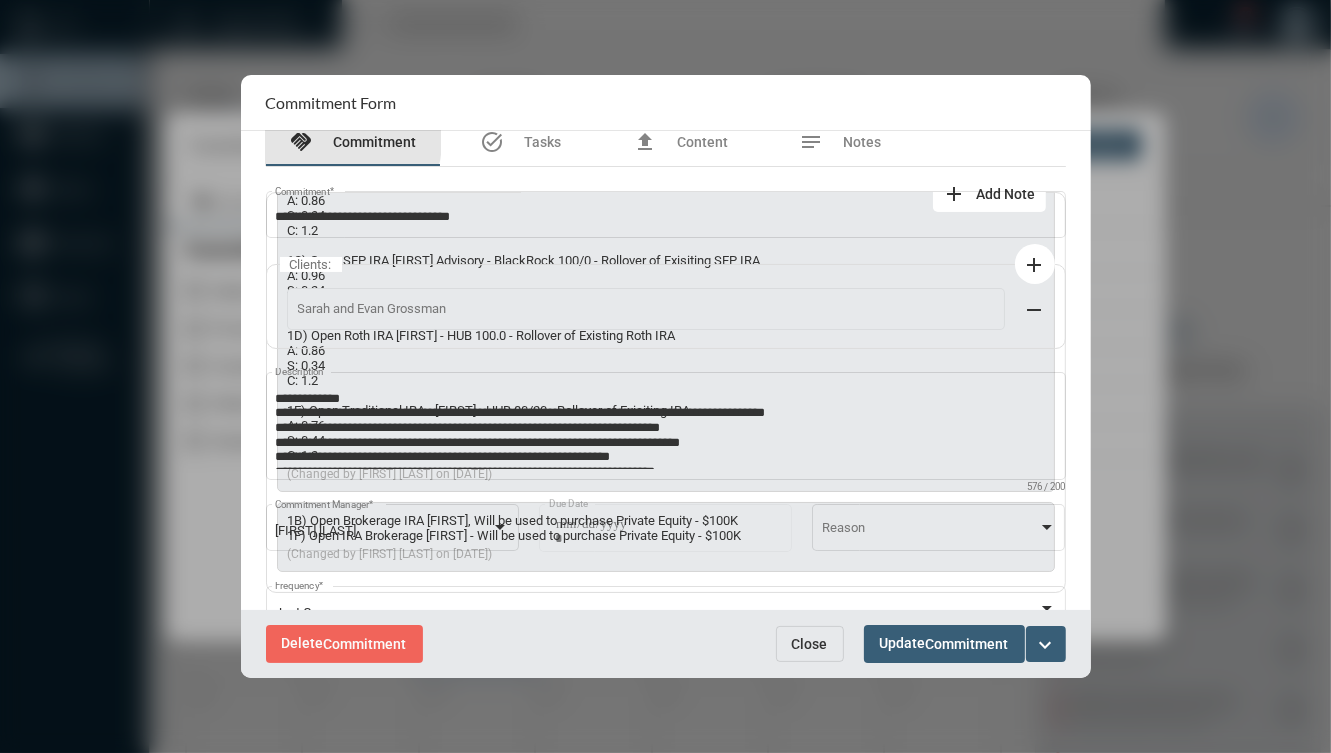 scroll, scrollTop: 0, scrollLeft: 0, axis: both 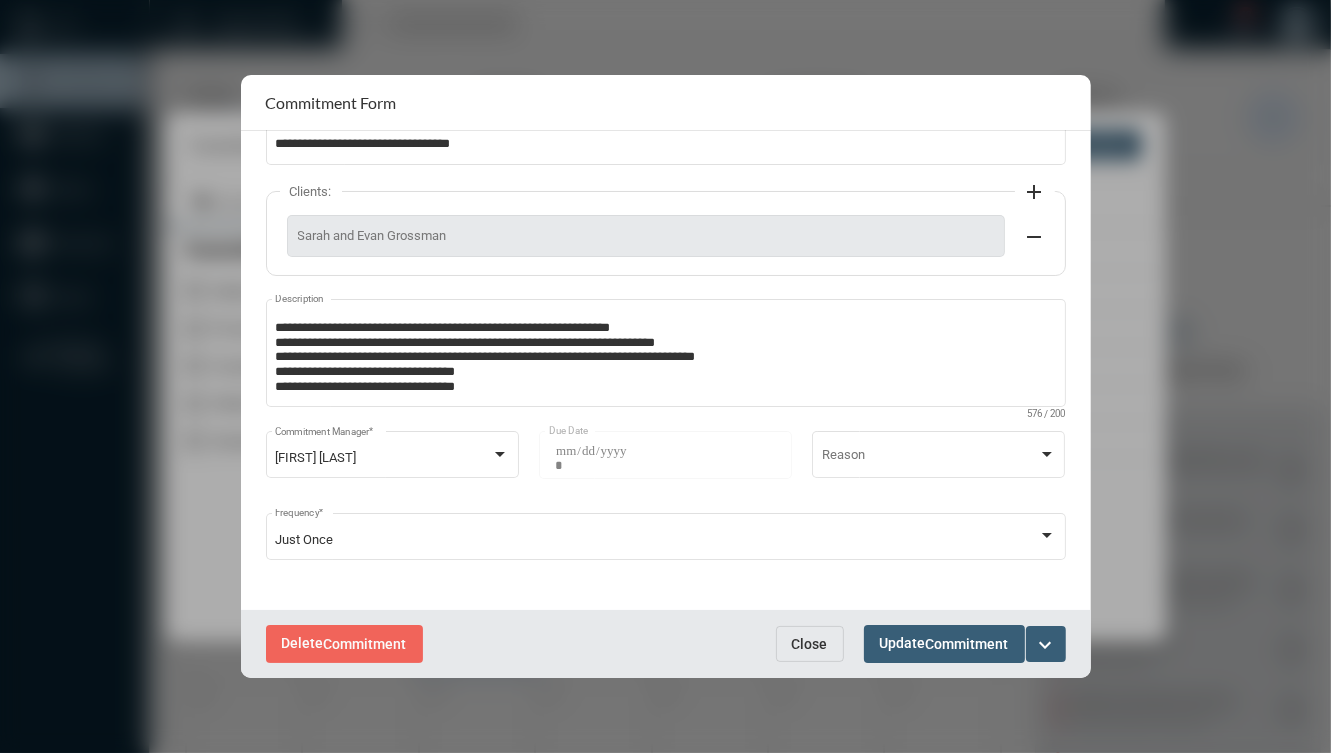 click on "Delete  Commitment  Close   Update  Commitment expand_more" at bounding box center [666, 643] 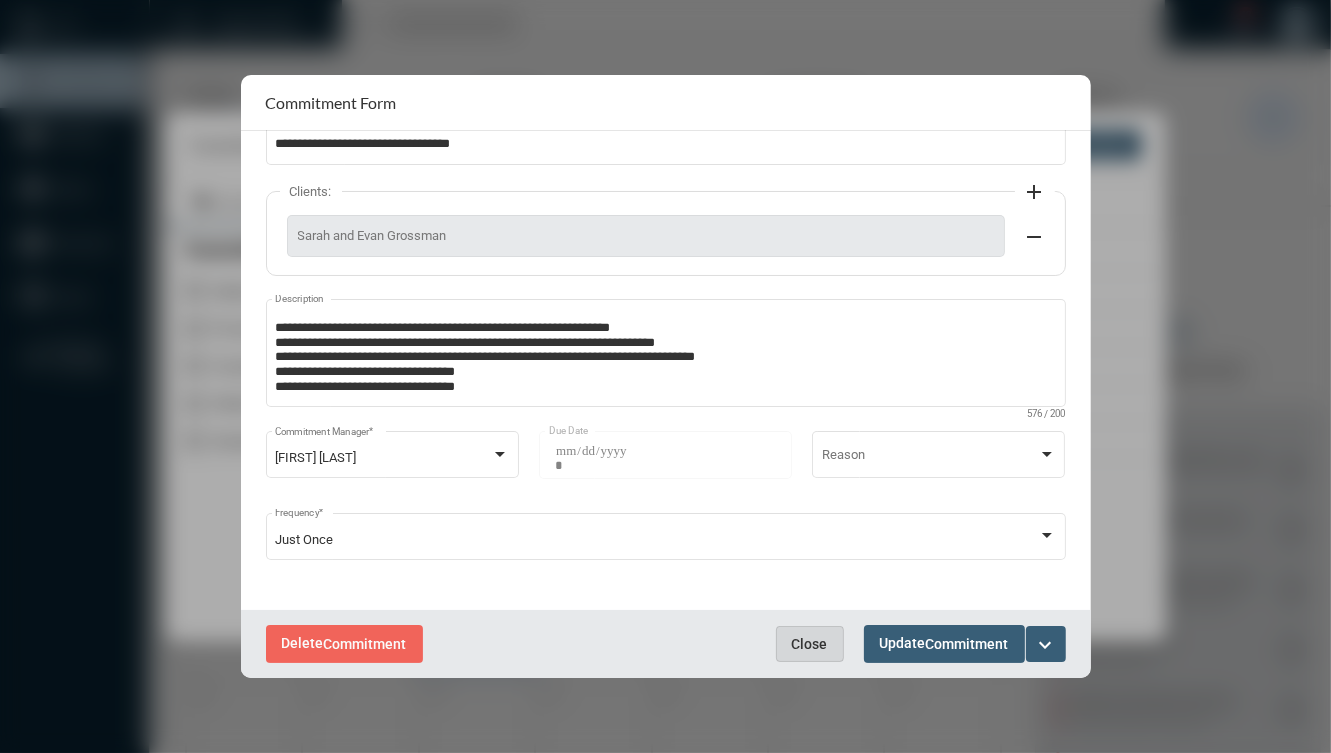 click on "Close" at bounding box center [810, 644] 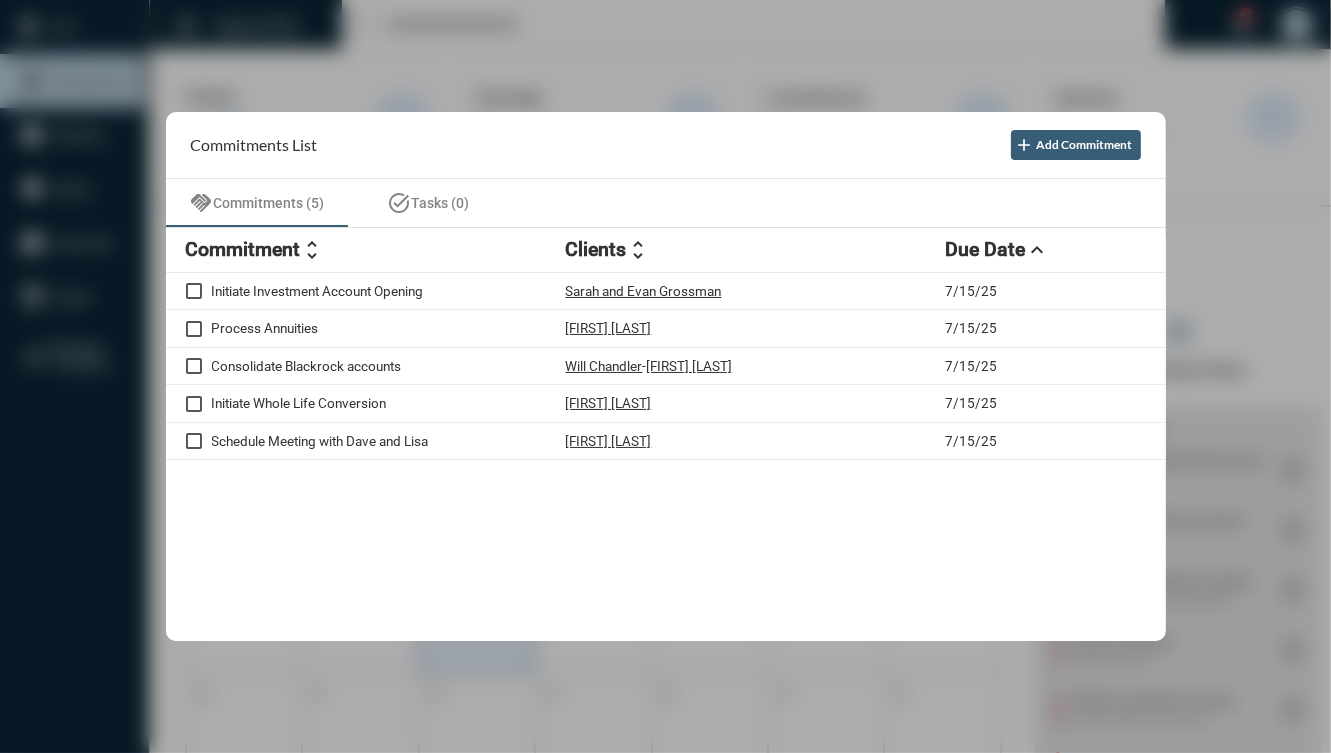 click at bounding box center [665, 376] 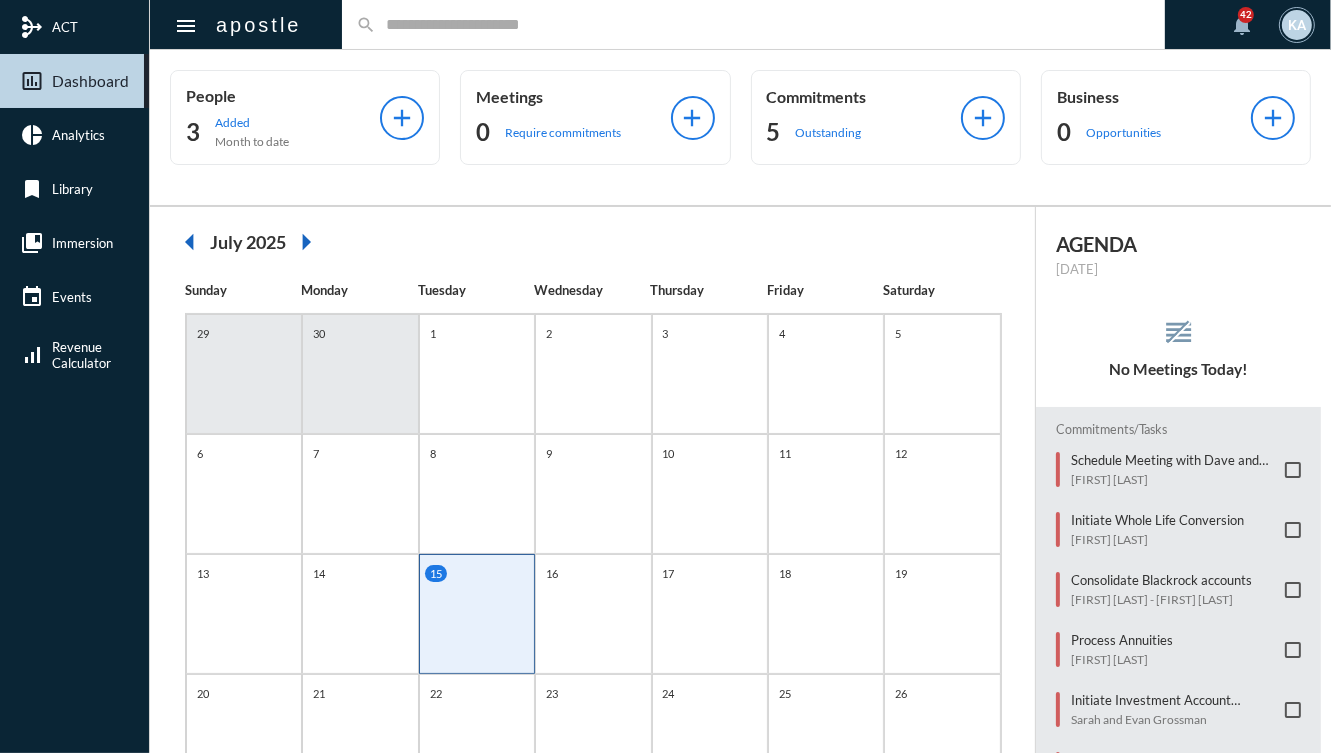 click 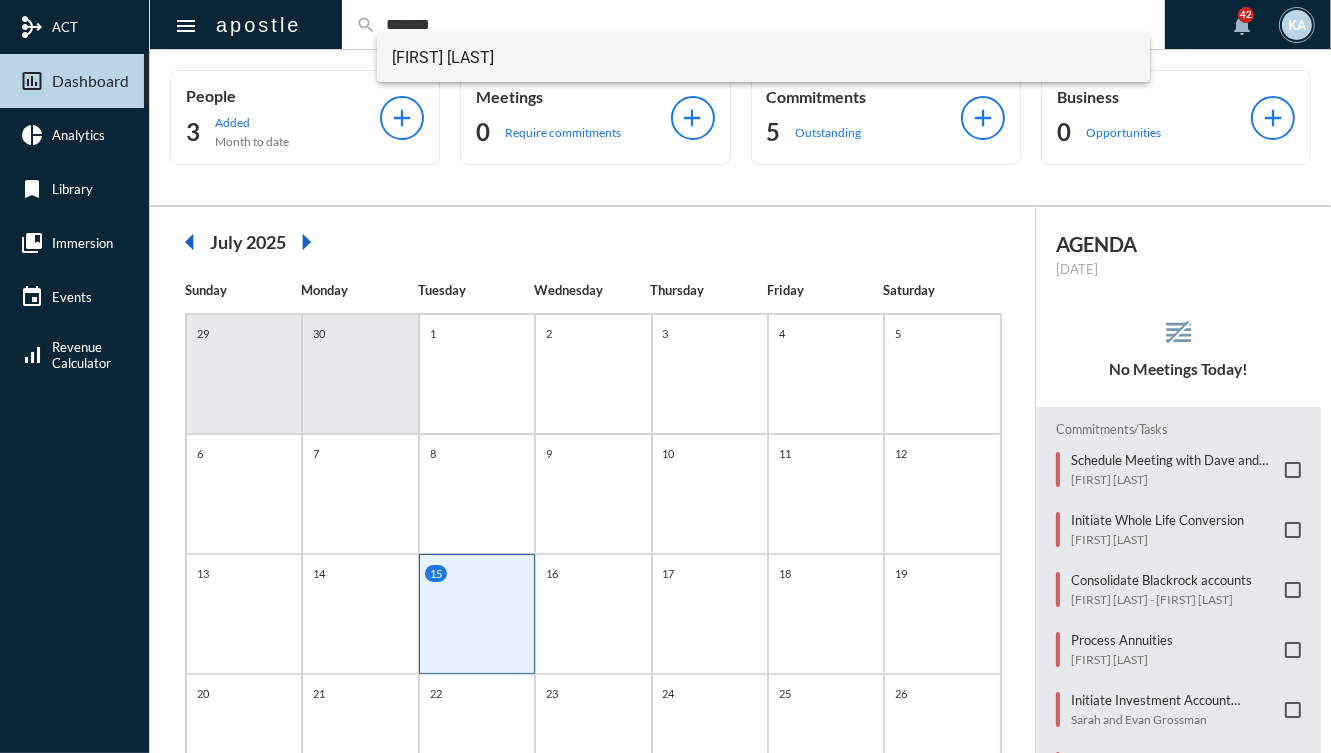 type on "*******" 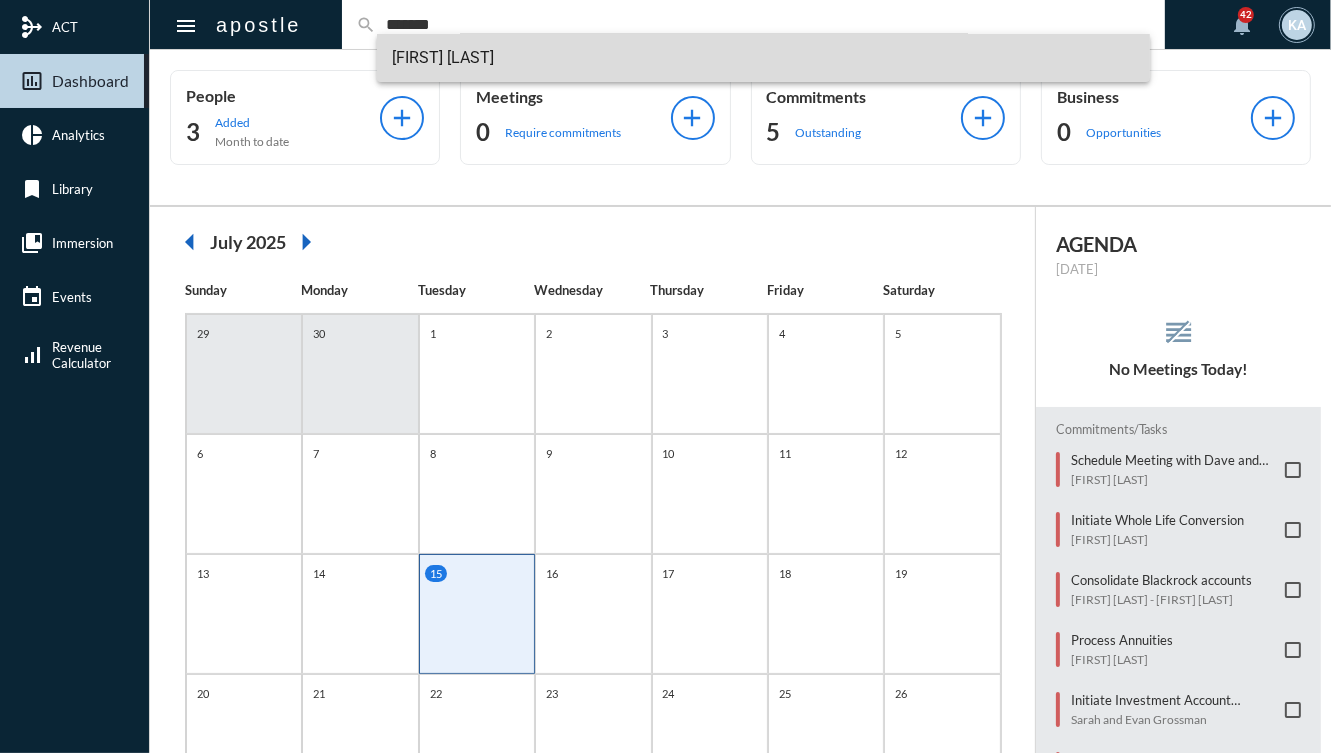 click on "[FIRST]  [LAST]" at bounding box center [764, 58] 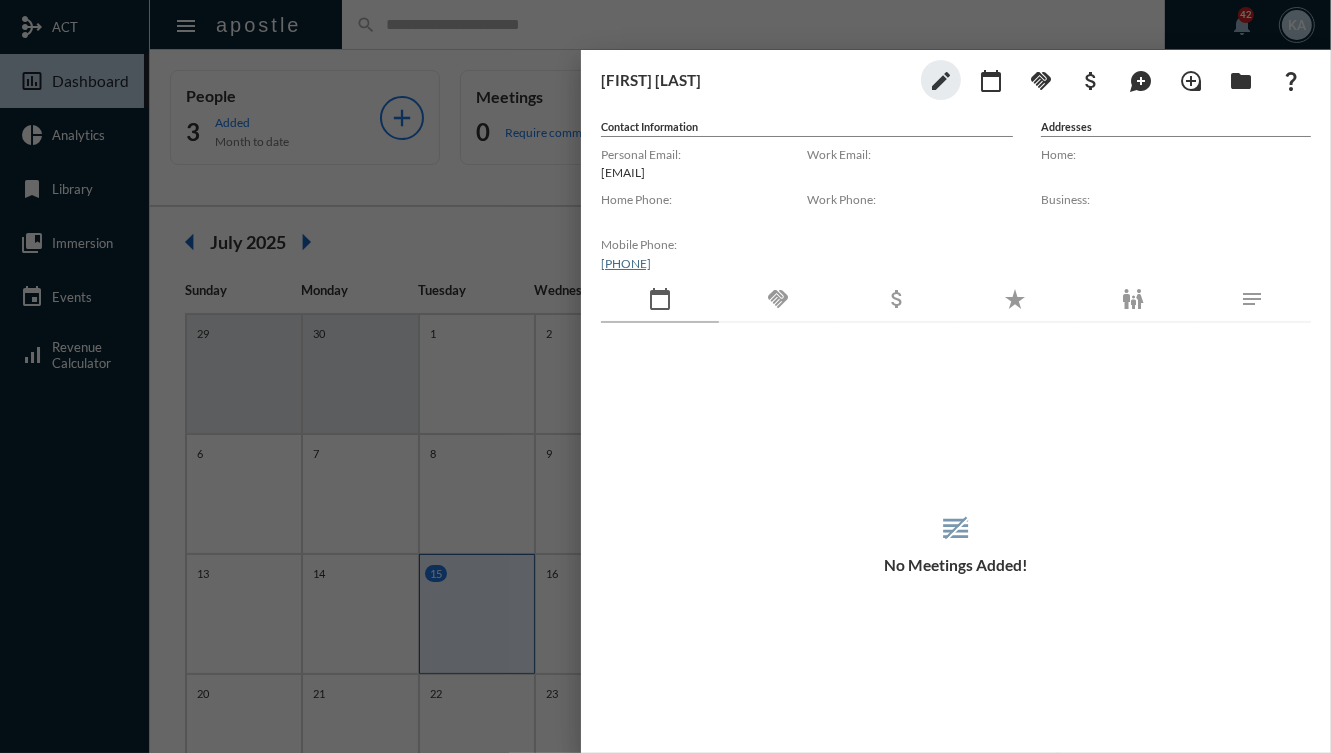 click on "handshake" 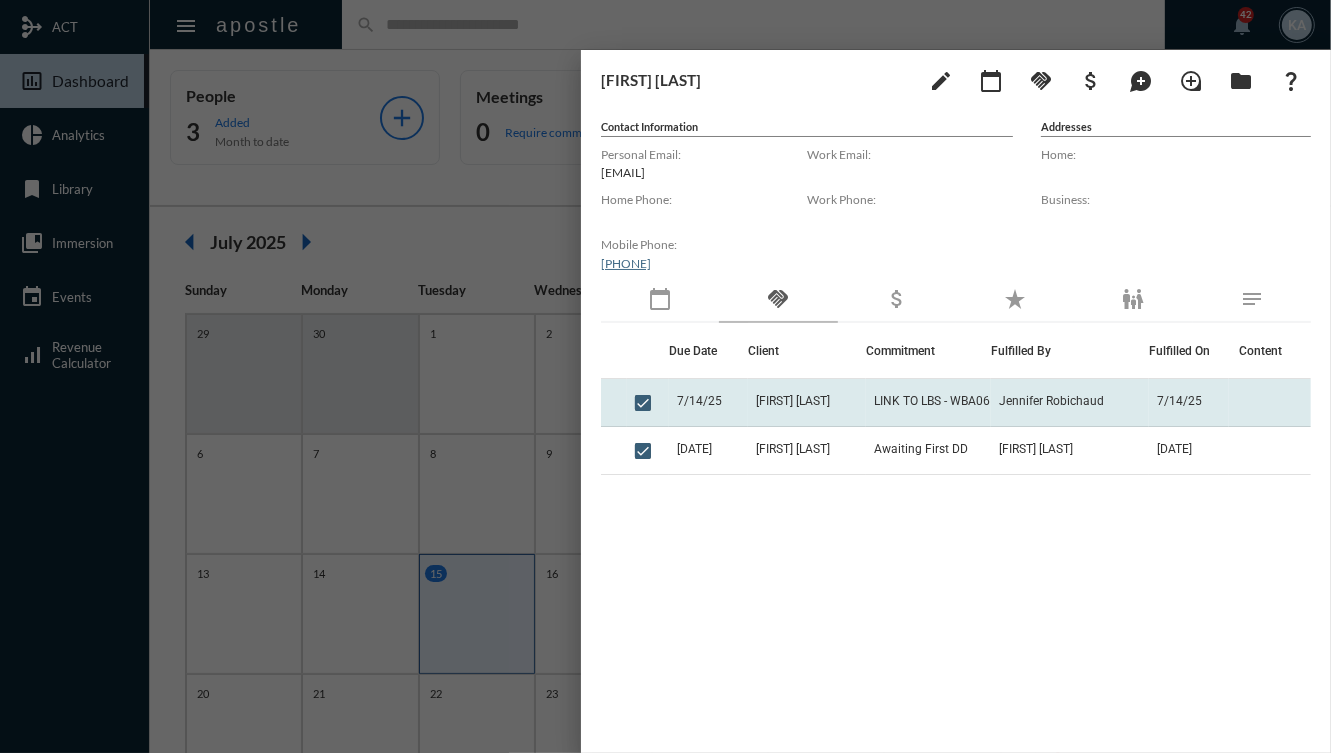 click on "[FIRST] [LAST]" 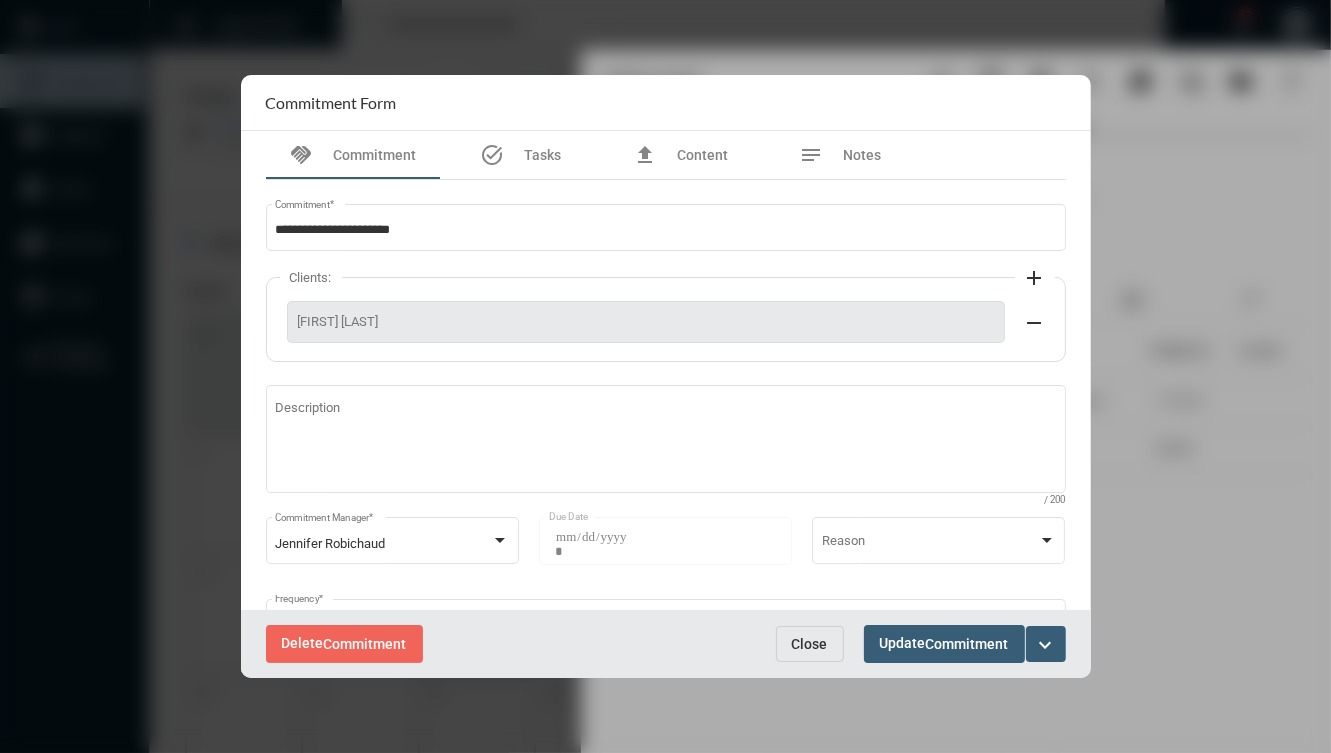 click on "Close" at bounding box center [810, 644] 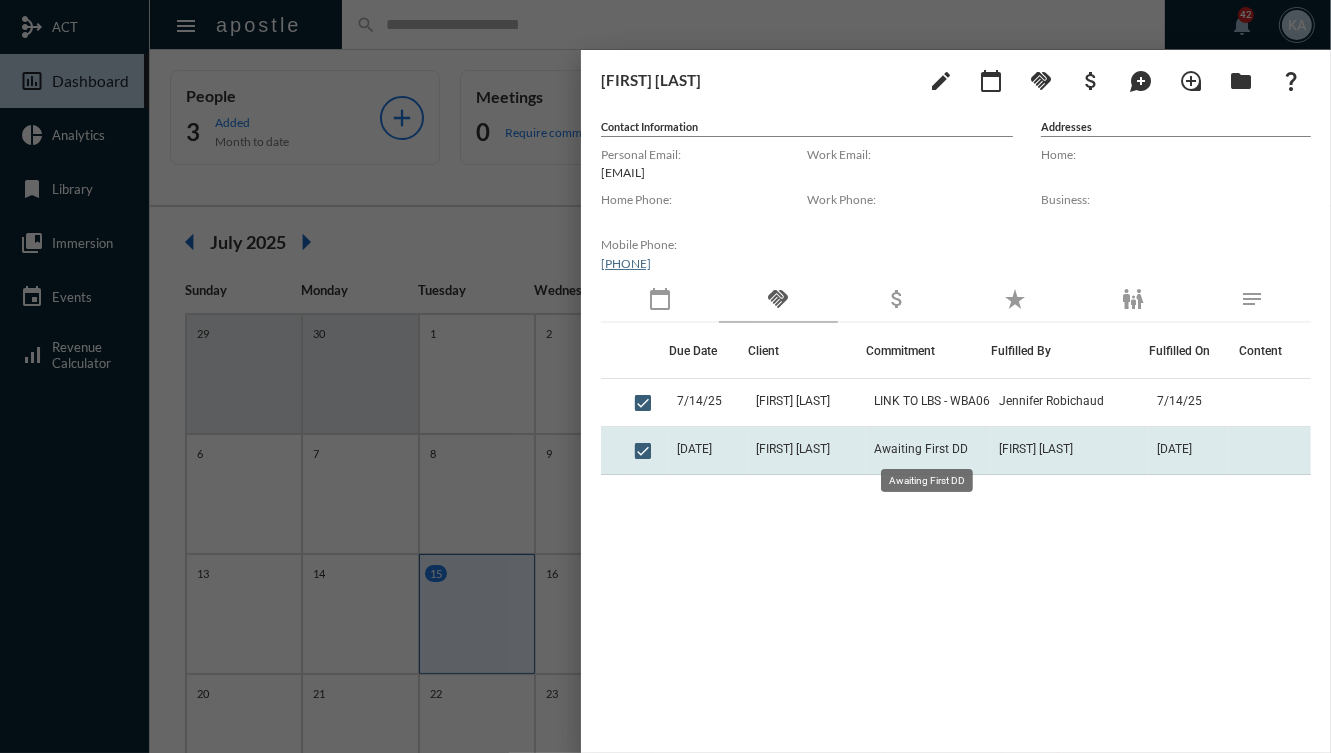 click on "Awaiting First DD" 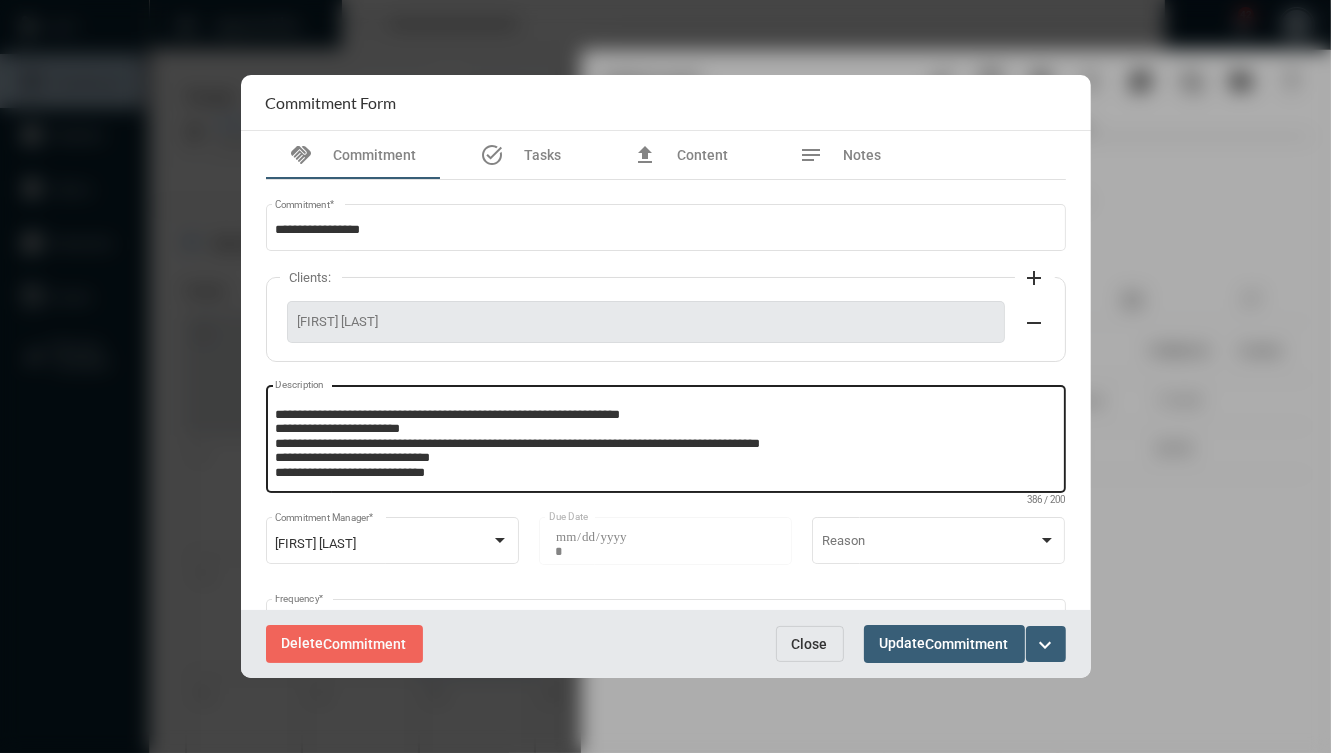 scroll, scrollTop: 41, scrollLeft: 0, axis: vertical 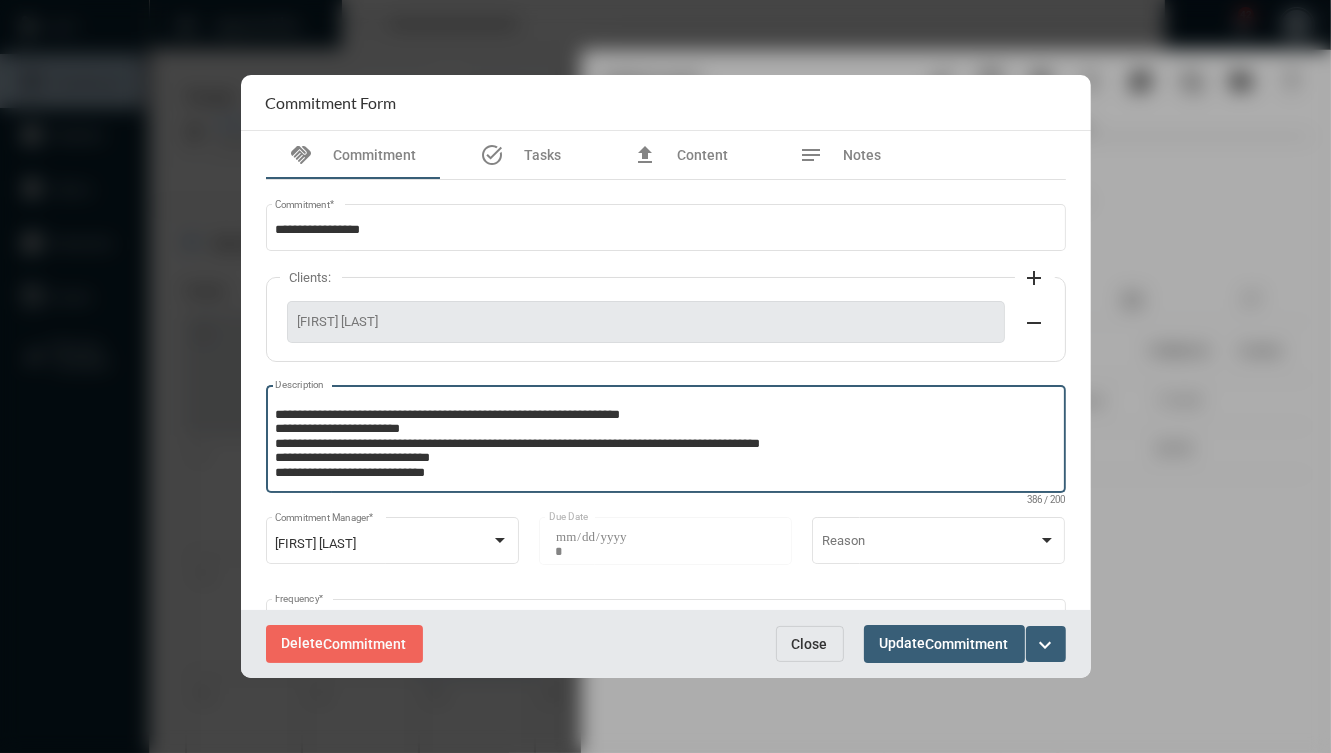 click on "**********" at bounding box center (663, 442) 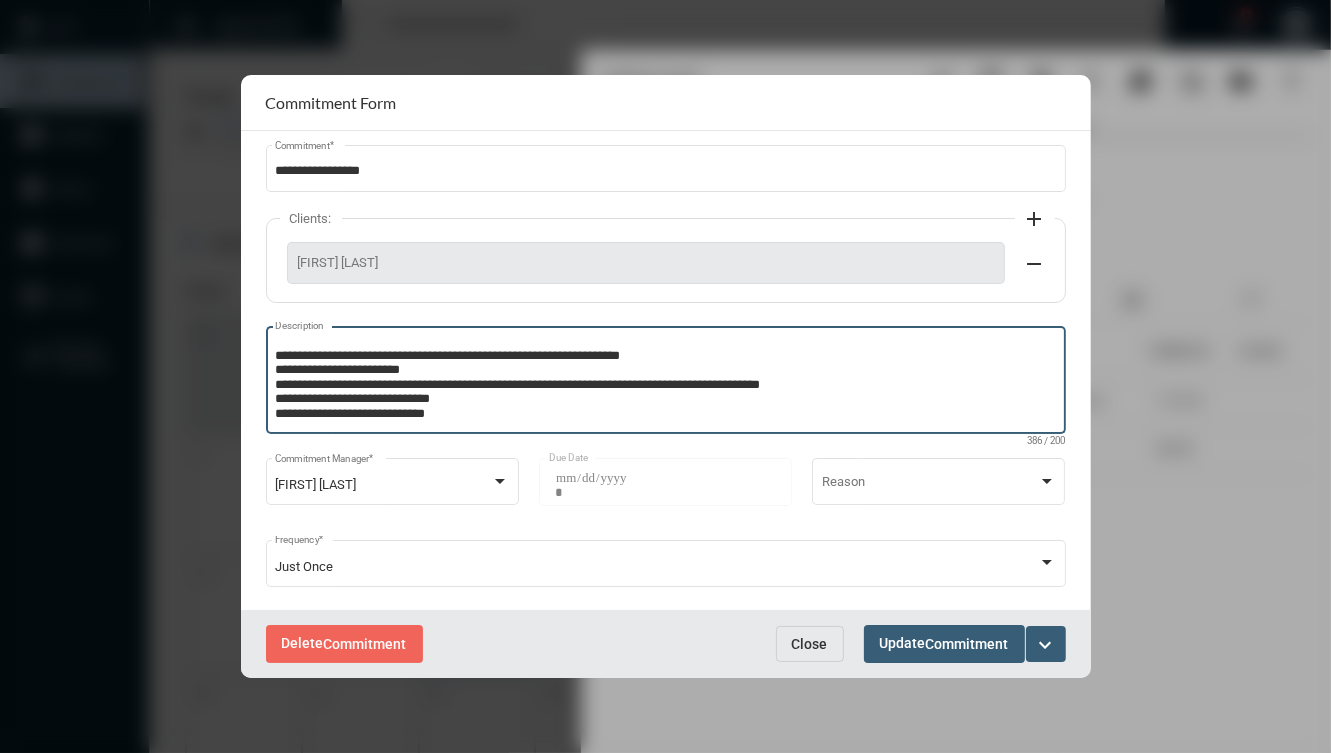 scroll, scrollTop: 80, scrollLeft: 0, axis: vertical 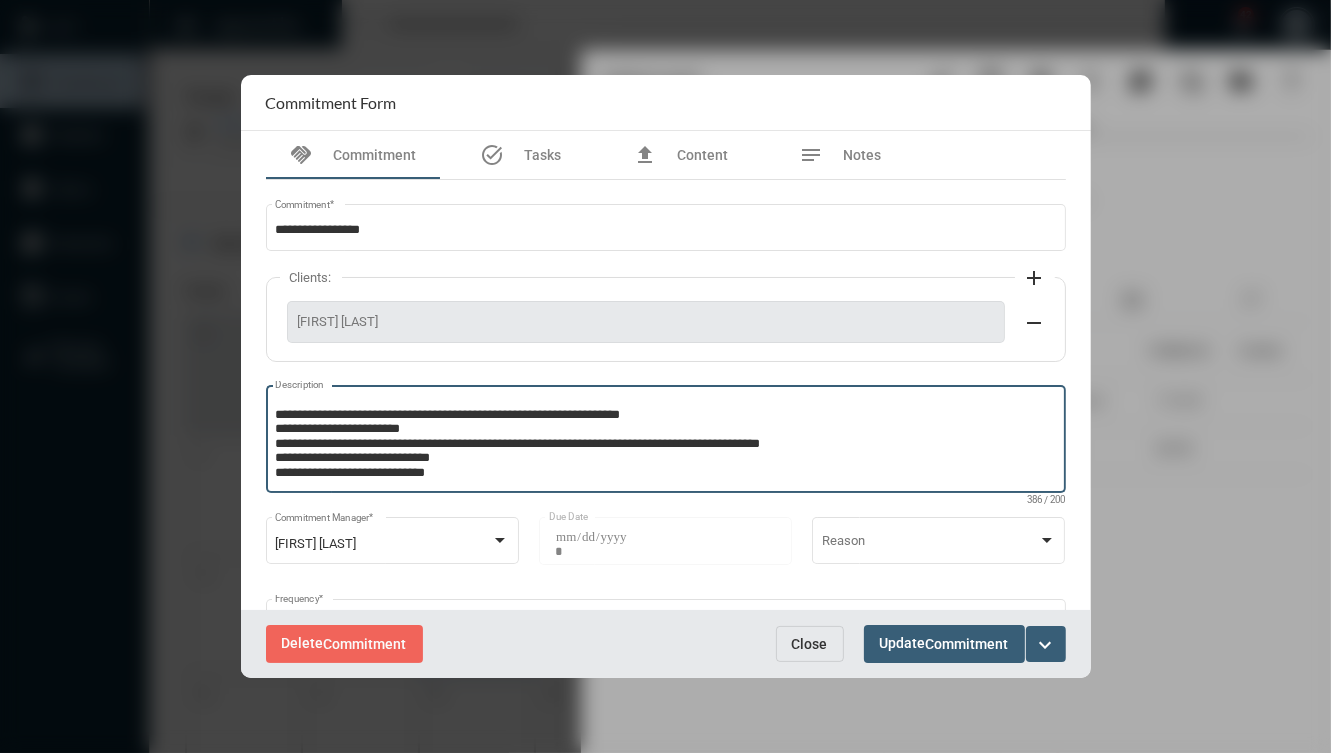 click on "**********" at bounding box center (663, 442) 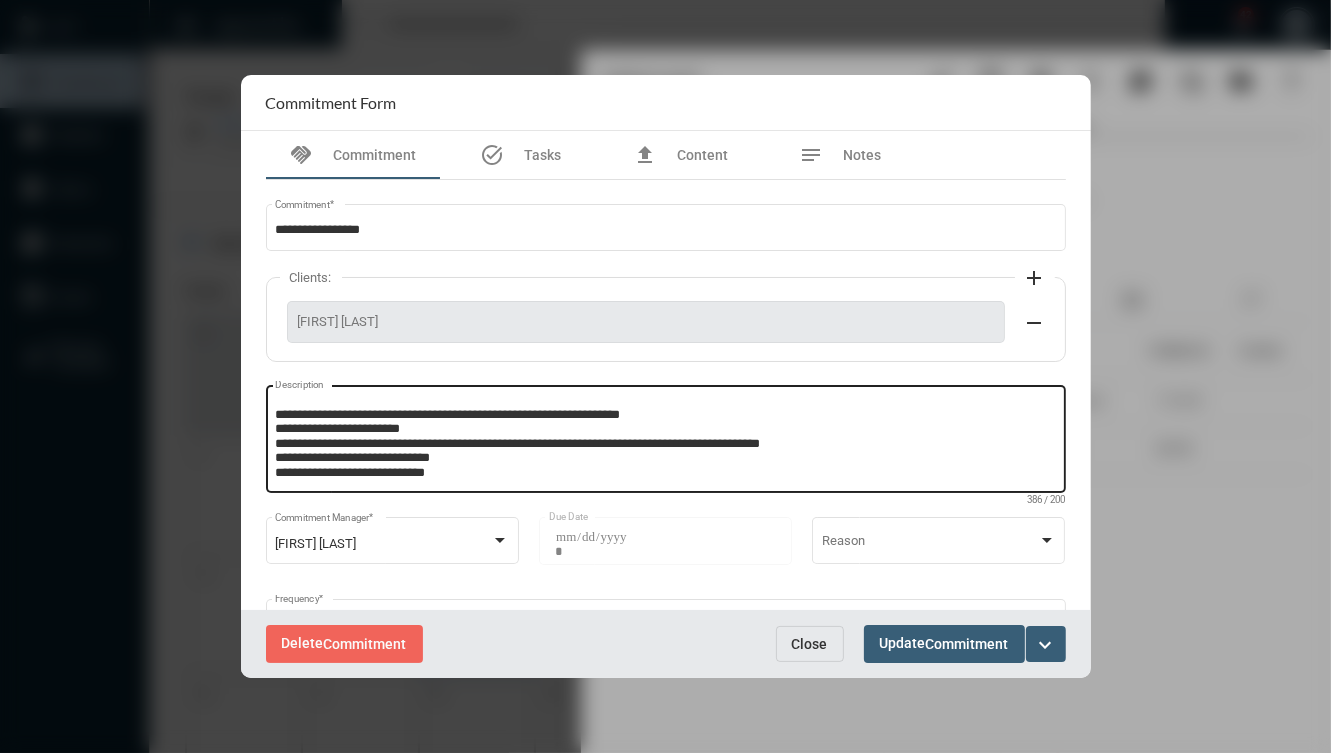 click on "**********" at bounding box center (663, 442) 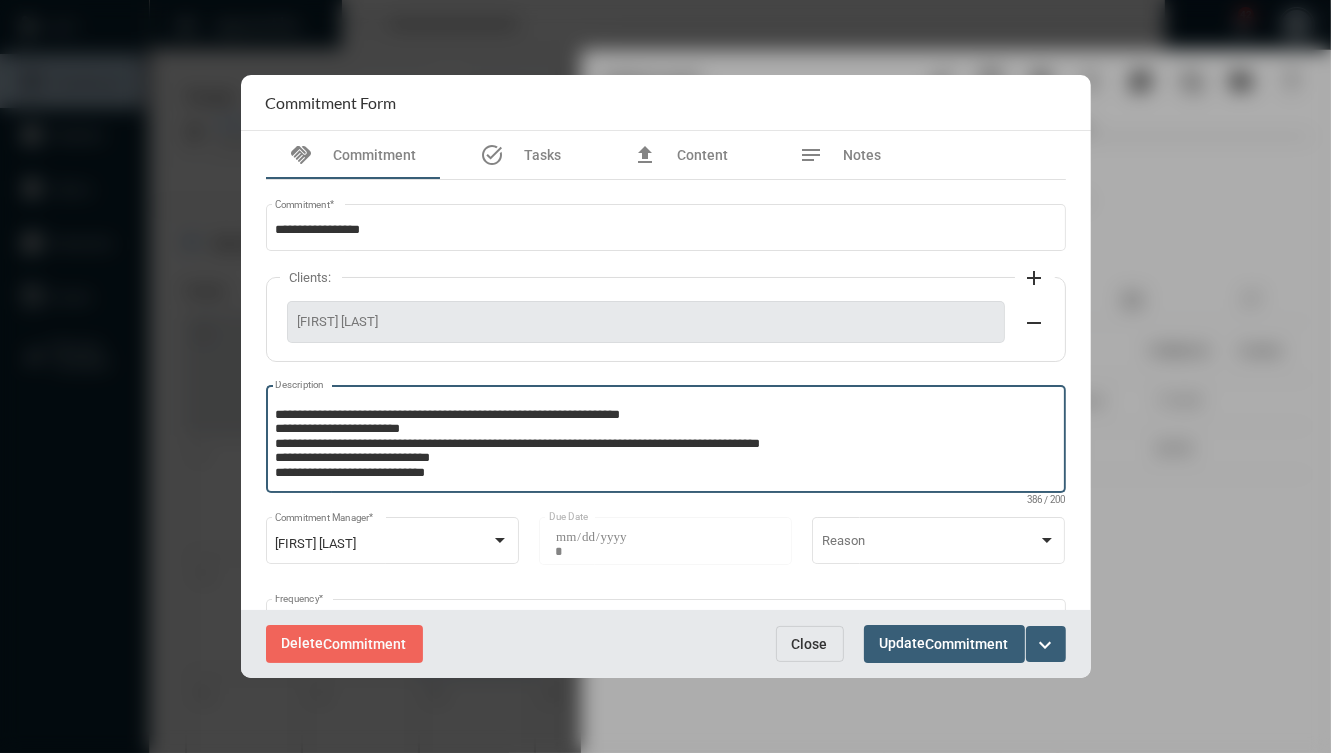 click on "**********" at bounding box center (663, 442) 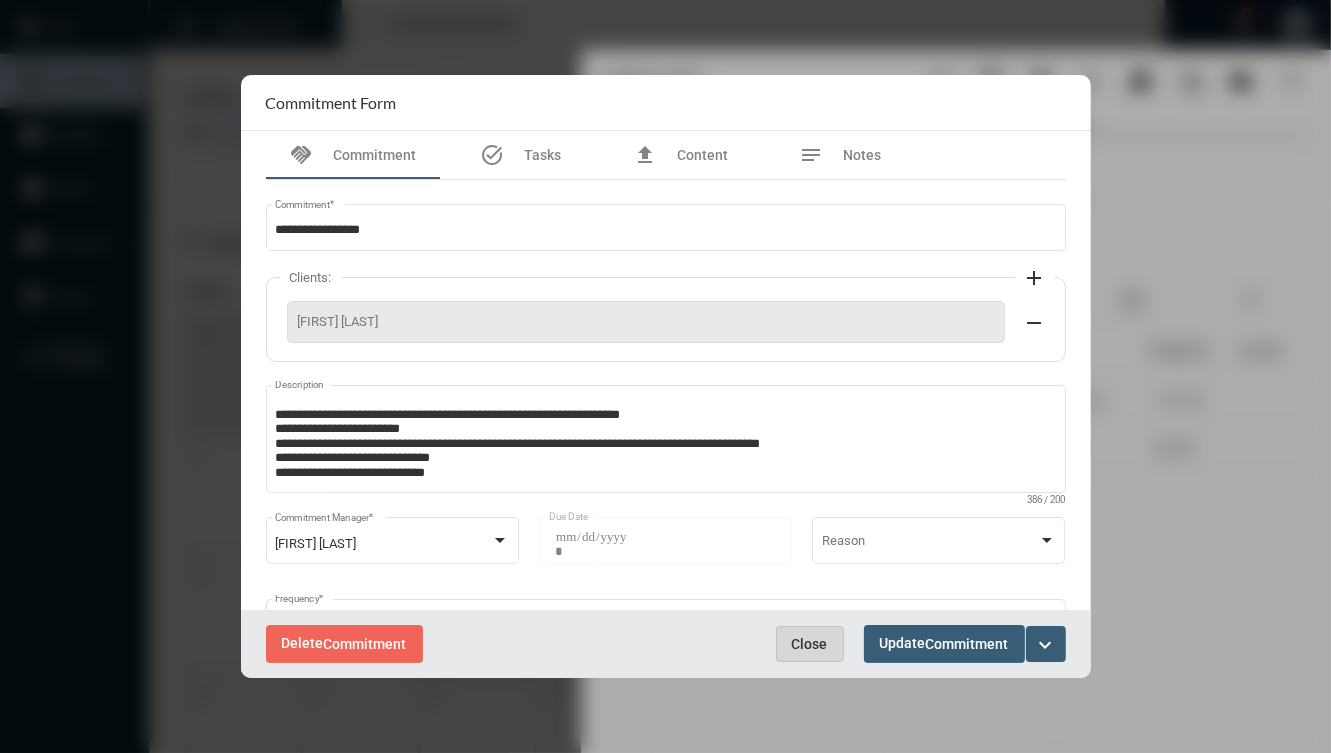 click on "Close" at bounding box center [810, 644] 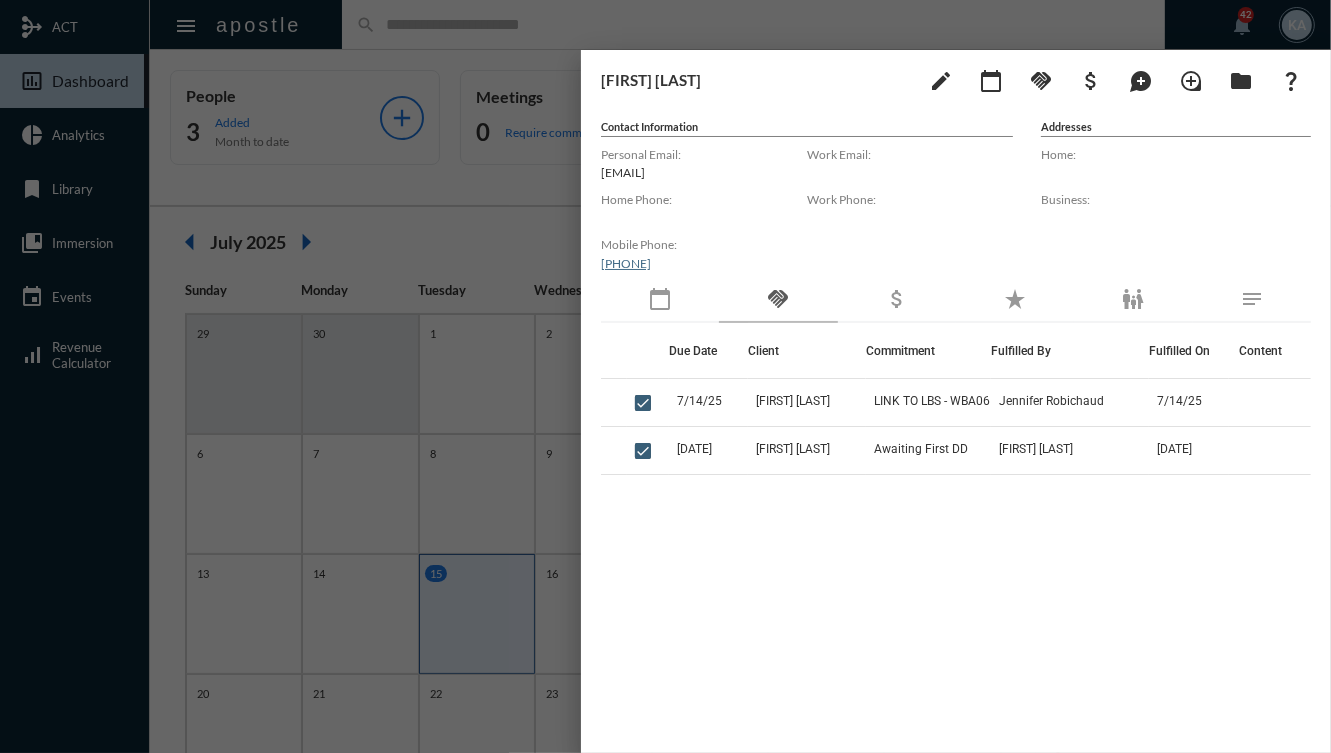 click at bounding box center (665, 376) 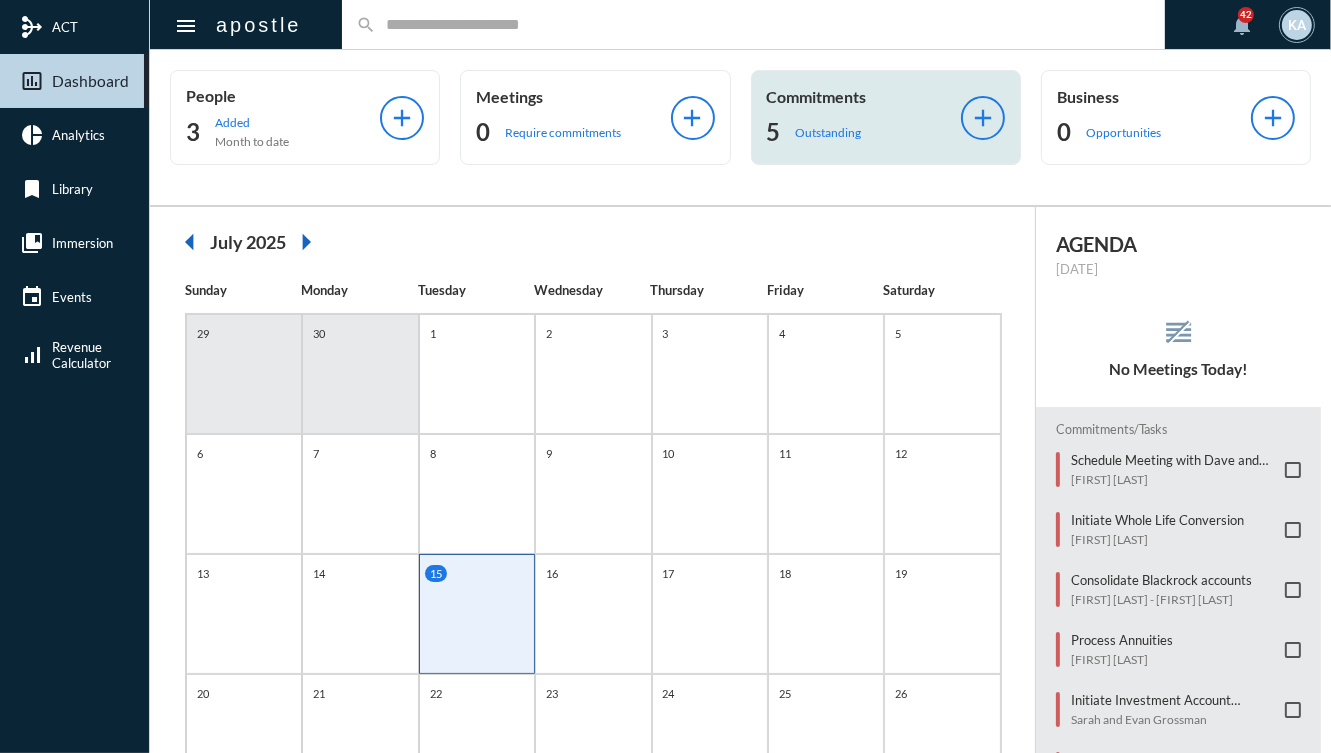 click on "Outstanding" 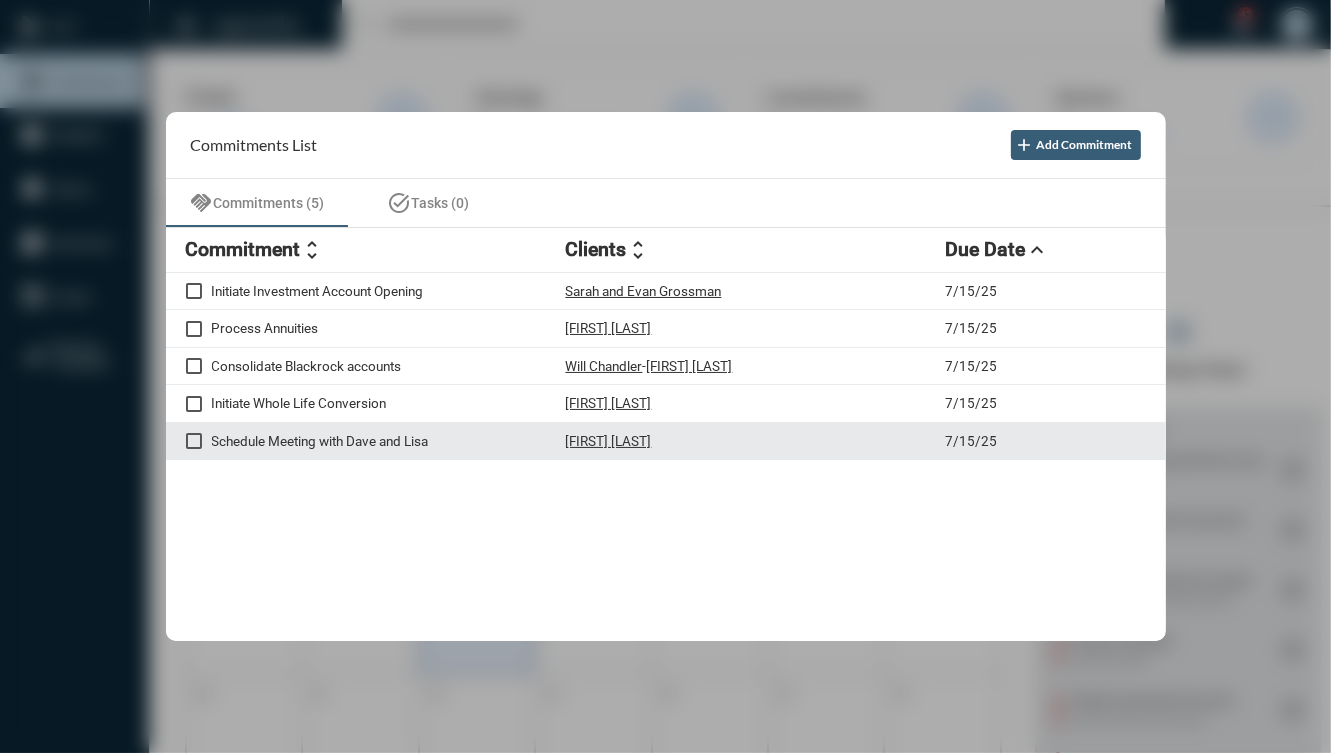 click on "Schedule Meeting with [FIRST] and [FIRST]   [FIRST] [LAST]  [DATE]" at bounding box center (666, 442) 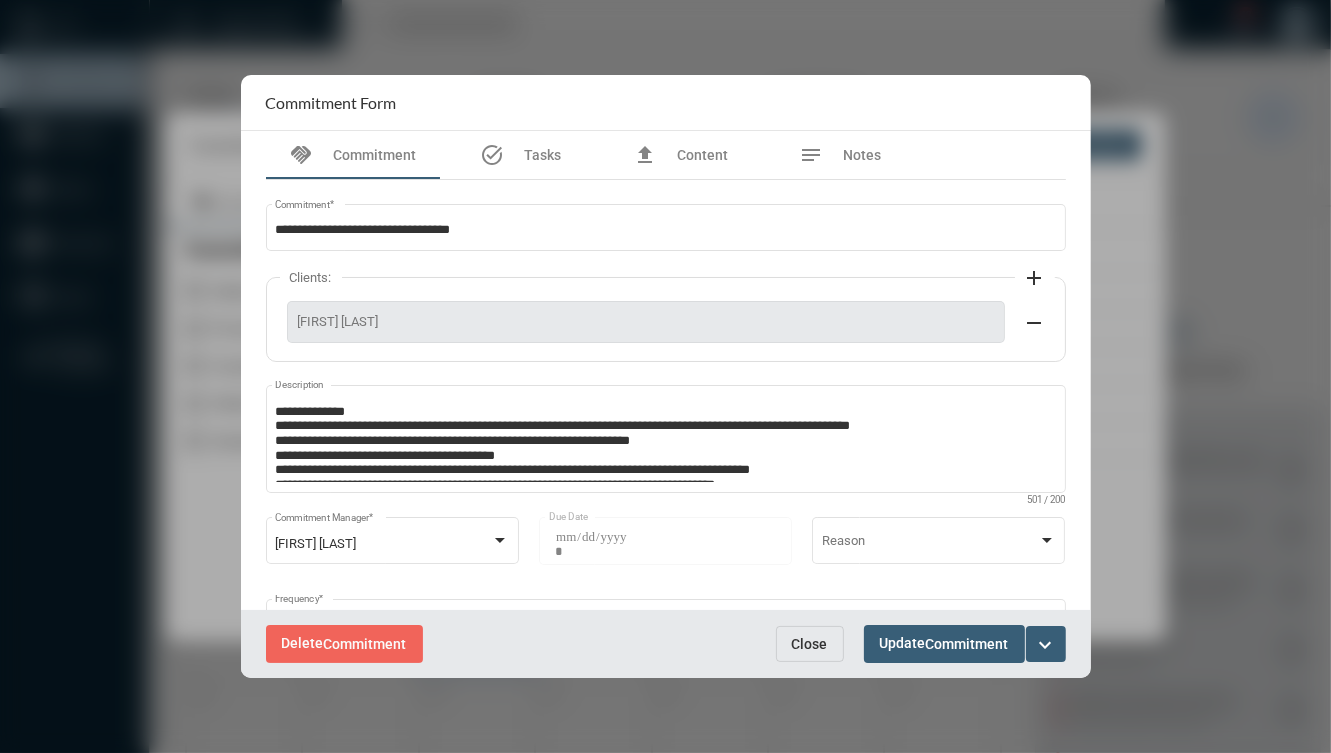 click on "Close" at bounding box center [810, 644] 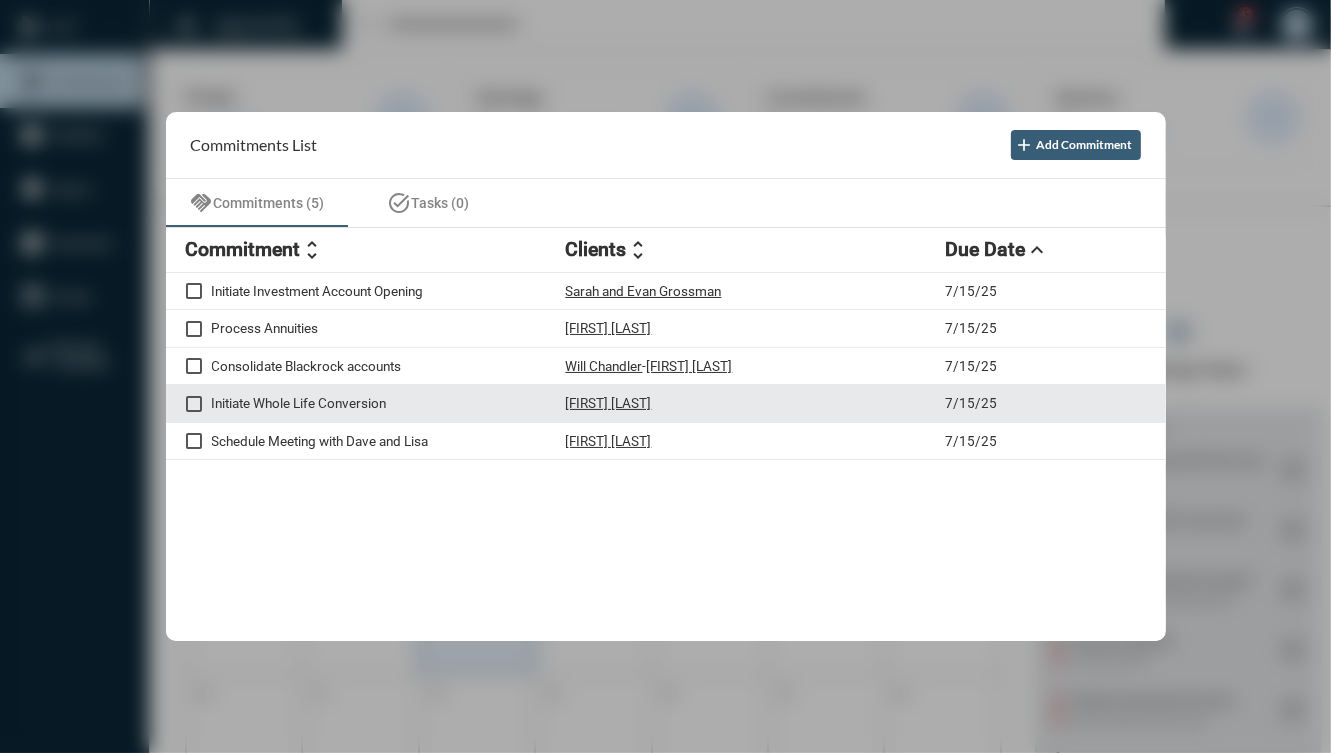 click on "[FIRST] [LAST]" at bounding box center [756, 403] 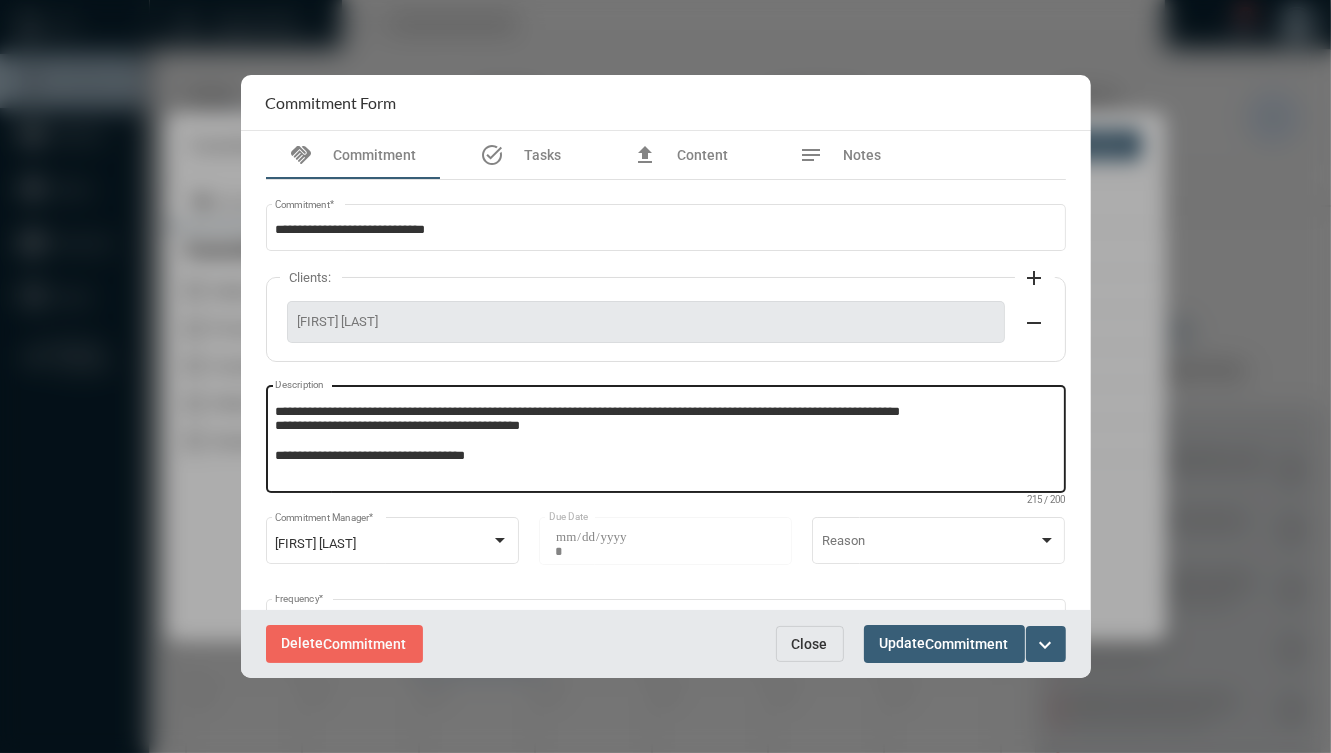 click on "**********" at bounding box center (665, 442) 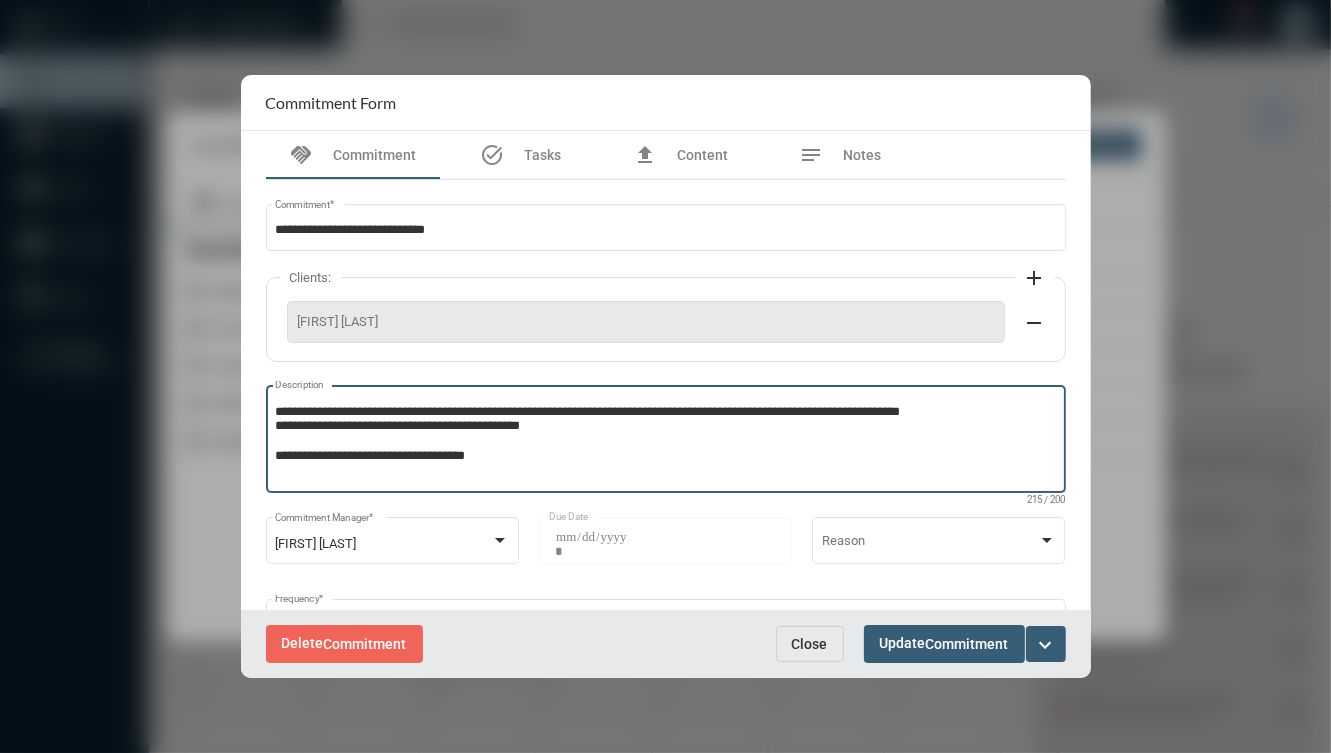 click on "**********" at bounding box center [665, 442] 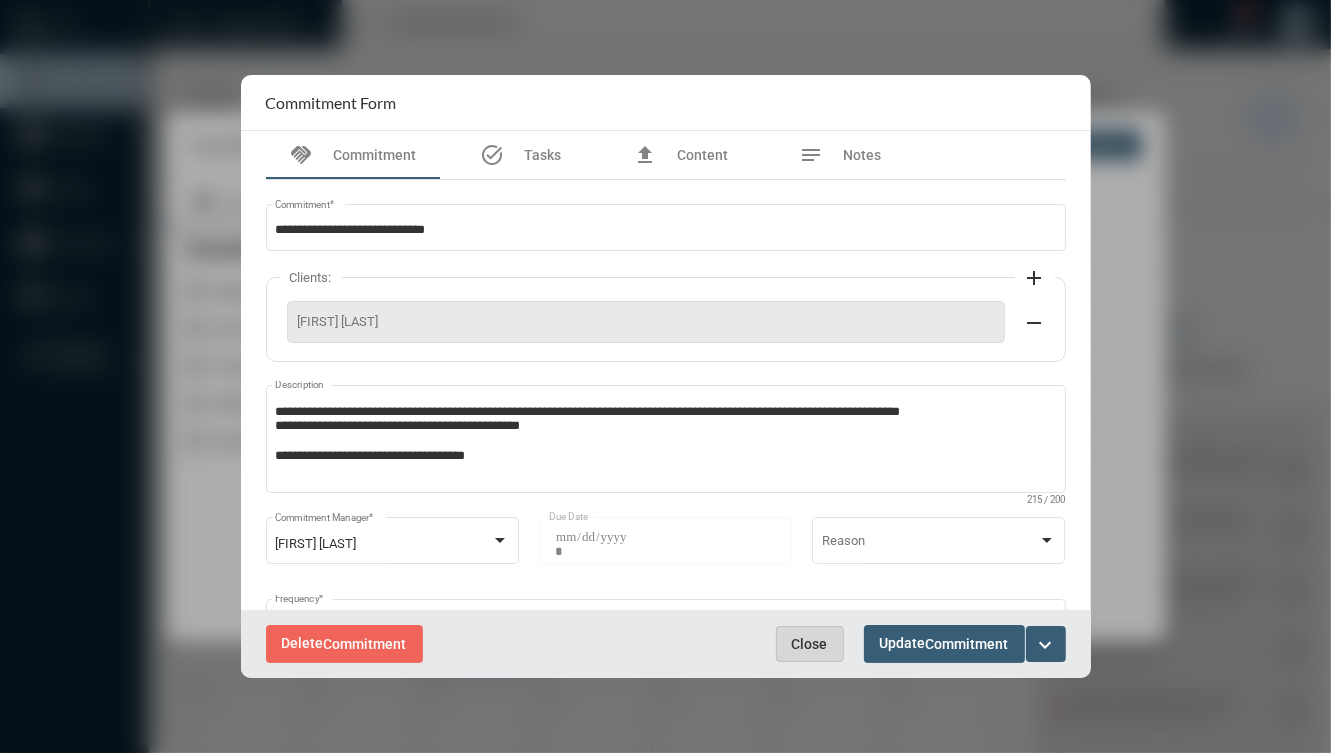 click on "Close" at bounding box center (810, 644) 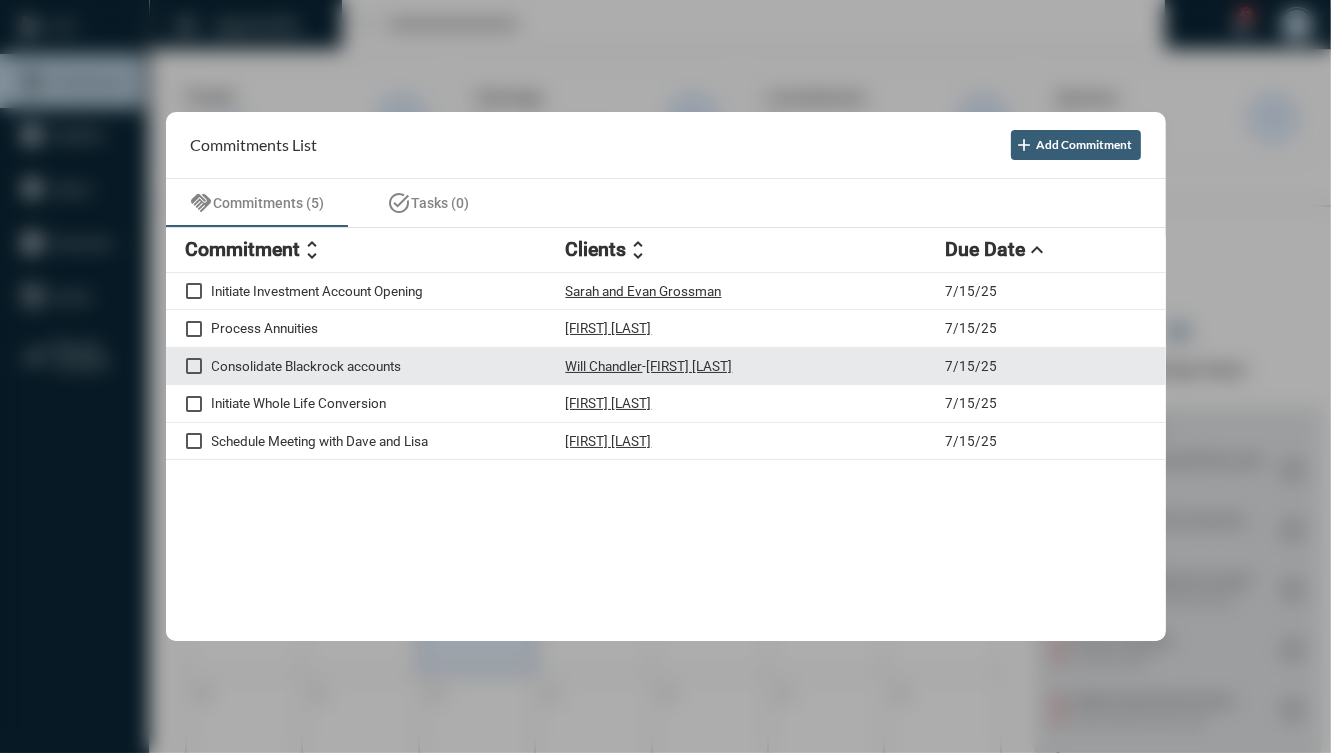 click on "Will Chandler    -   Ariel Handy" at bounding box center [756, 366] 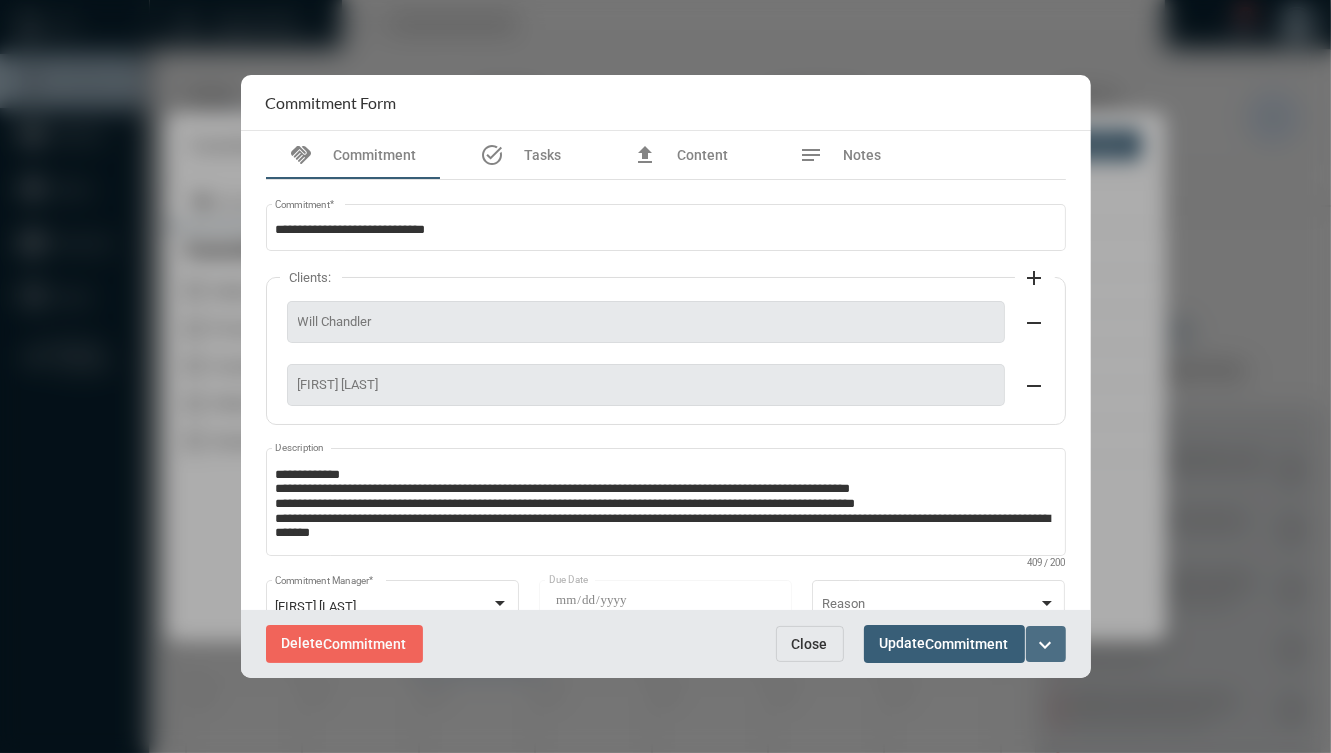 click on "expand_more" at bounding box center [1046, 645] 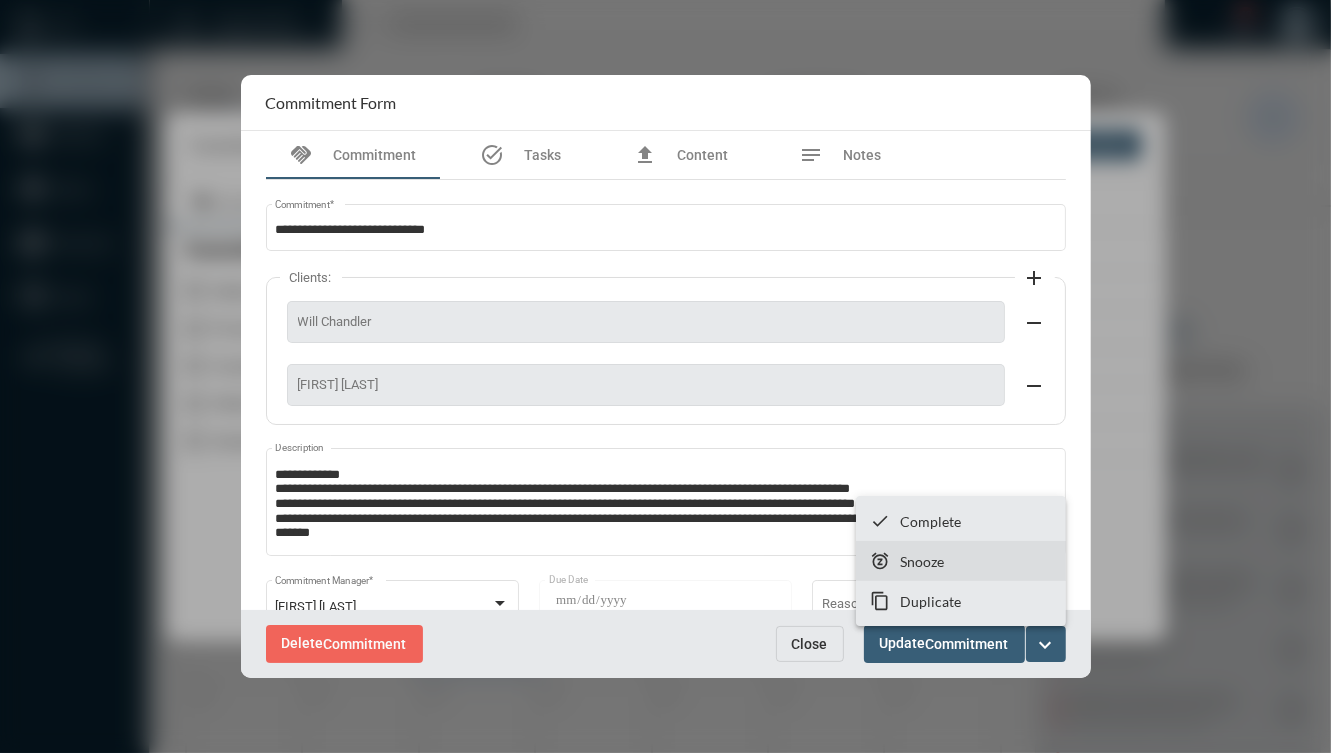 click on "snooze Snooze" at bounding box center (961, 561) 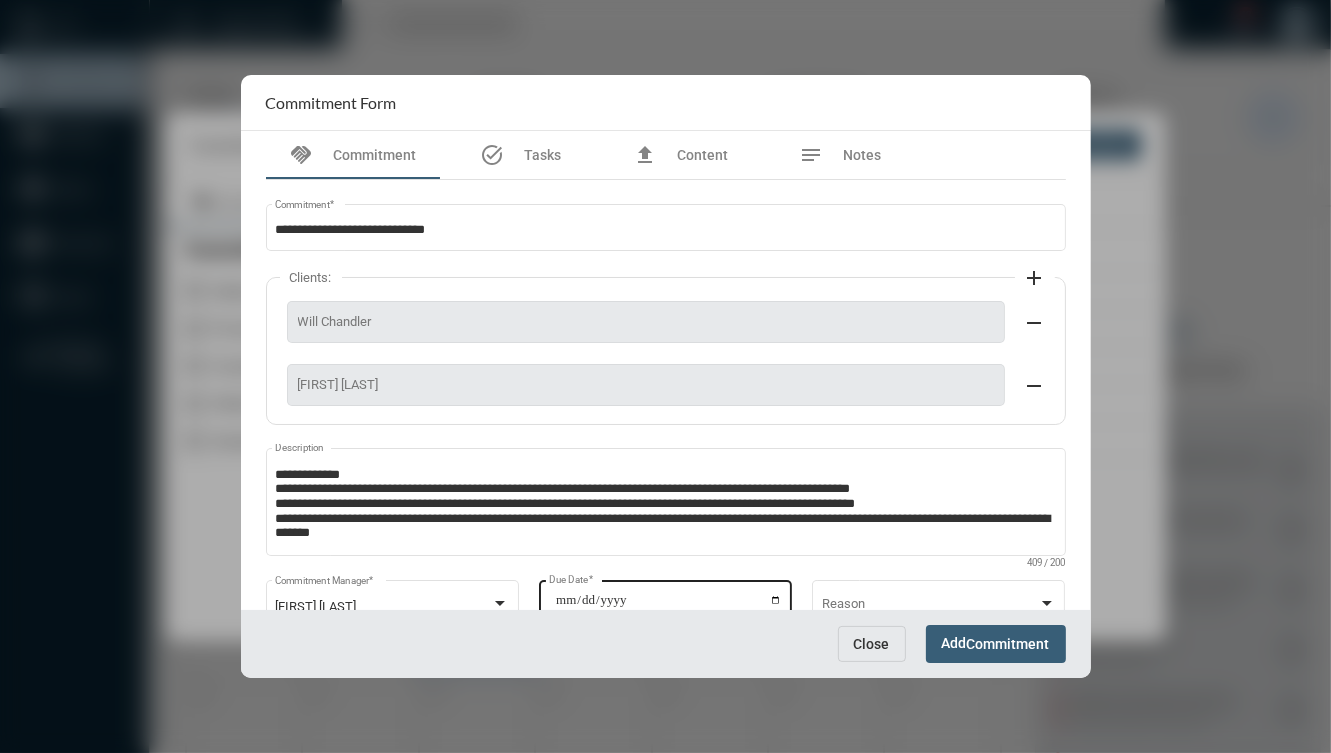 click on "**********" at bounding box center [668, 607] 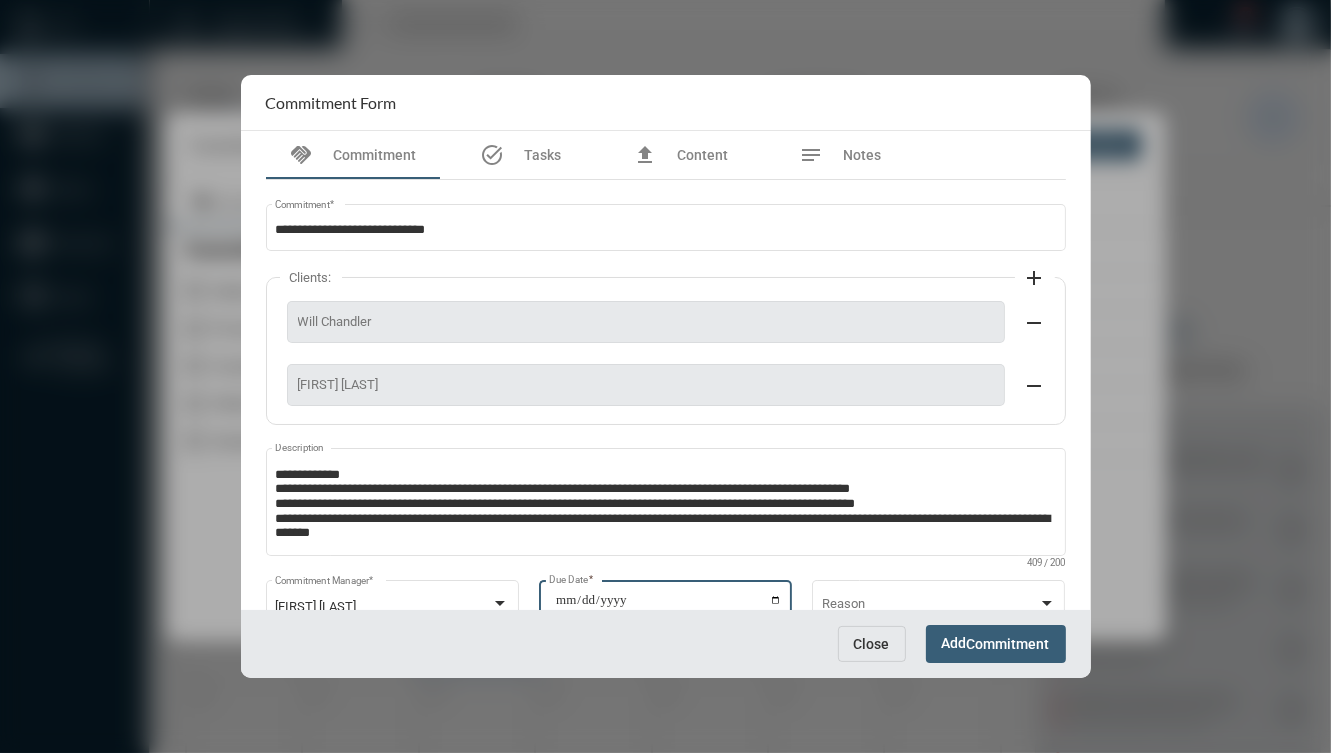 type on "**********" 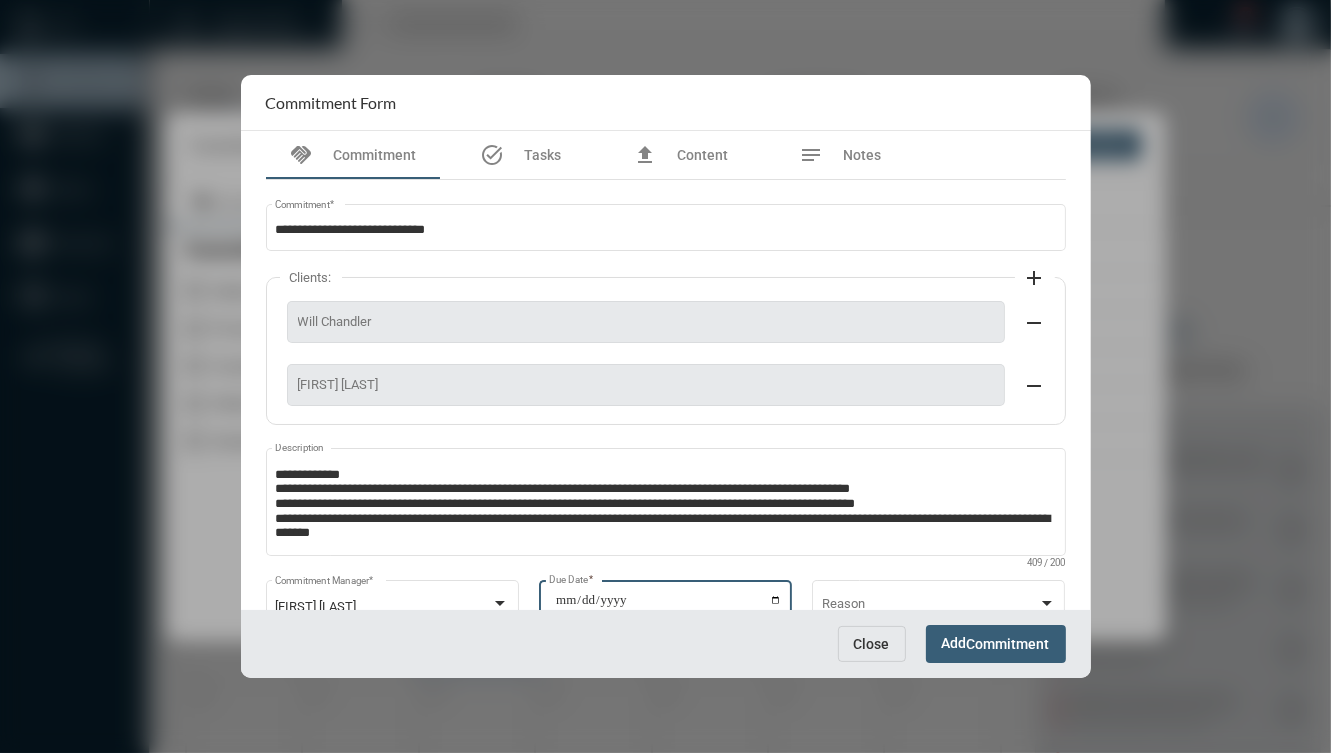 click on "Add   Commitment" at bounding box center (996, 643) 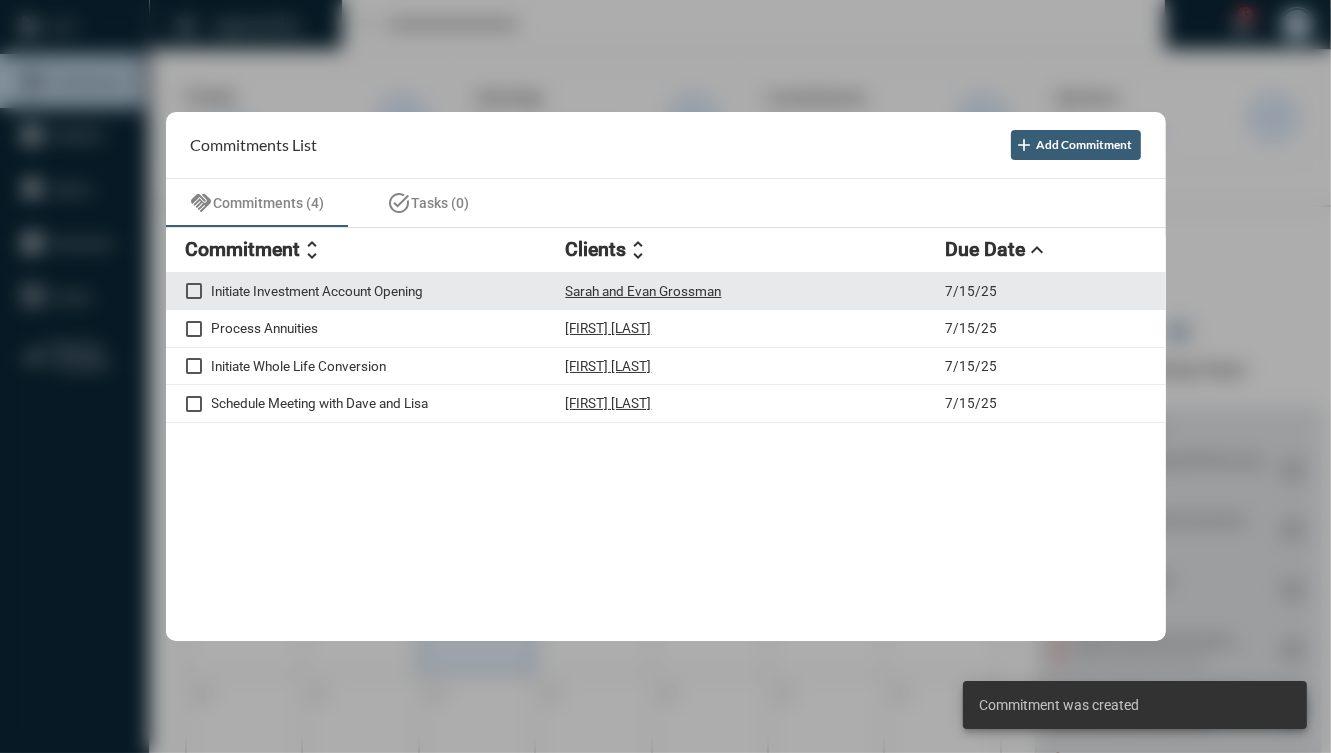 click on "Sarah and Evan Grossman" at bounding box center [756, 291] 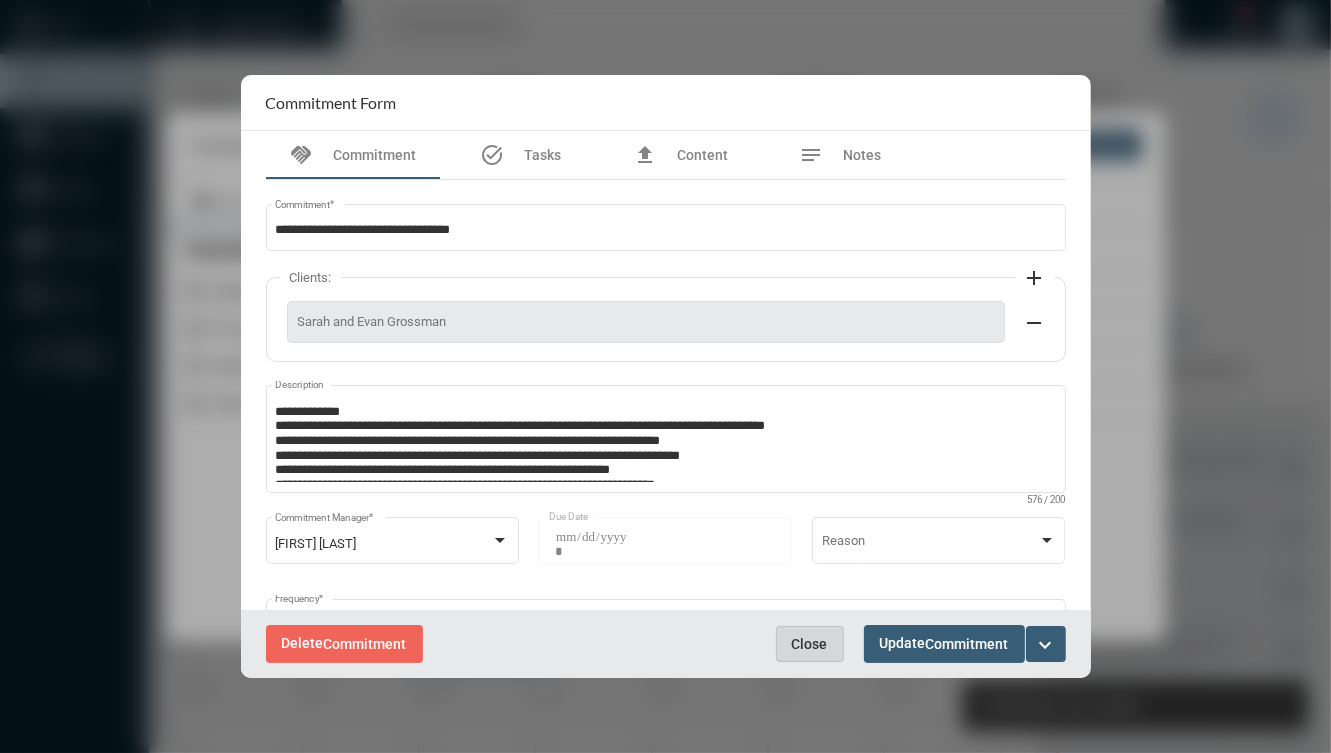 click on "Close" at bounding box center [810, 644] 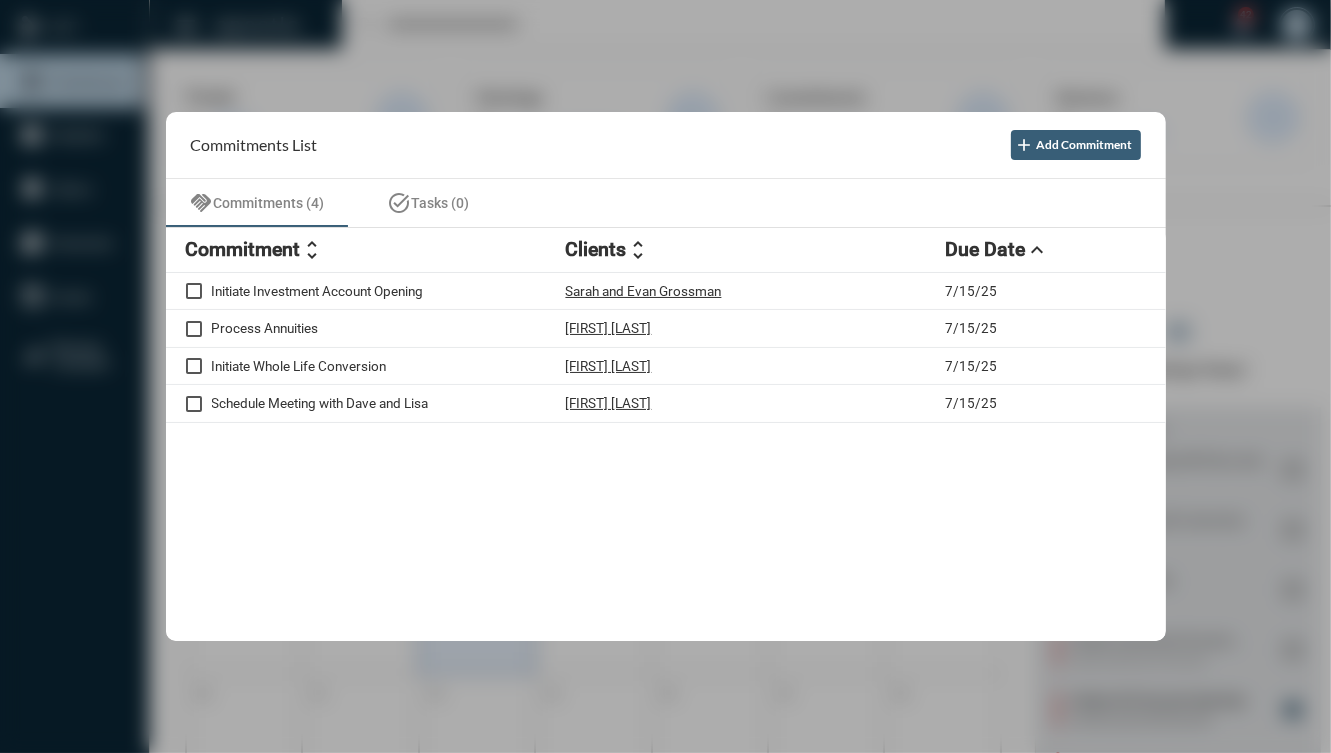 click on "Clients" at bounding box center (596, 249) 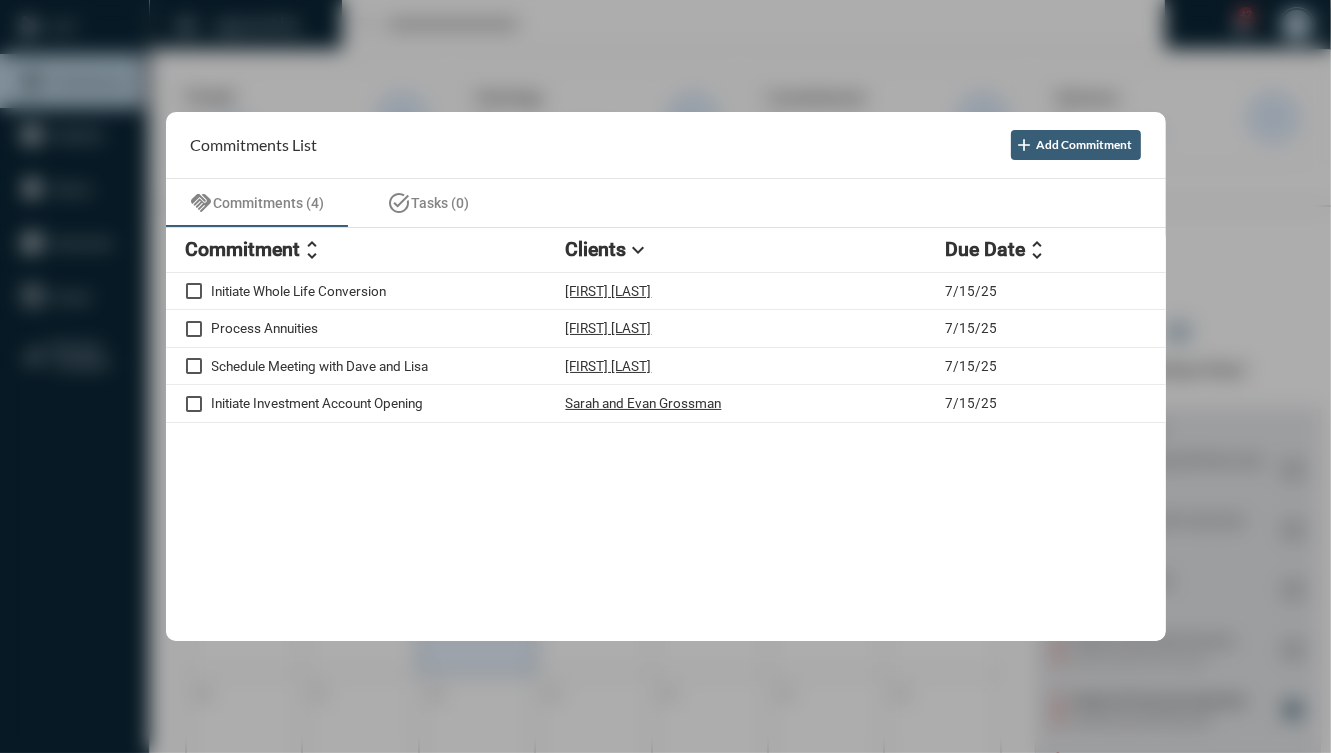 click at bounding box center (665, 376) 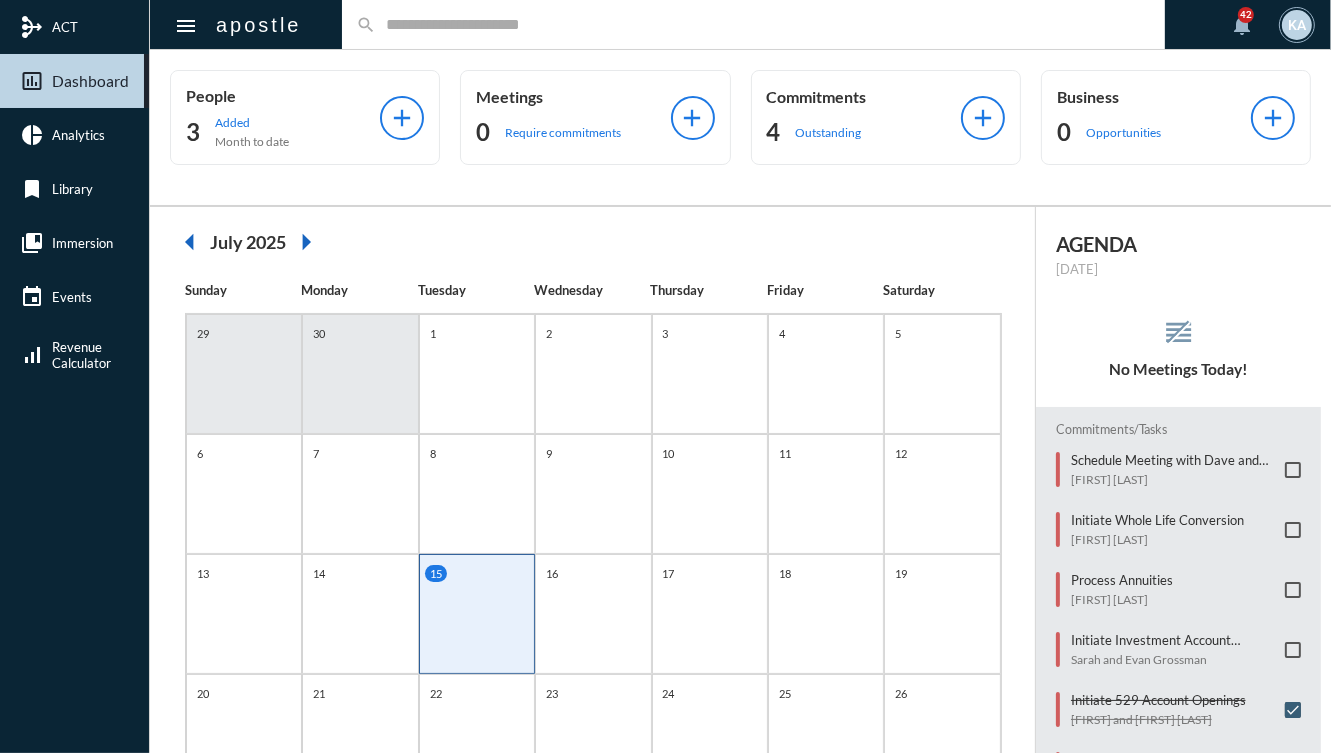 click 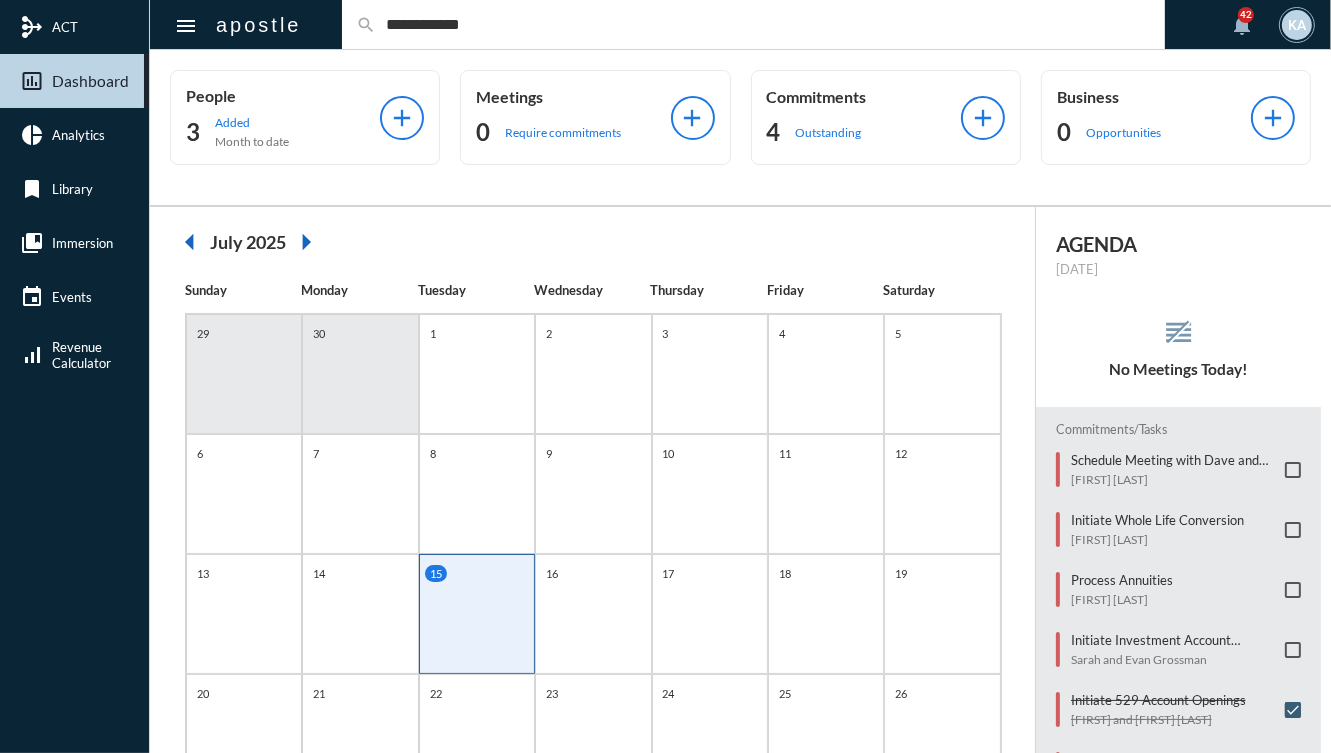 click on "**********" 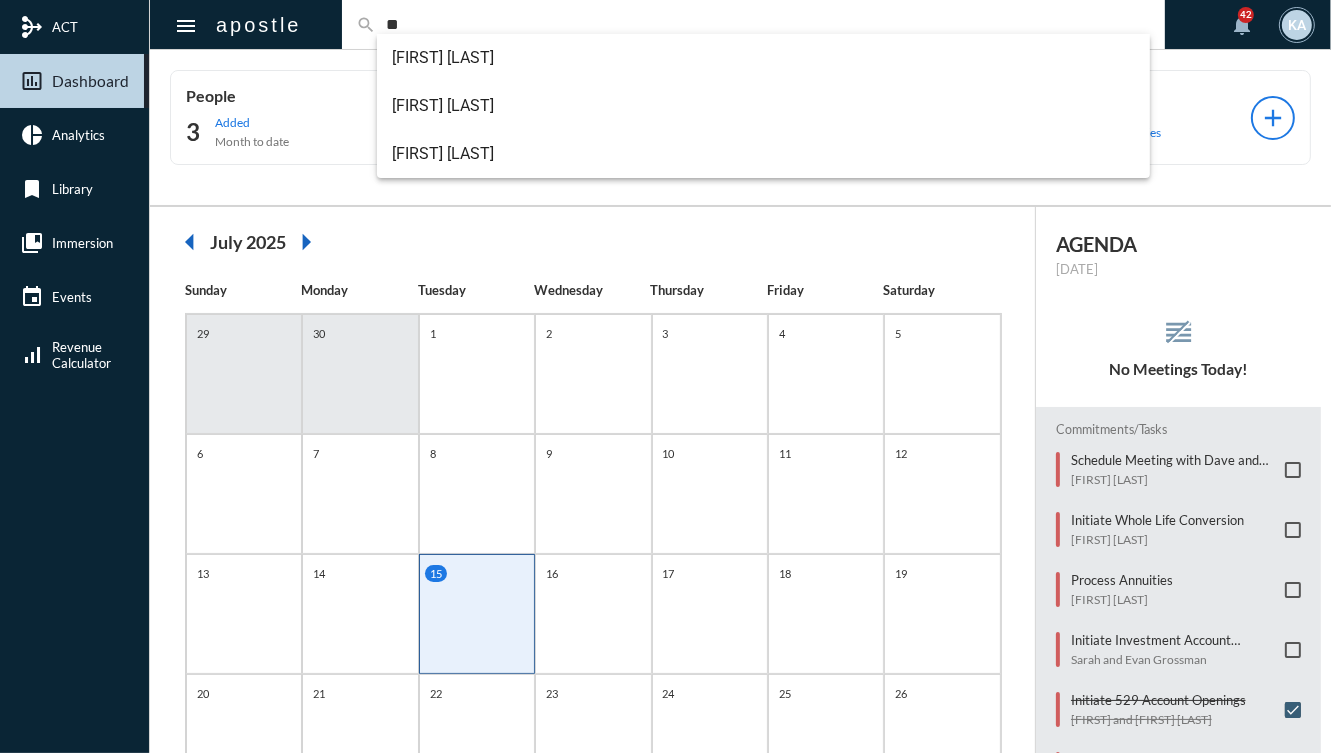 type on "*" 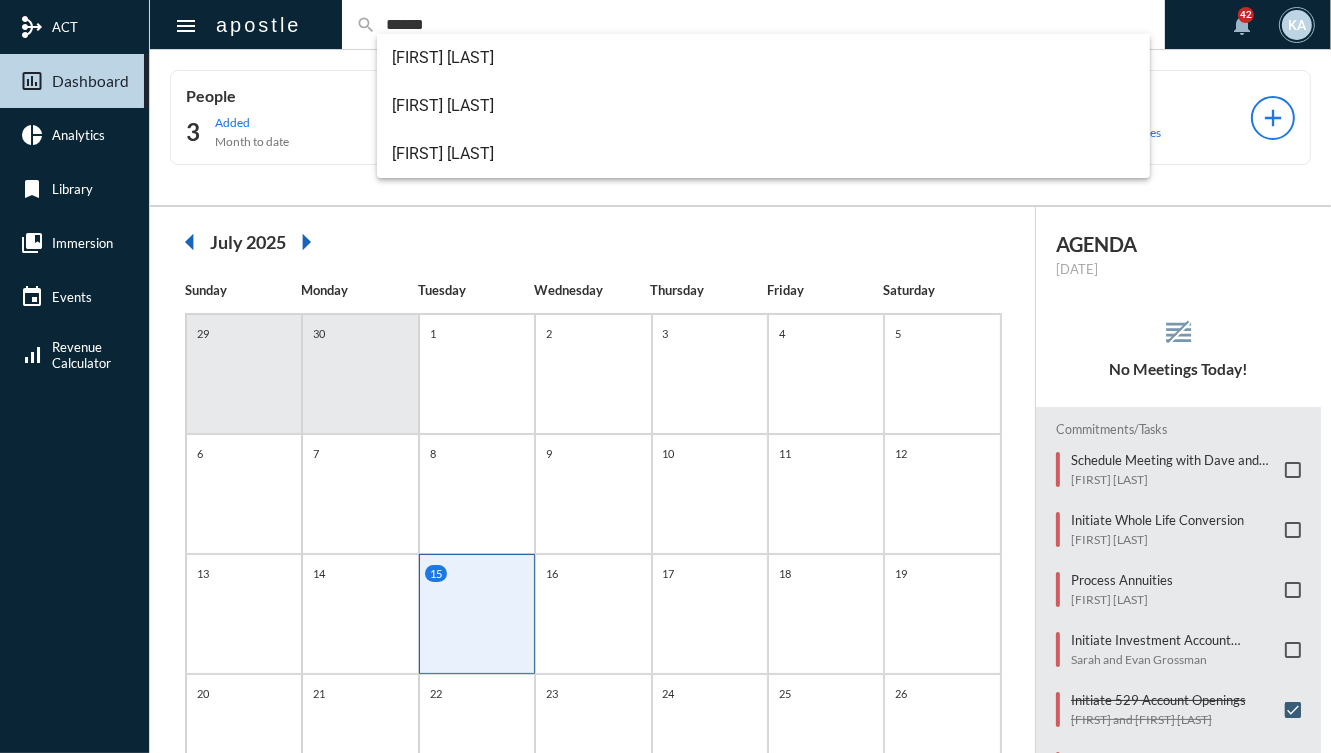 type on "*******" 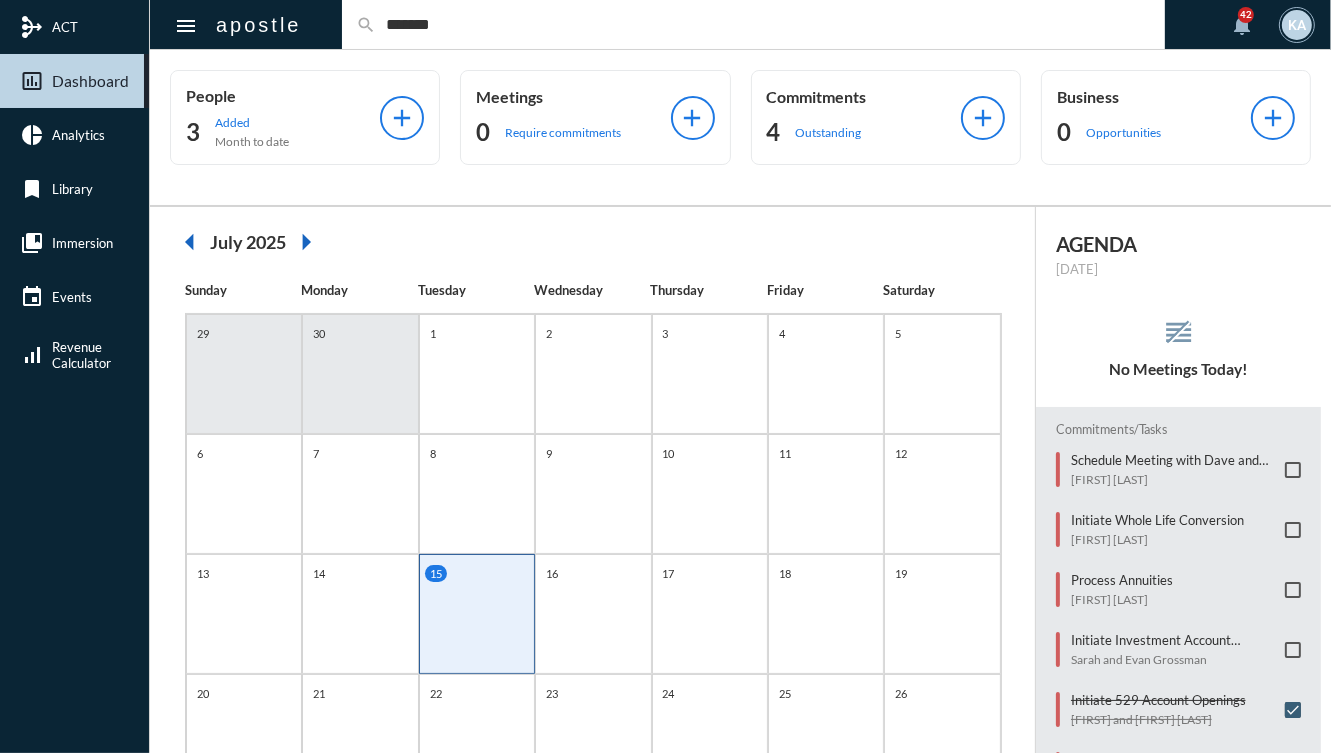 click on "*******" 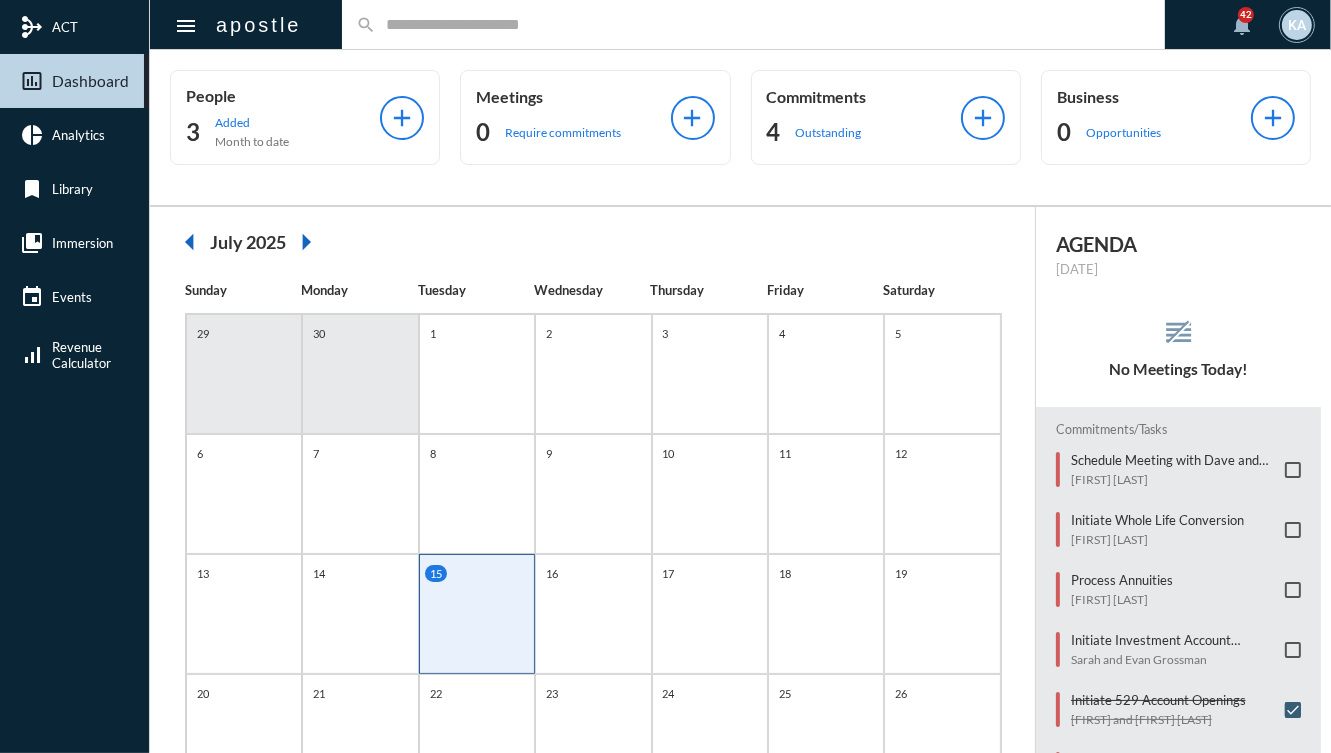 click on "search" 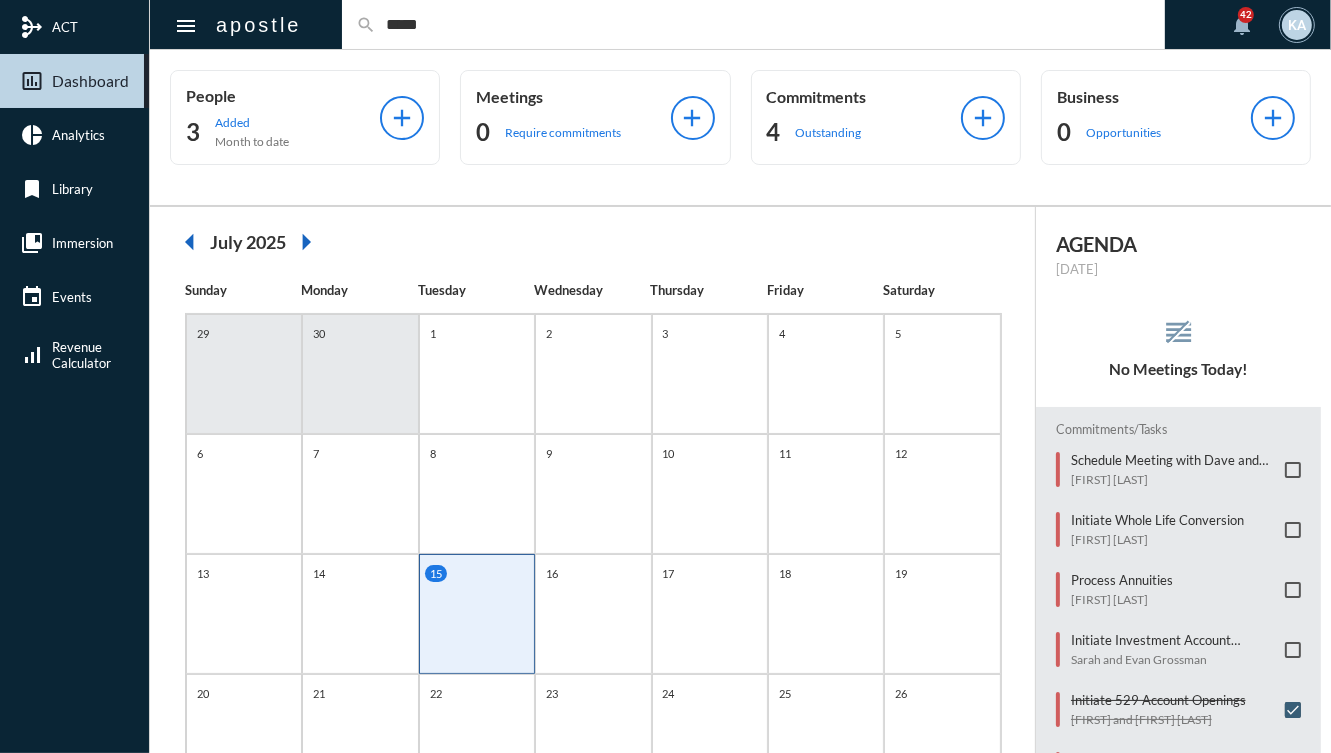 type on "*****" 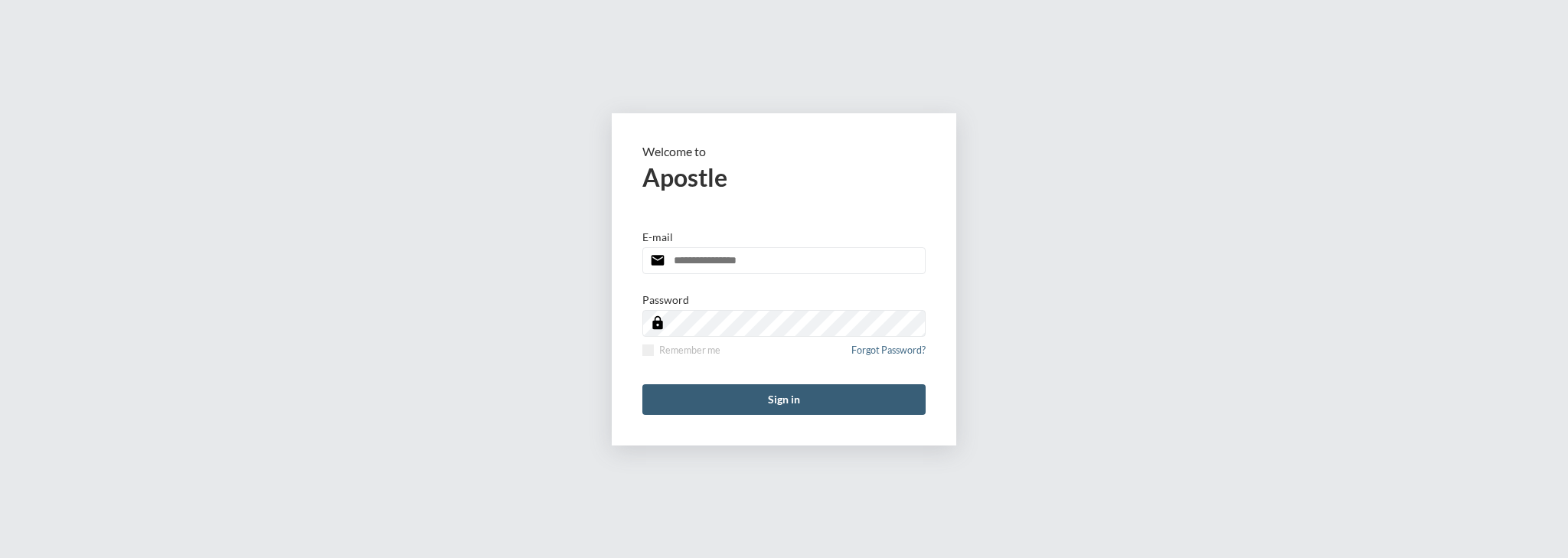 scroll, scrollTop: 0, scrollLeft: 0, axis: both 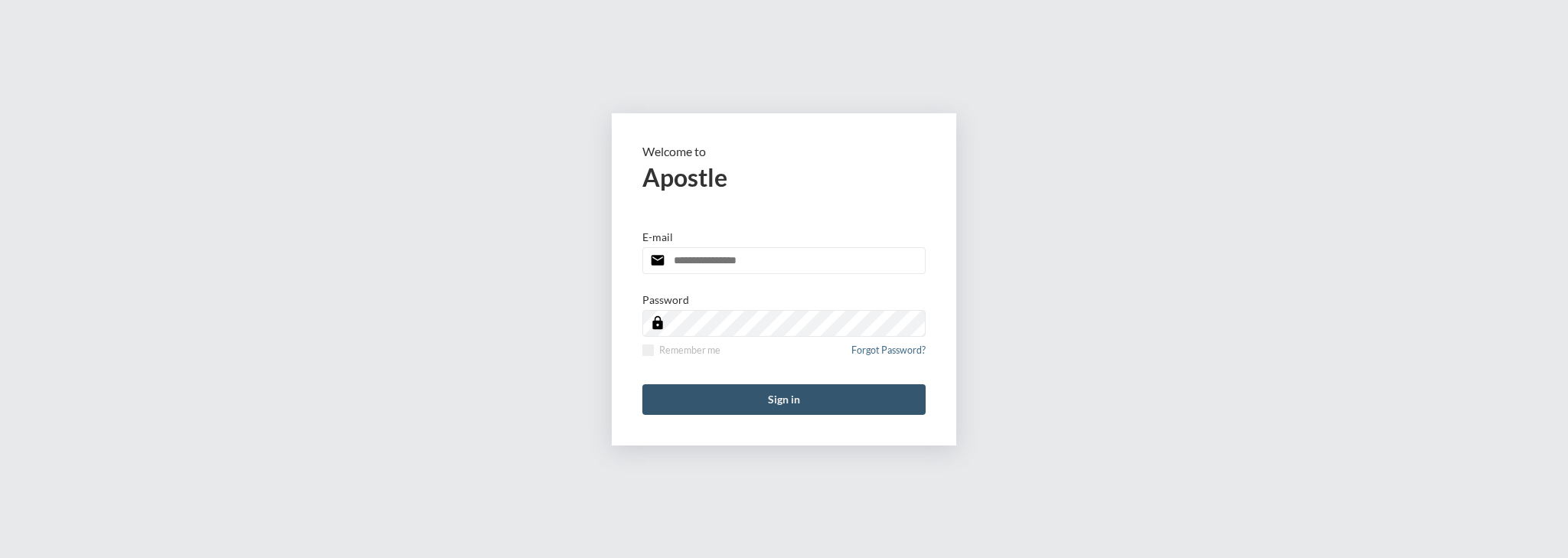 type on "**********" 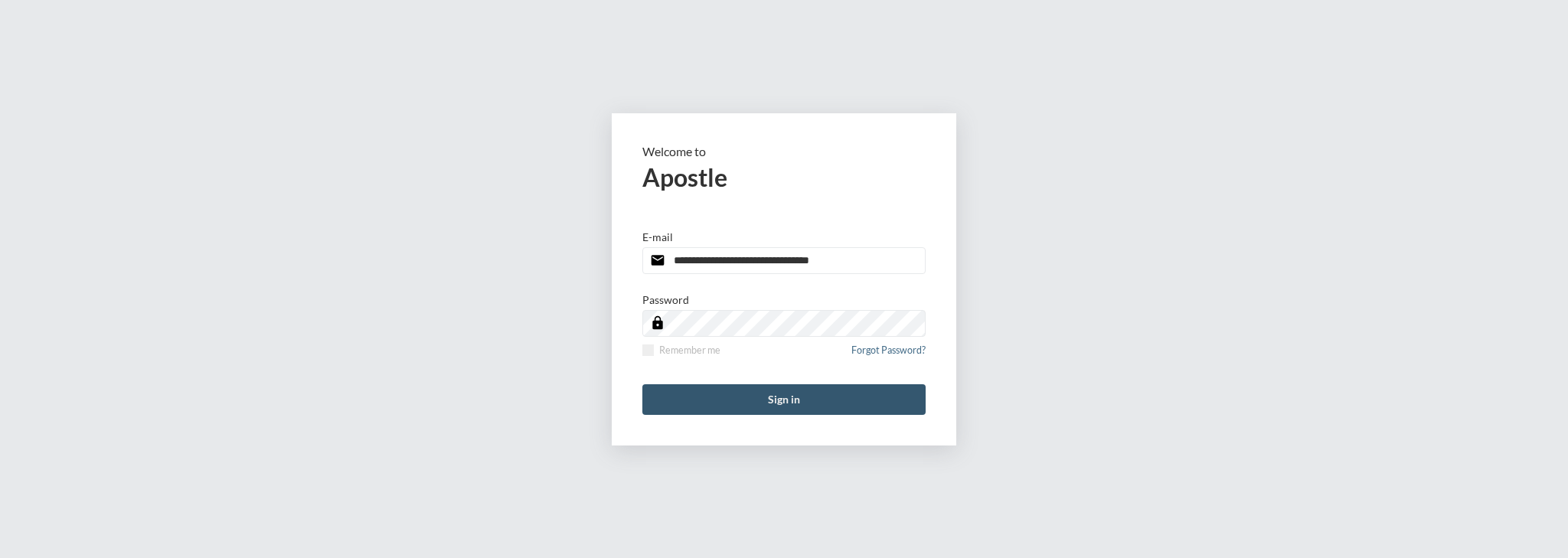 click on "Sign in" at bounding box center (784, 400) 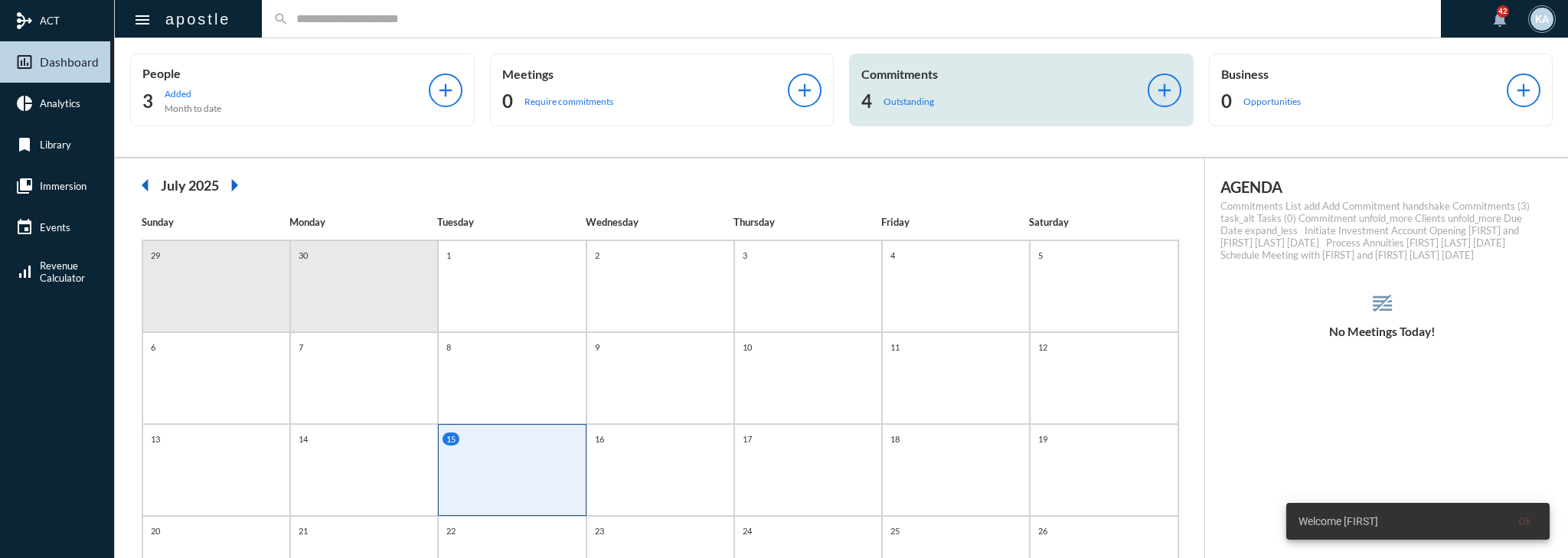 click on "Commitments 4 Outstanding" 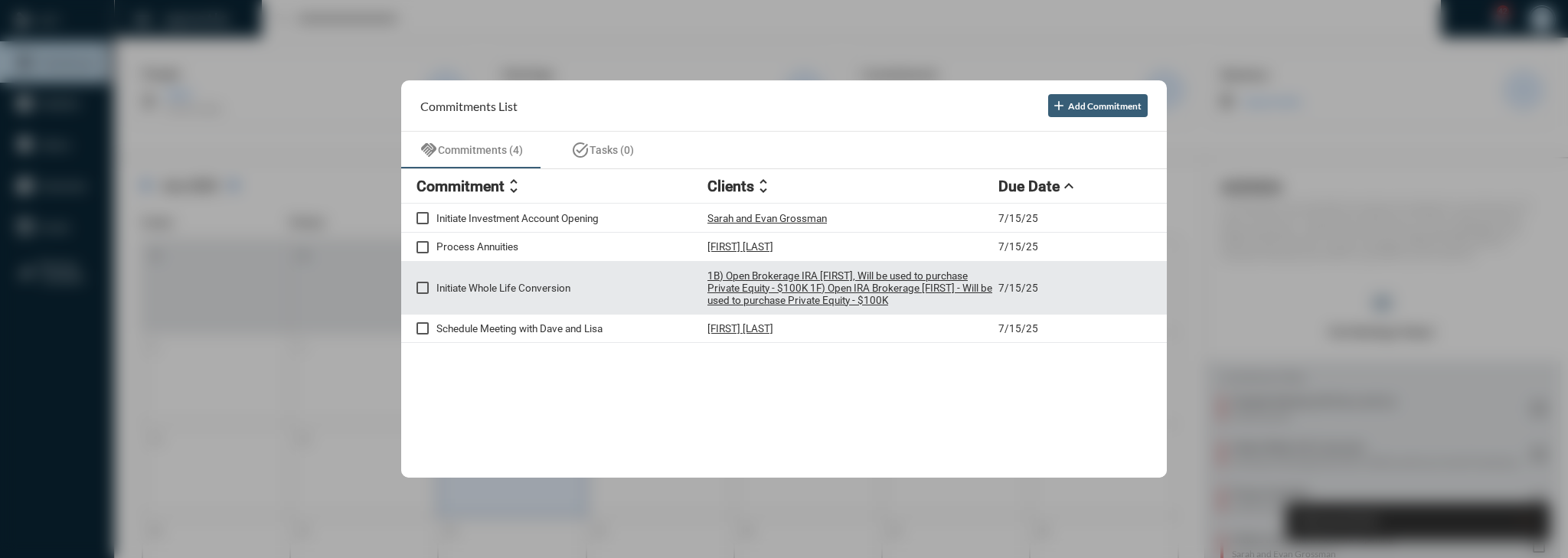 click on "[FIRST] [LAST]" at bounding box center (853, 288) 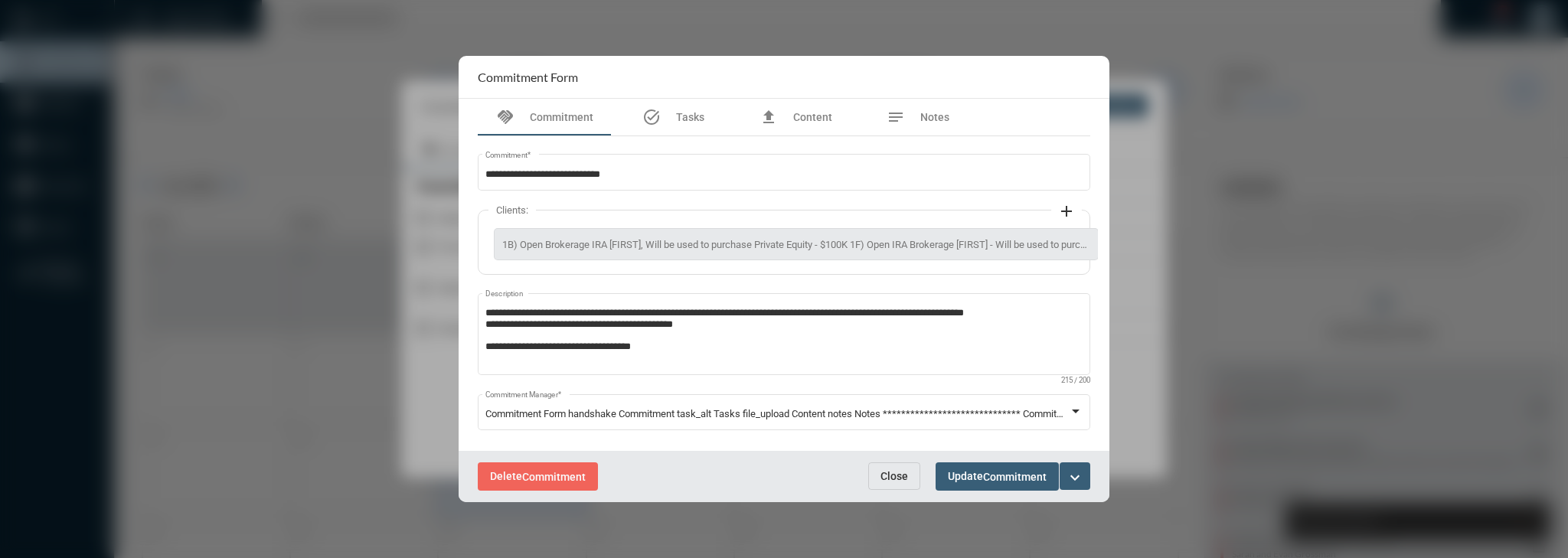 click on "expand_more" at bounding box center (1075, 478) 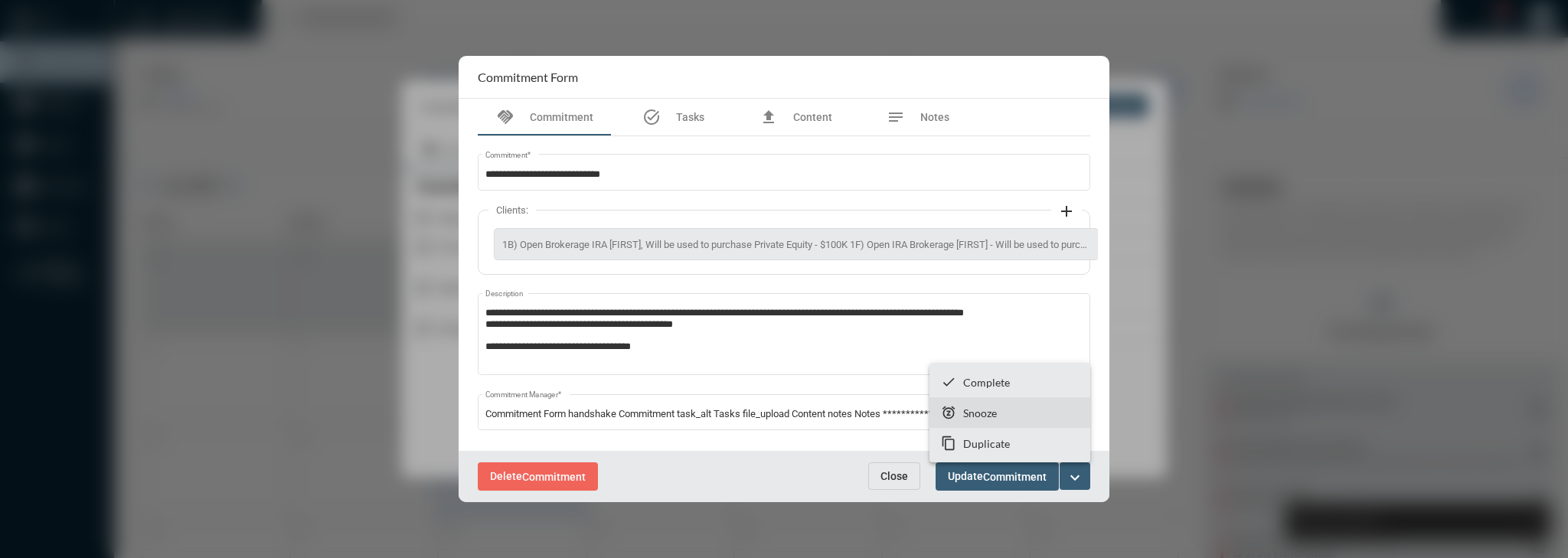click on "snooze Snooze" at bounding box center [1010, 413] 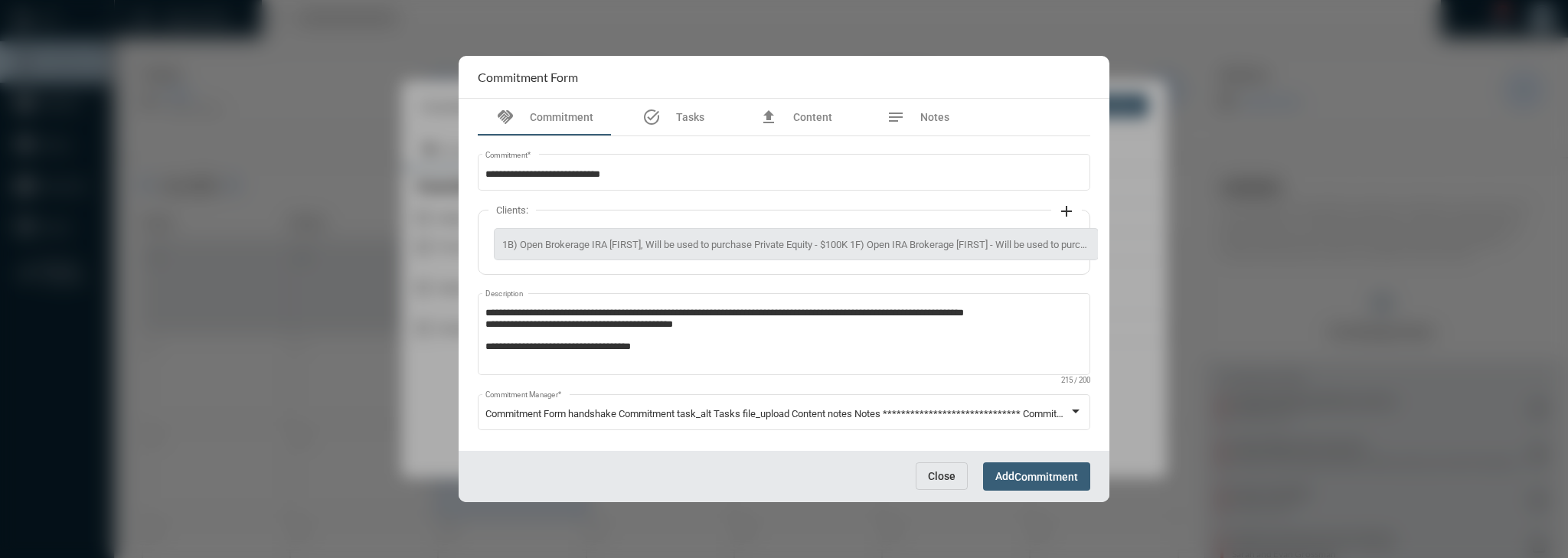 click on "**********" at bounding box center (1156, 415) 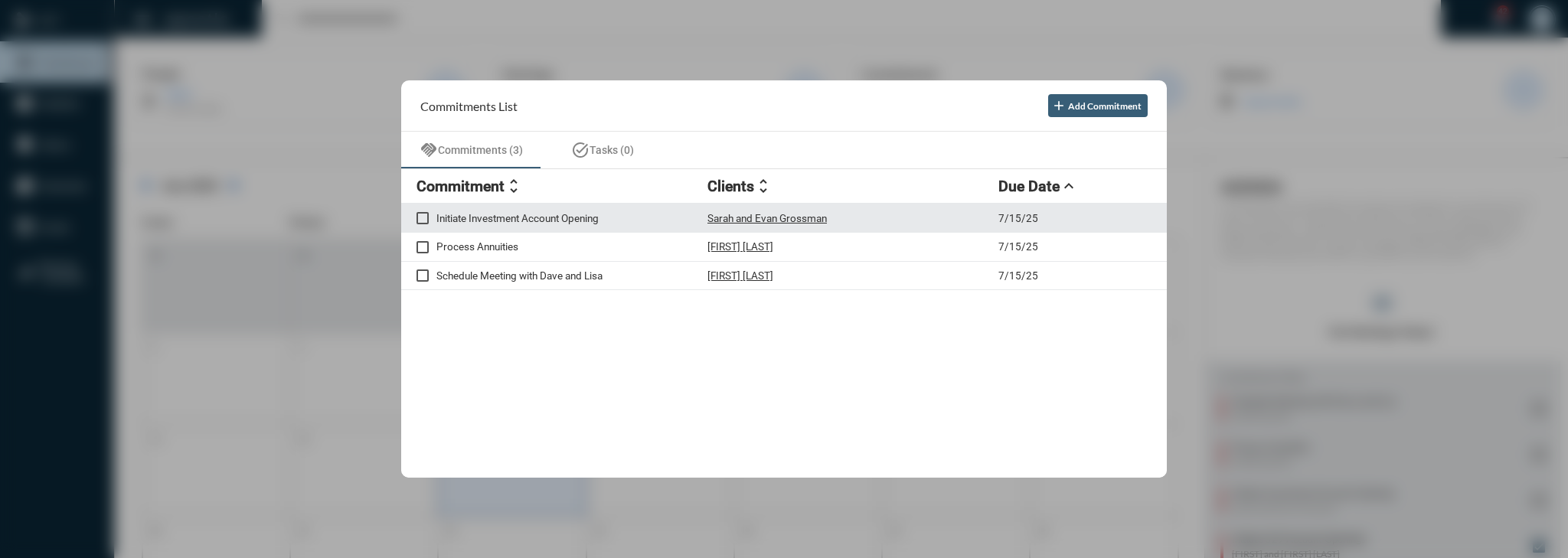 click on "Initiate Investment Account Opening   Sarah and Evan Grossman  7/15/25" at bounding box center (784, 218) 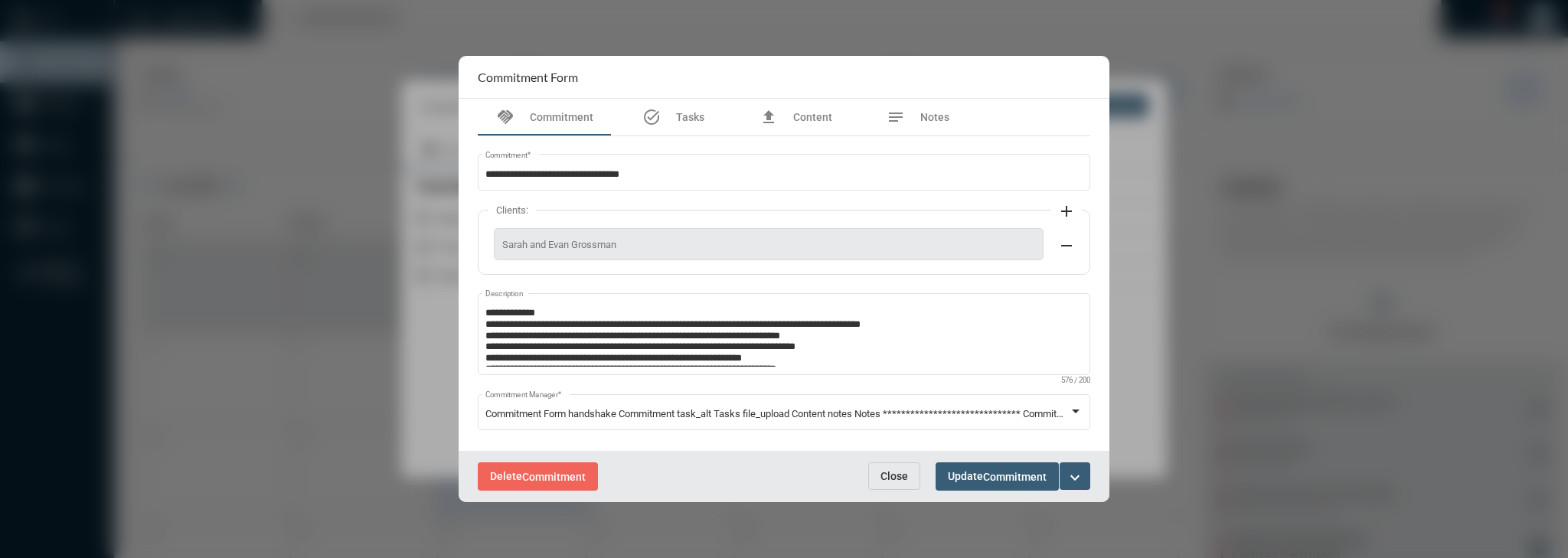 click on "Commitment Form" at bounding box center (784, 77) 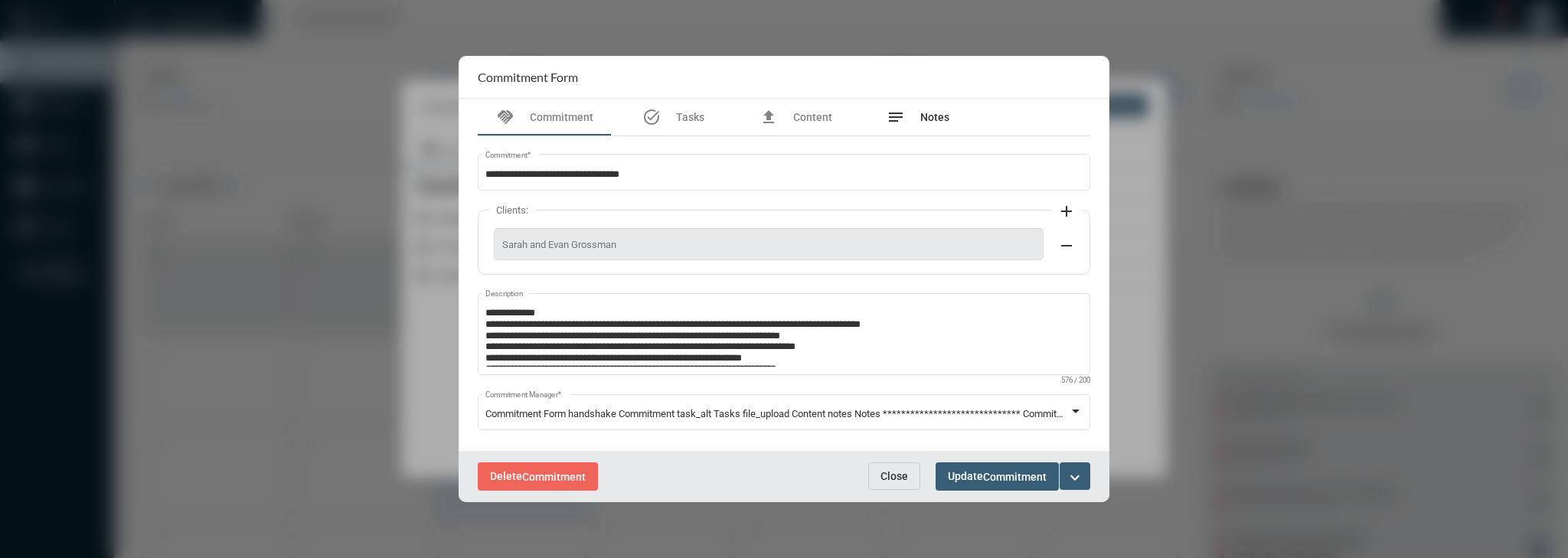 click on "Notes" at bounding box center [935, 117] 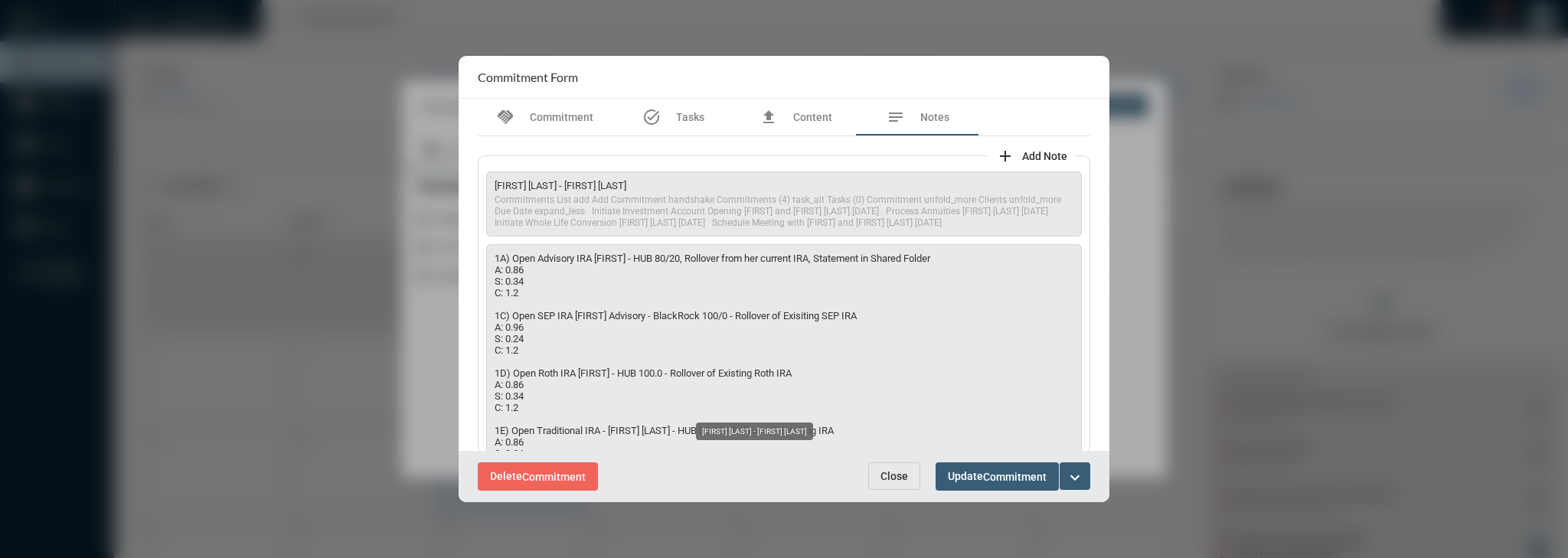 click on "1A) Open Advisory IRA [FIRST] - HUB 80/20, Rollover from her current IRA, Statement in Shared Folder
A: 0.86
S: 0.34
C: 1.2
1C) Open SEP IRA [FIRST] Advisory - BlackRock 100/0 - Rollover of Exisiting SEP IRA
A: 0.96
S: 0.24
C: 1.2
1D) Open Roth IRA [FIRST] - HUB 100.0 - Rollover of Existing Roth IRA
A: 0.86
S: 0.34
C: 1.2
1E) Open Traditional IRA - [FIRST] - HUB 80/20 - Rollover of Exisiting IRA
A: 0.76
S: 0.44
C: 1.2" at bounding box center [784, 185] 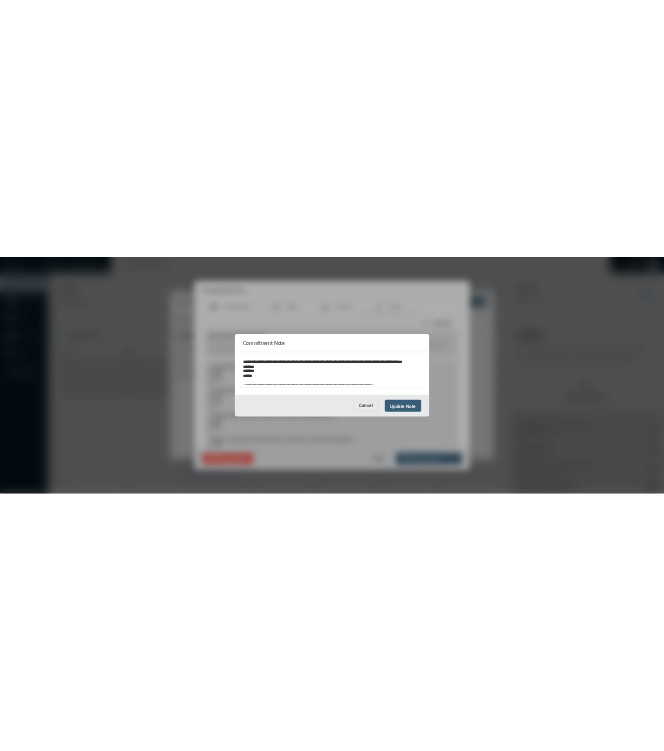 scroll, scrollTop: 246, scrollLeft: 0, axis: vertical 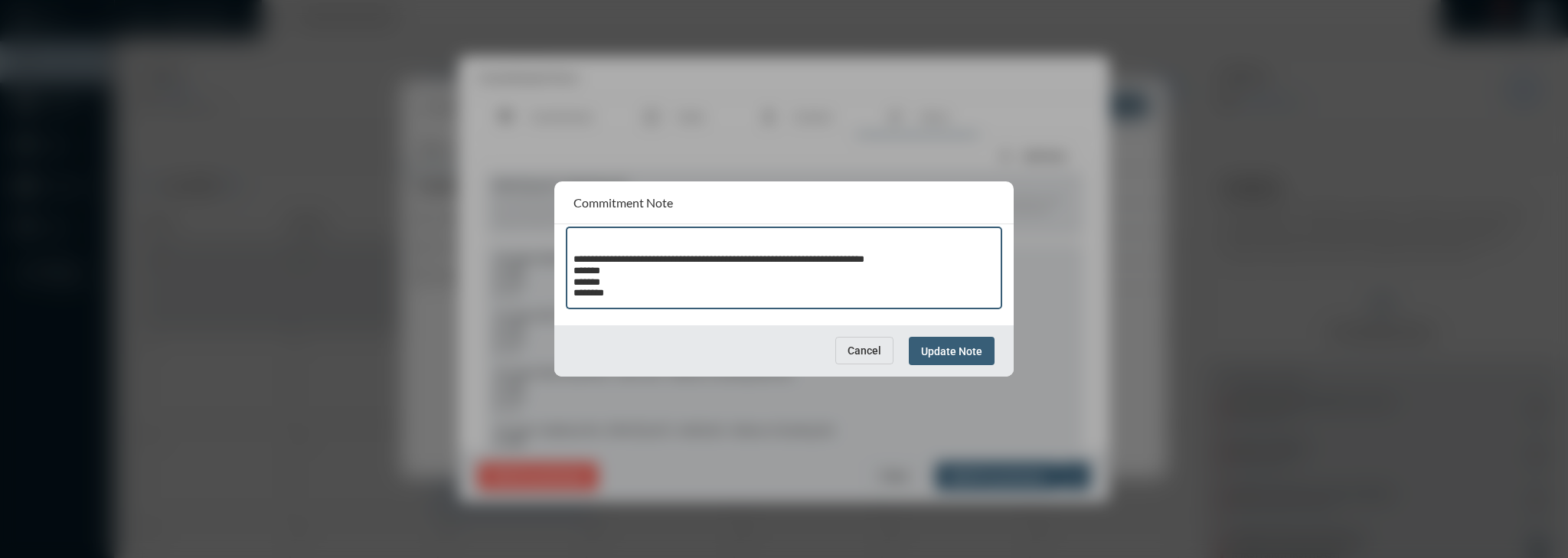 click on "Cancel" at bounding box center (864, 351) 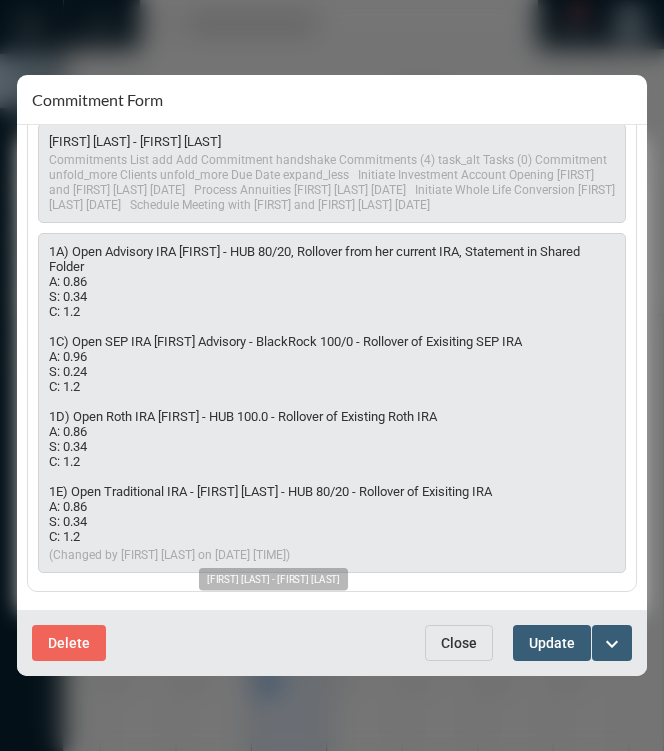 scroll, scrollTop: 0, scrollLeft: 0, axis: both 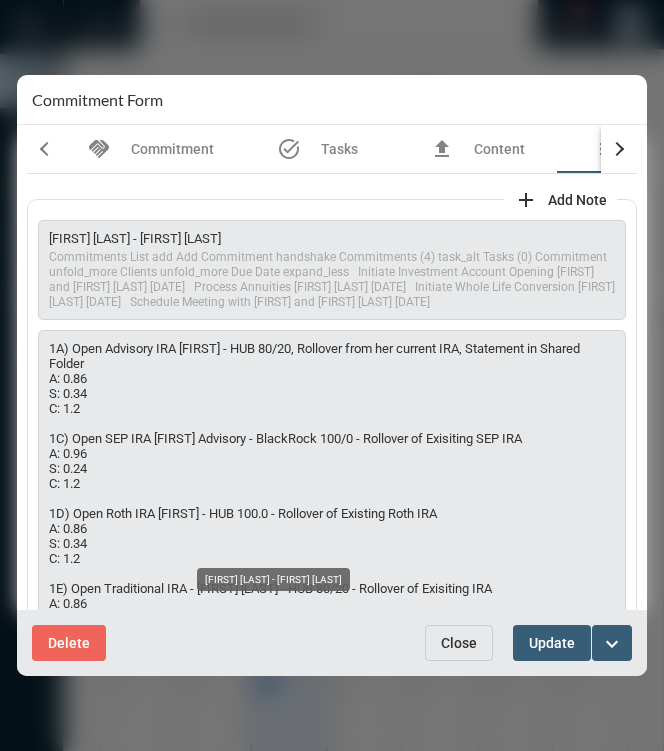 click on "1A) Open Advisory IRA [FIRST] - HUB 80/20, Rollover from her current IRA, Statement in Shared Folder
A: 0.86
S: 0.34
C: 1.2
1C) Open SEP IRA [FIRST] Advisory - BlackRock 100/0 - Rollover of Exisiting SEP IRA
A: 0.96
S: 0.24
C: 1.2
1D) Open Roth IRA [FIRST] - HUB 100.0 - Rollover of Existing Roth IRA
A: 0.86
S: 0.34
C: 1.2
1E) Open Traditional IRA - [FIRST] - HUB 80/20 - Rollover of Exisiting IRA
A: 0.76
S: 0.44
C: 1.2" at bounding box center [332, 238] 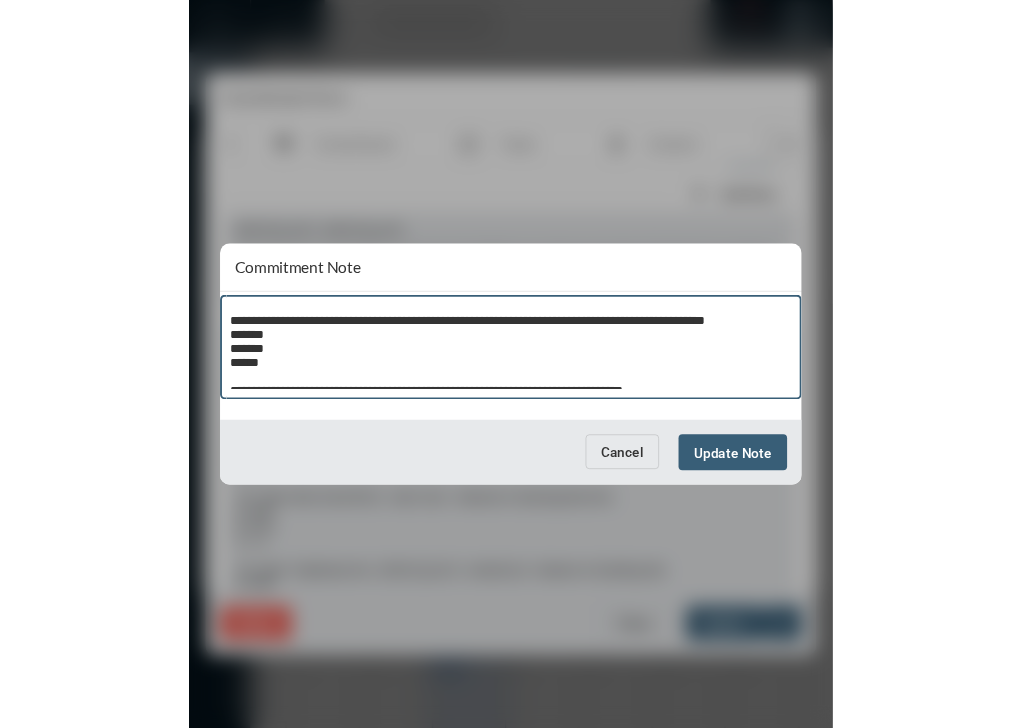 scroll, scrollTop: 232, scrollLeft: 0, axis: vertical 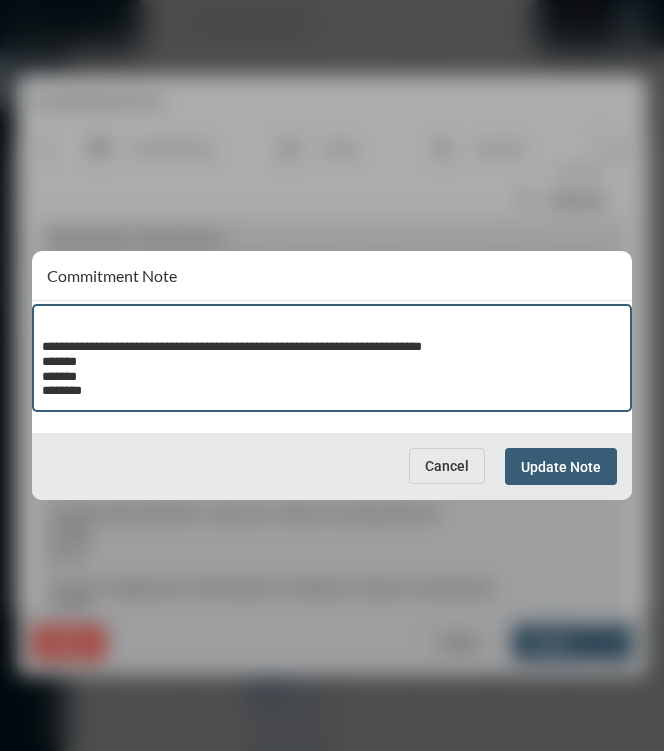 click on "Cancel" at bounding box center [447, 466] 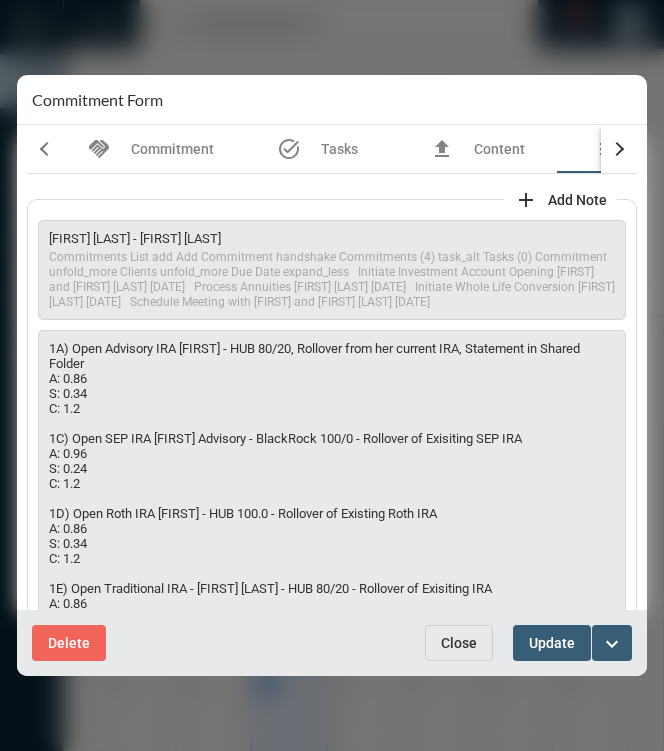 click on "Close" at bounding box center [459, 643] 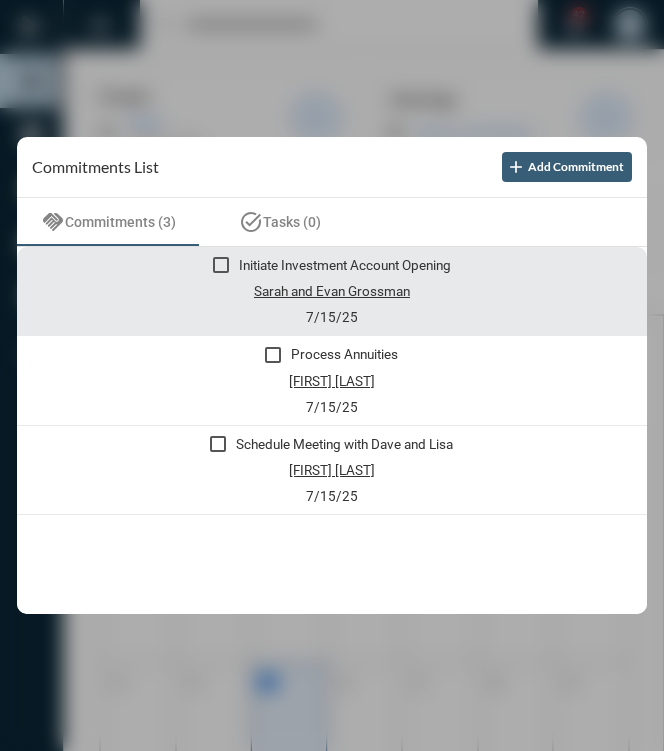 click on "Initiate Investment Account Opening   Sarah and Evan Grossman  7/15/25" at bounding box center (332, 292) 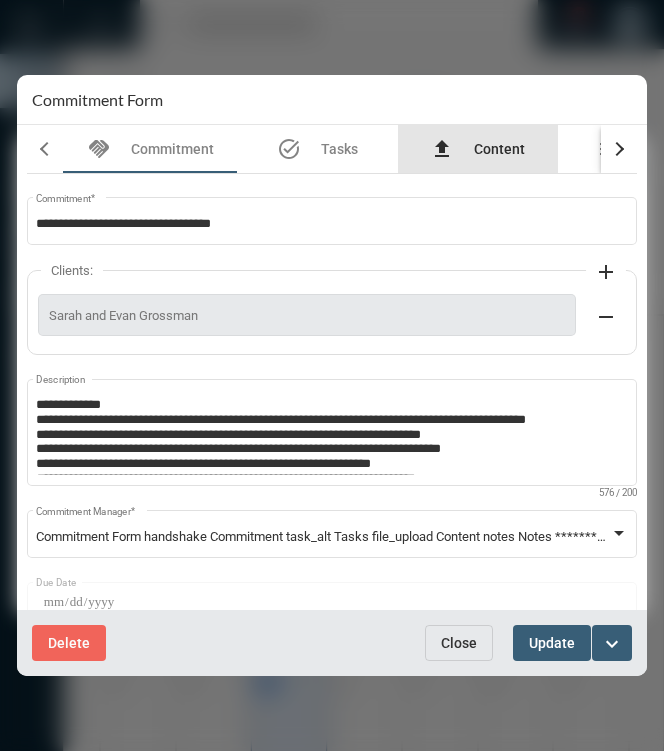 click on "file_upload Content" at bounding box center (477, 149) 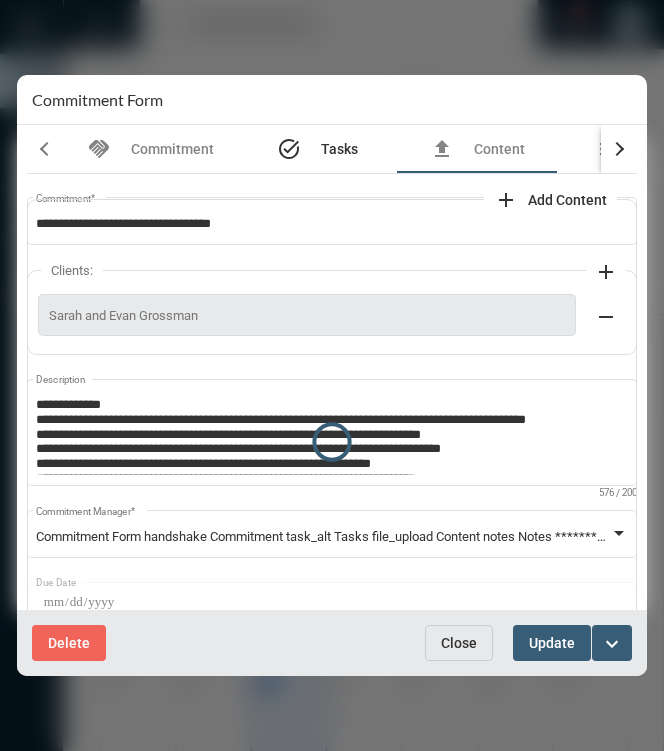 click on "Tasks" at bounding box center (339, 149) 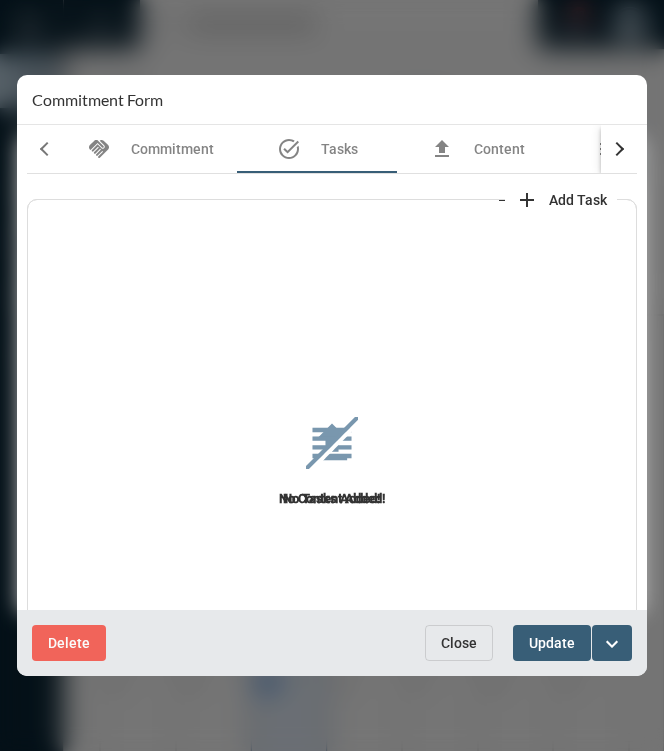 click at bounding box center (619, 149) 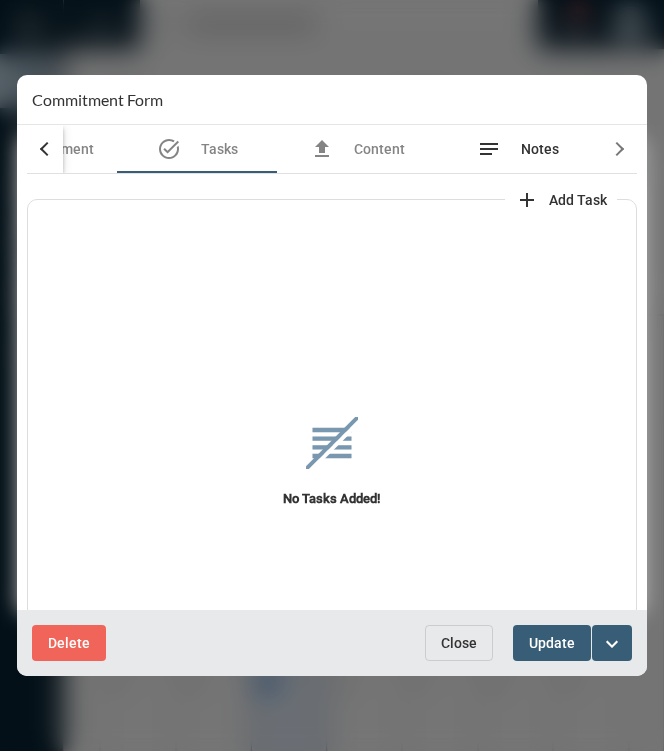click on "notes Notes" at bounding box center [518, 149] 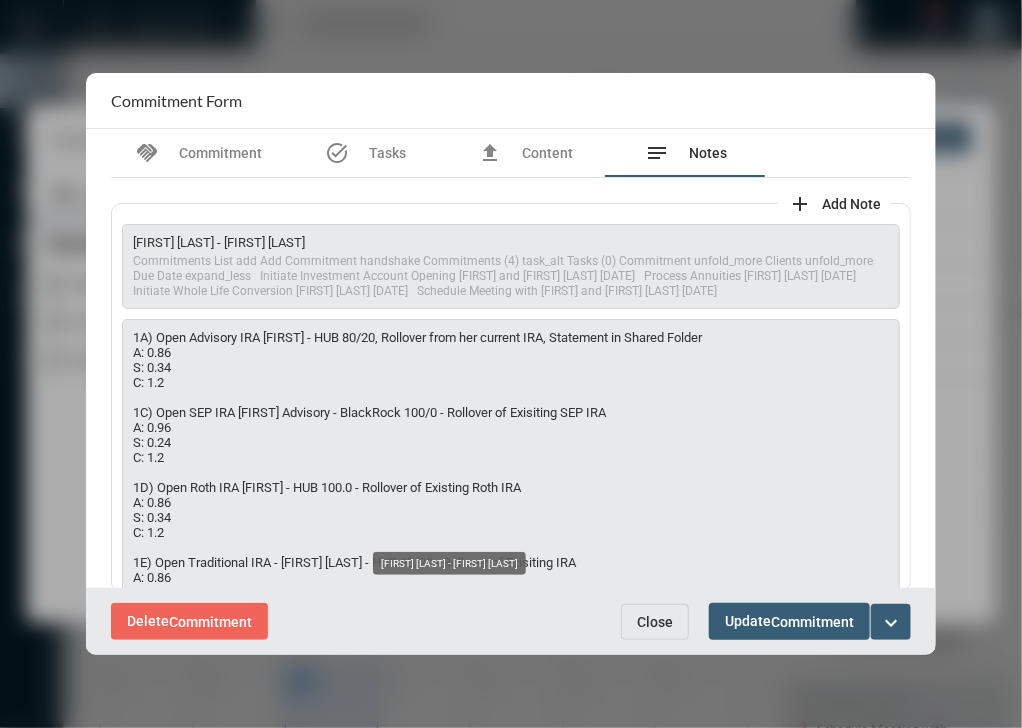 scroll, scrollTop: 76, scrollLeft: 0, axis: vertical 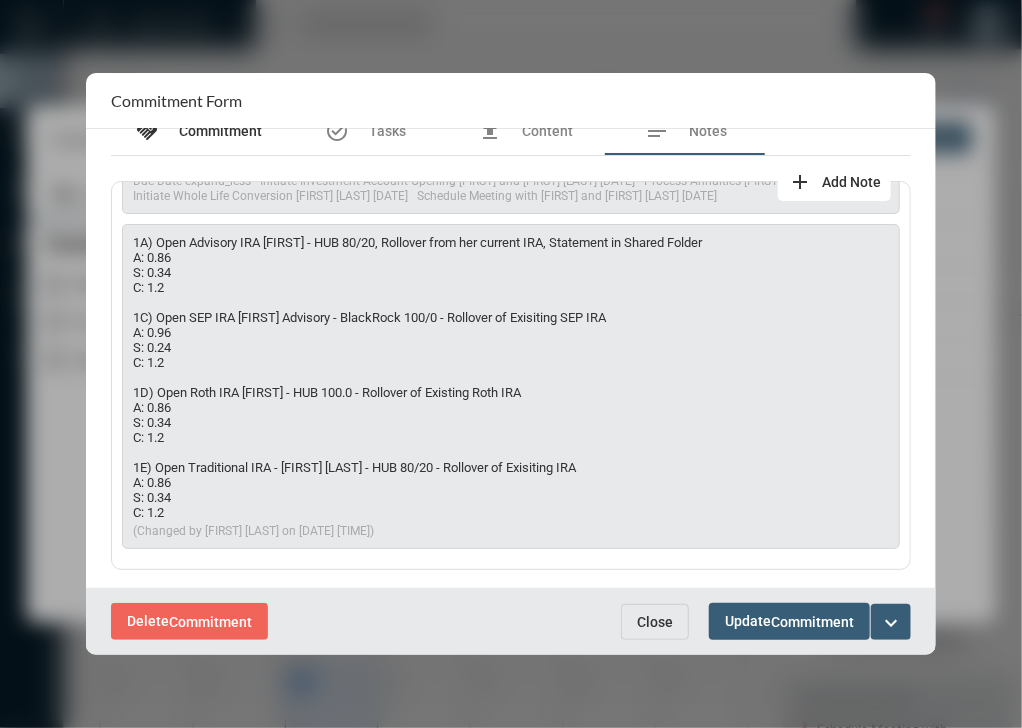 click on "Commitment" at bounding box center (220, 131) 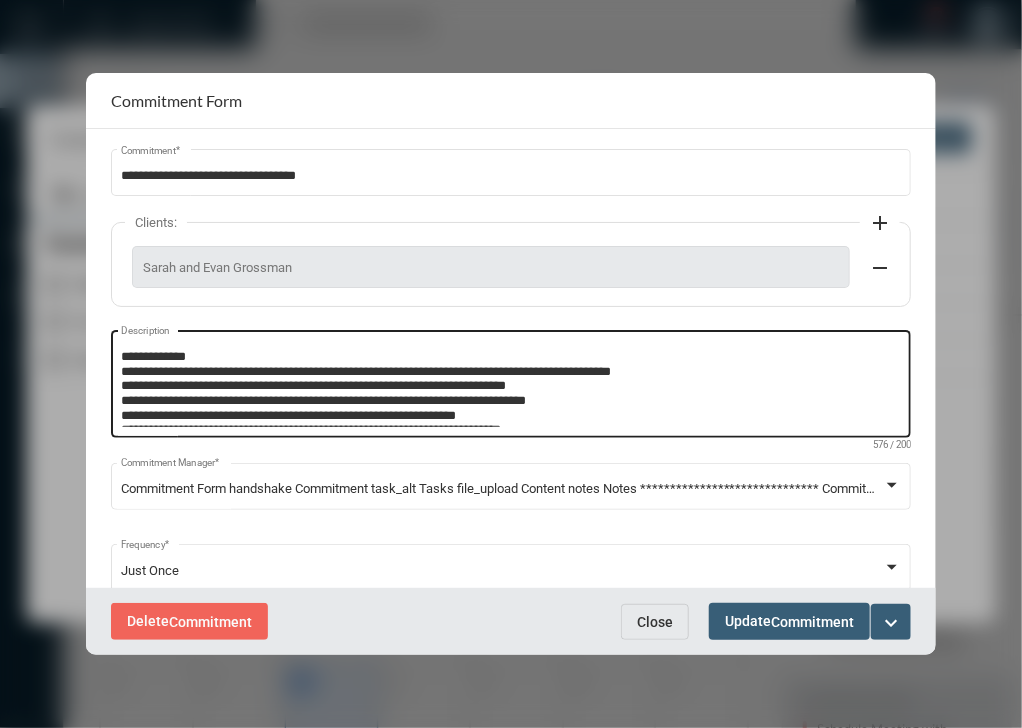 scroll, scrollTop: 80, scrollLeft: 0, axis: vertical 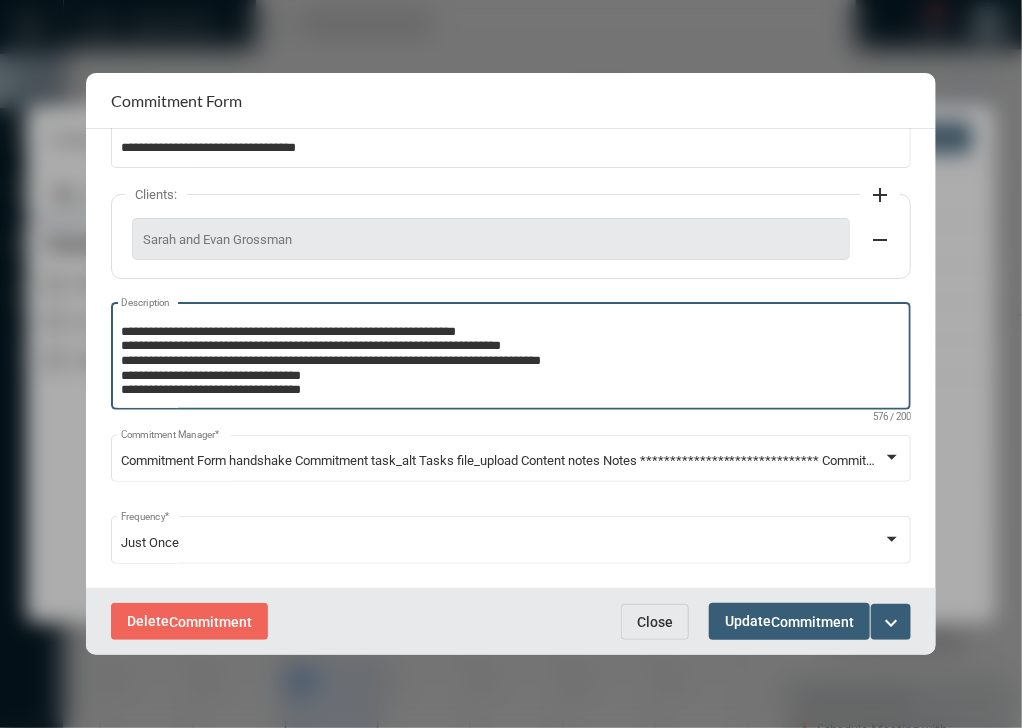 click on "**********" at bounding box center [509, 359] 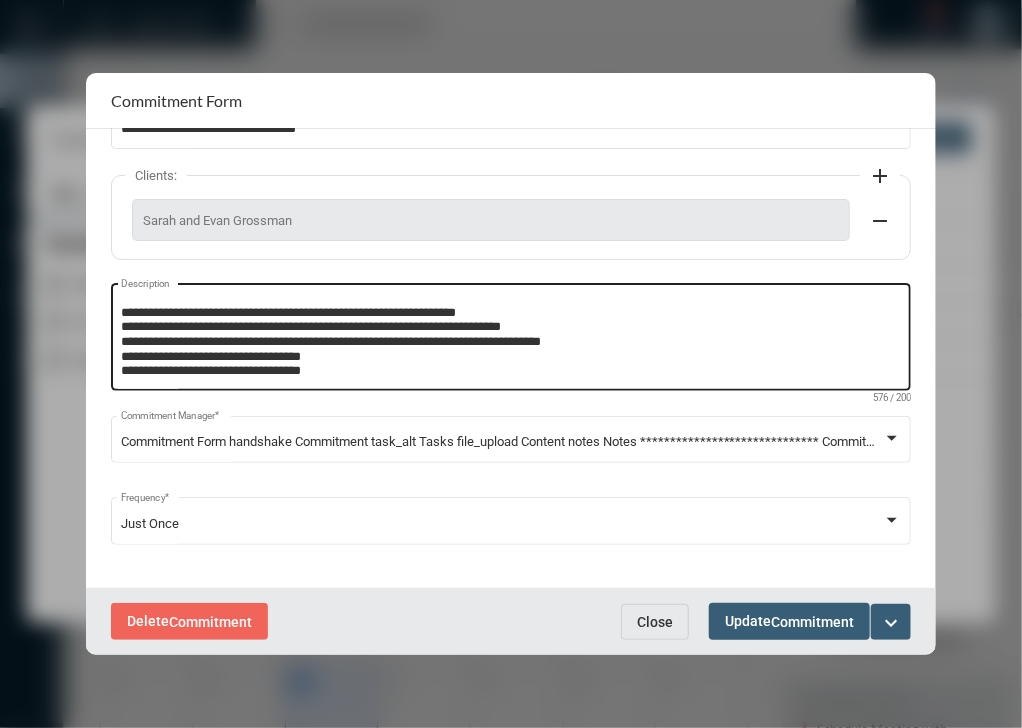 scroll, scrollTop: 107, scrollLeft: 0, axis: vertical 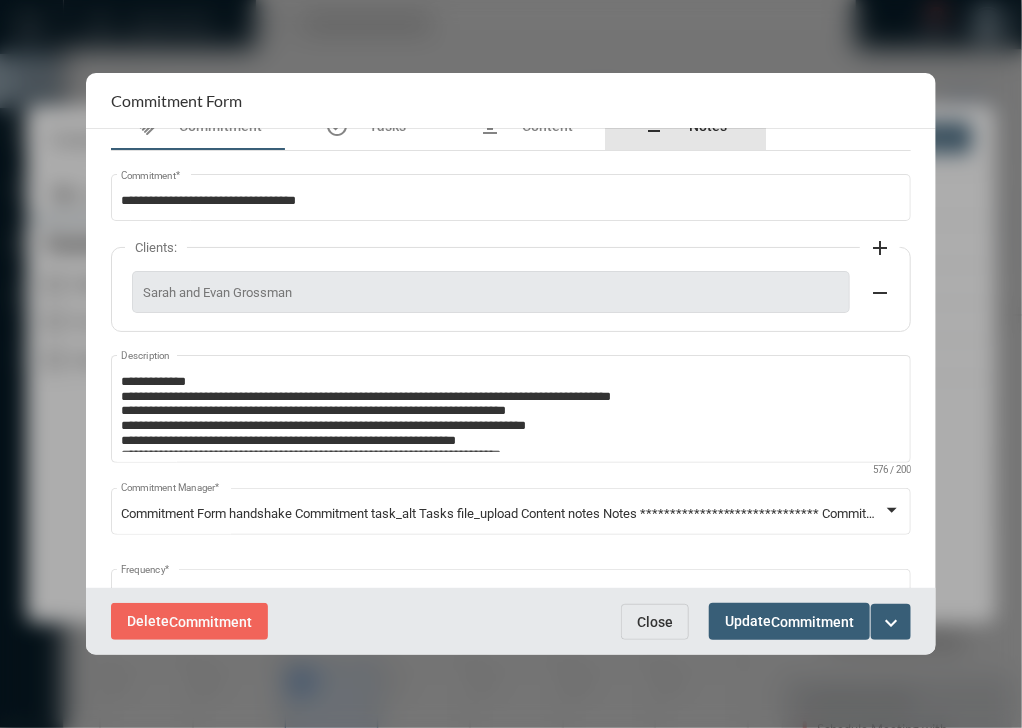 click on "notes Notes" at bounding box center [686, 126] 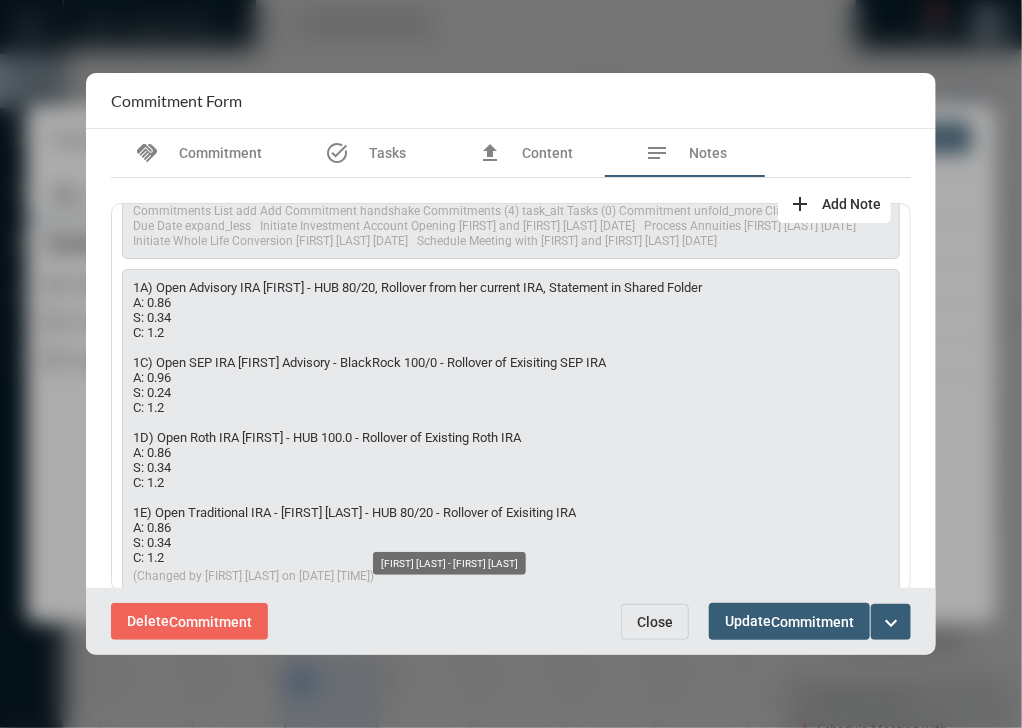 scroll, scrollTop: 76, scrollLeft: 0, axis: vertical 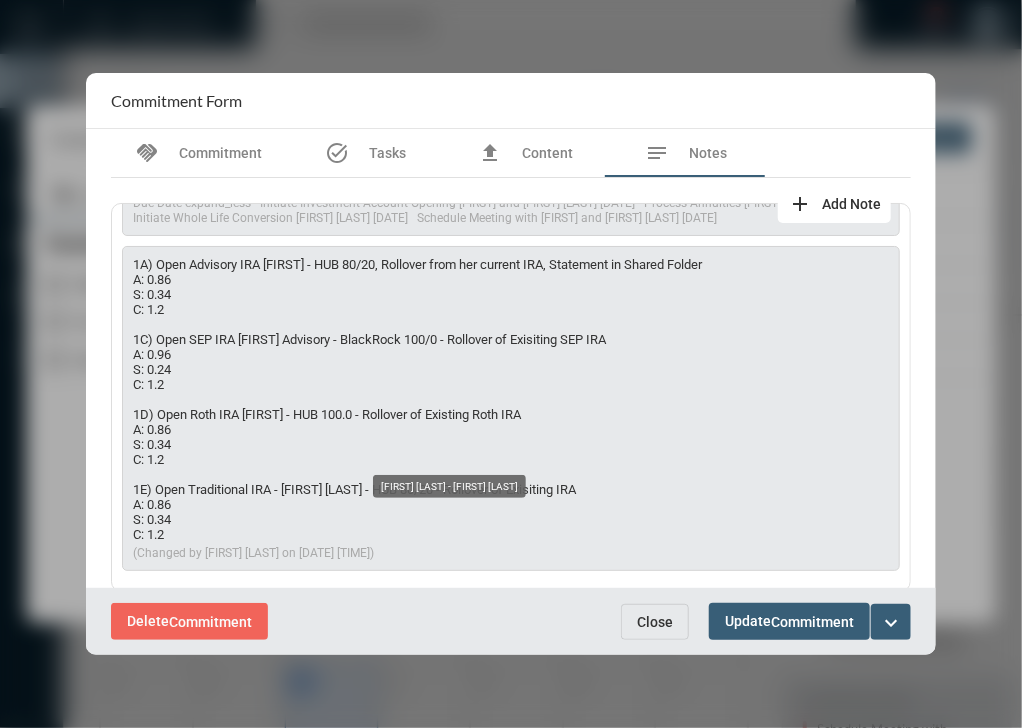 click on "1A) Open Advisory IRA [FIRST] - HUB 80/20, Rollover from her current IRA, Statement in Shared Folder
A: 0.86
S: 0.34
C: 1.2
1C) Open SEP IRA [FIRST] Advisory - BlackRock 100/0 - Rollover of Exisiting SEP IRA
A: 0.96
S: 0.24
C: 1.2
1D) Open Roth IRA [FIRST] - HUB 100.0 - Rollover of Existing Roth IRA
A: 0.86
S: 0.34
C: 1.2
1E) Open Traditional IRA - [FIRST] - HUB 80/20 - Rollover of Exisiting IRA
A: 0.76
S: 0.44
C: 1.2" at bounding box center (511, 169) 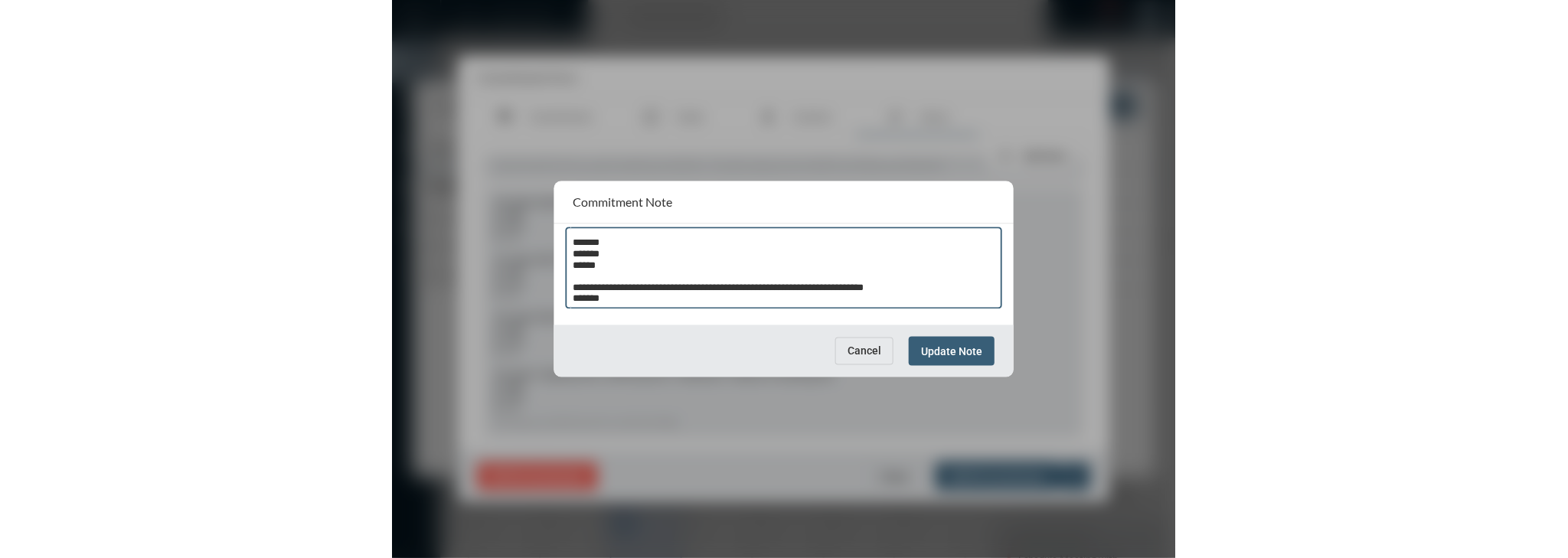 scroll, scrollTop: 188, scrollLeft: 0, axis: vertical 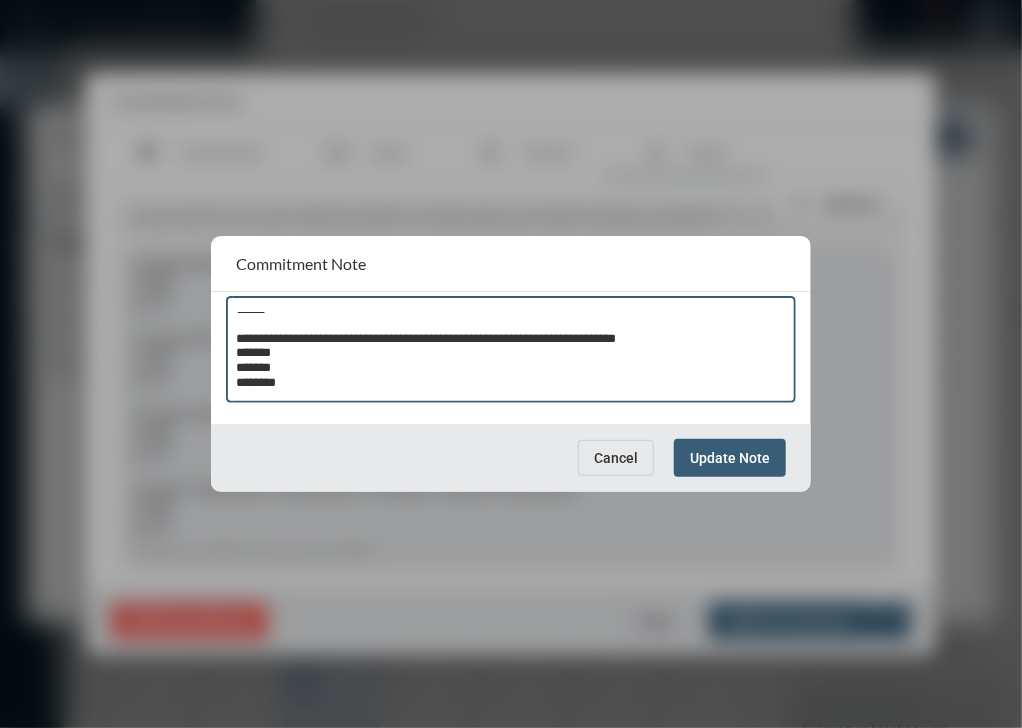 click on "**********" at bounding box center (511, 352) 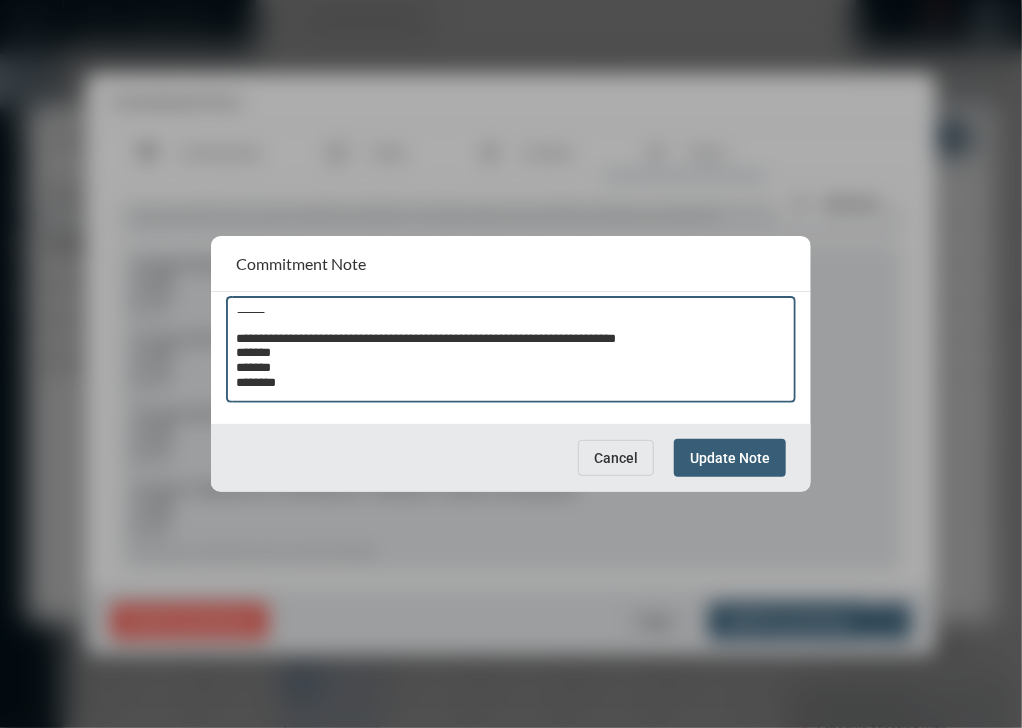 type on "**********" 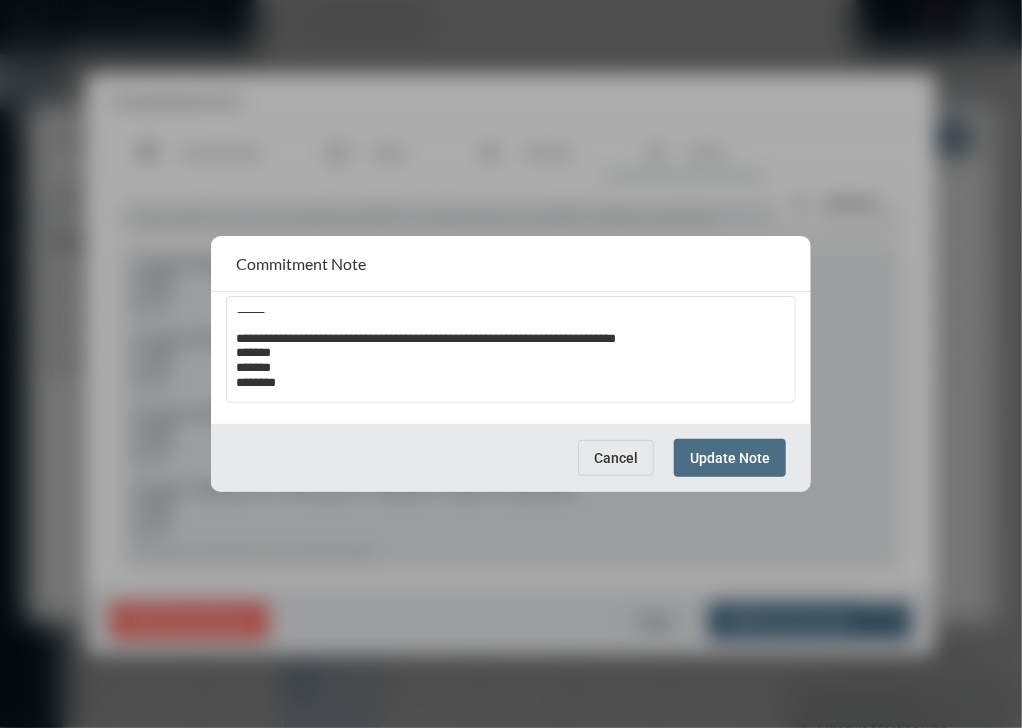 click on "Update Note" at bounding box center (730, 457) 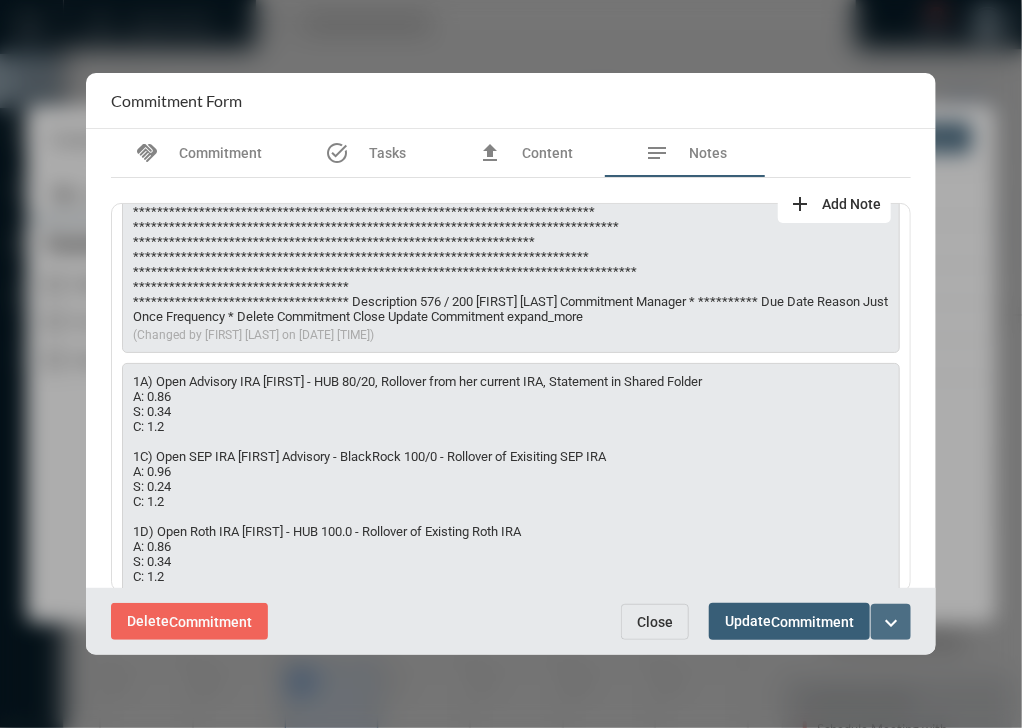 click on "expand_more" at bounding box center (891, 623) 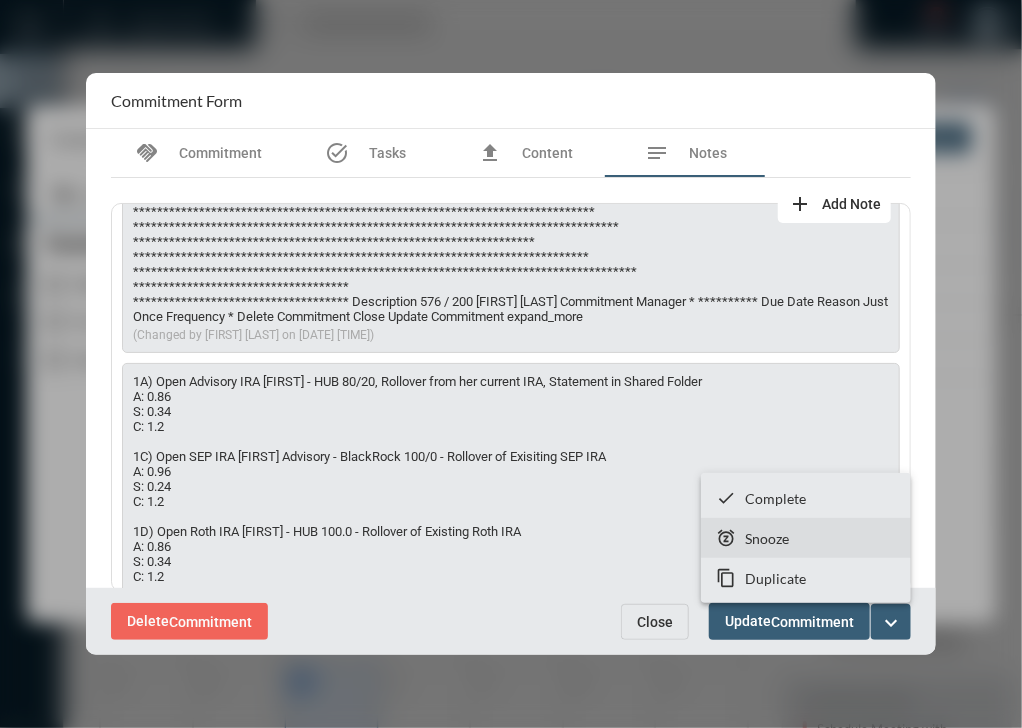 click on "snooze Snooze" at bounding box center [806, 538] 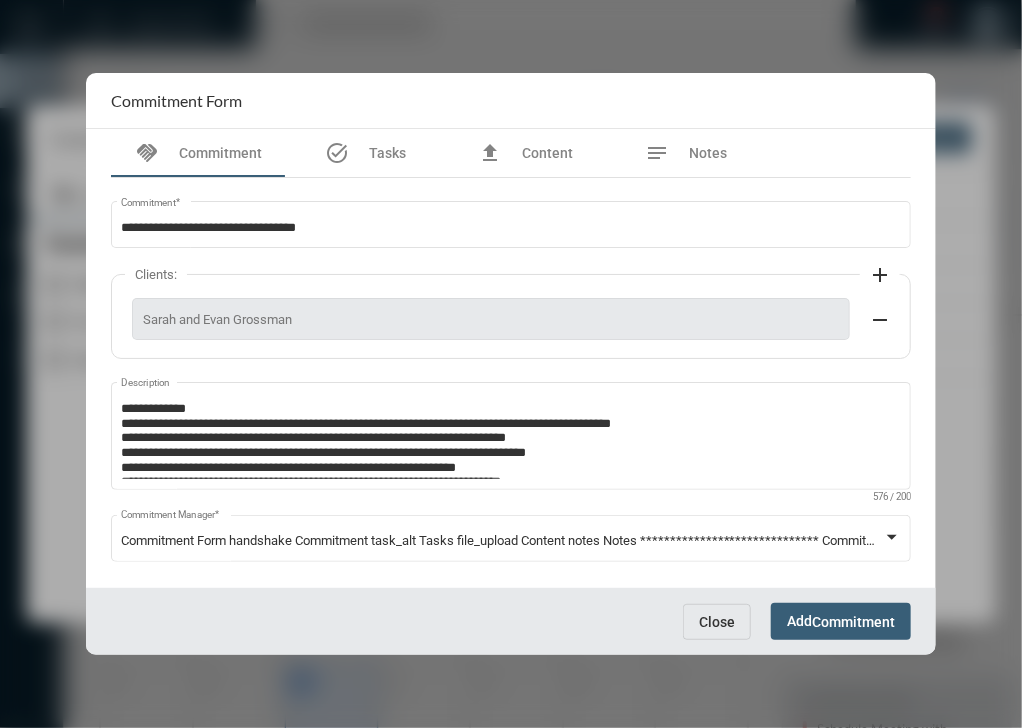 click on "**********" 